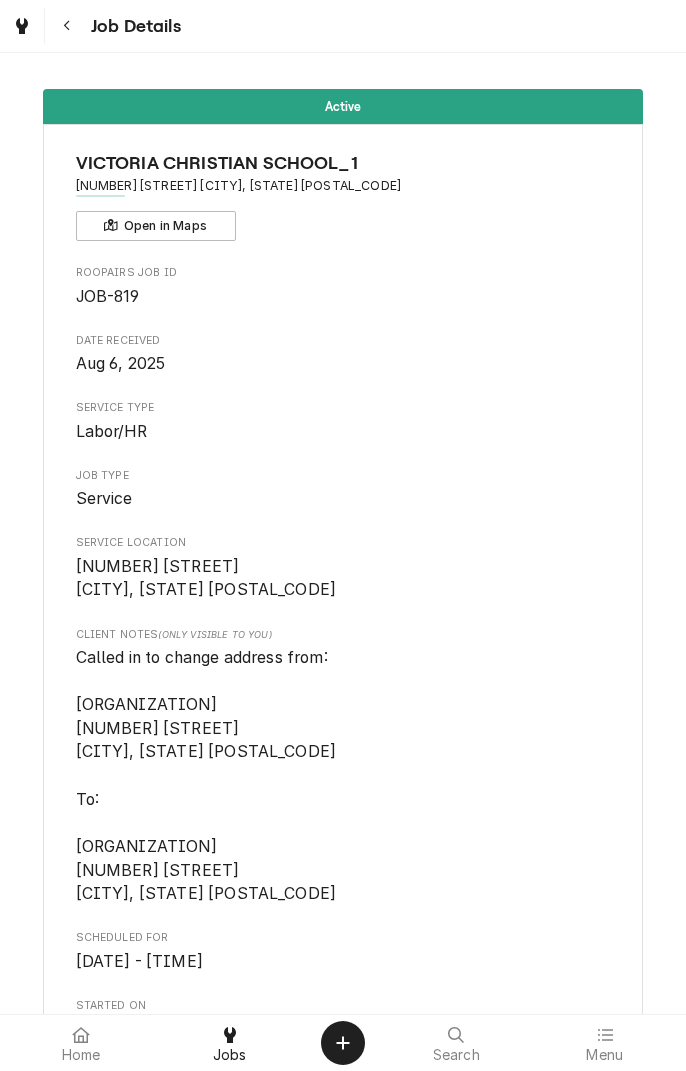 scroll, scrollTop: 0, scrollLeft: 0, axis: both 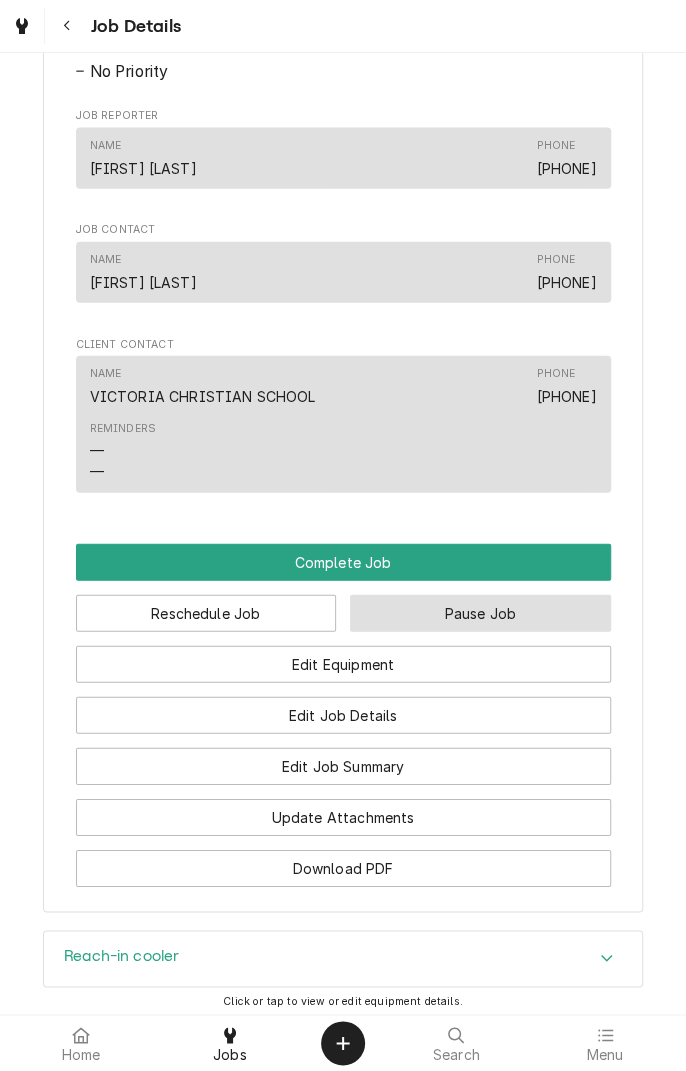 click on "Pause Job" at bounding box center (480, 613) 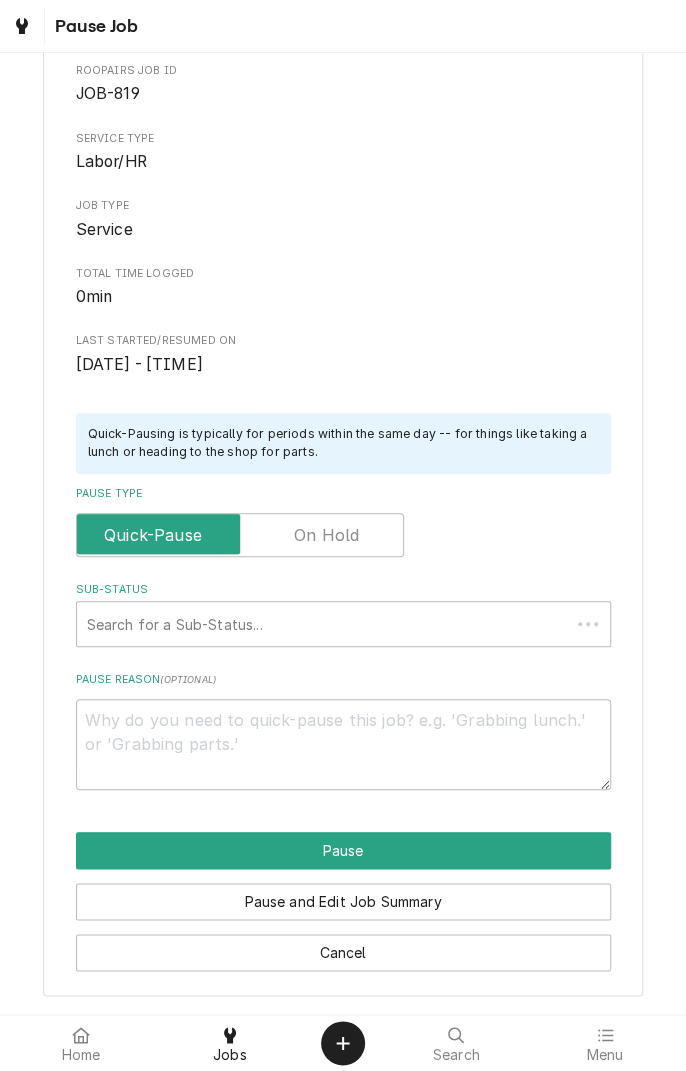 scroll, scrollTop: 0, scrollLeft: 0, axis: both 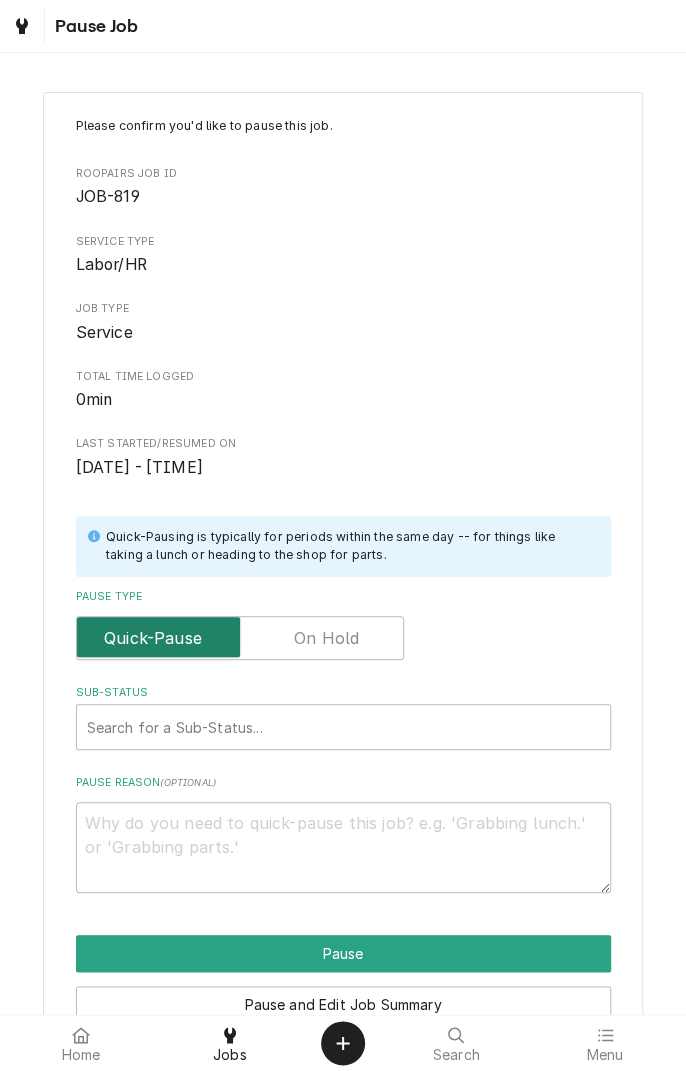 click at bounding box center (240, 638) 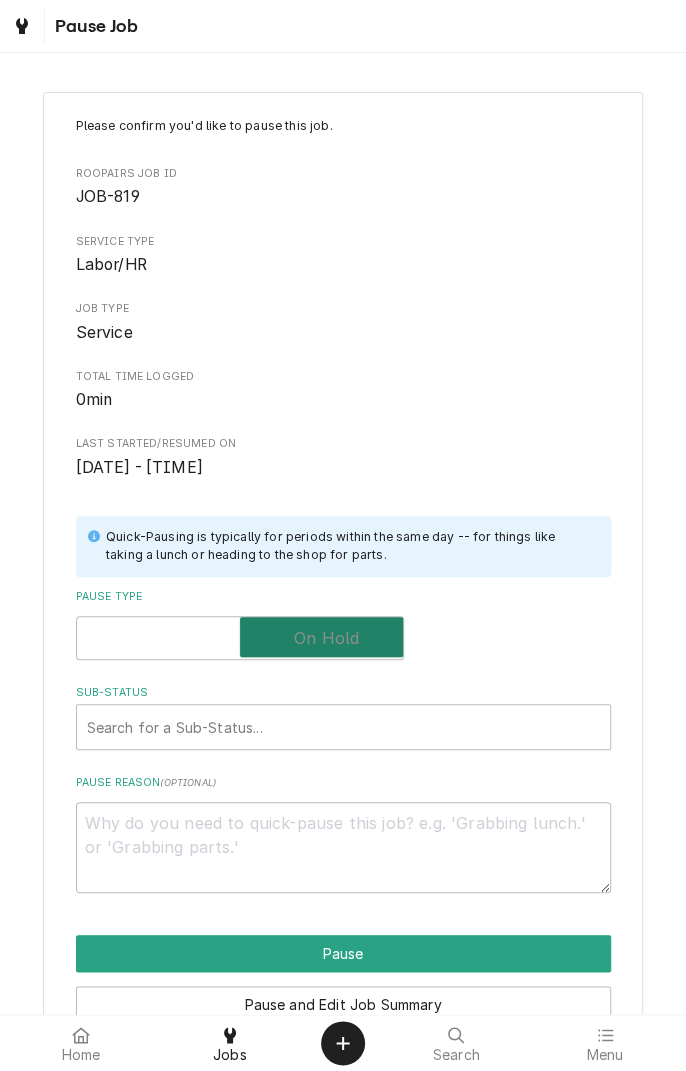 checkbox on "true" 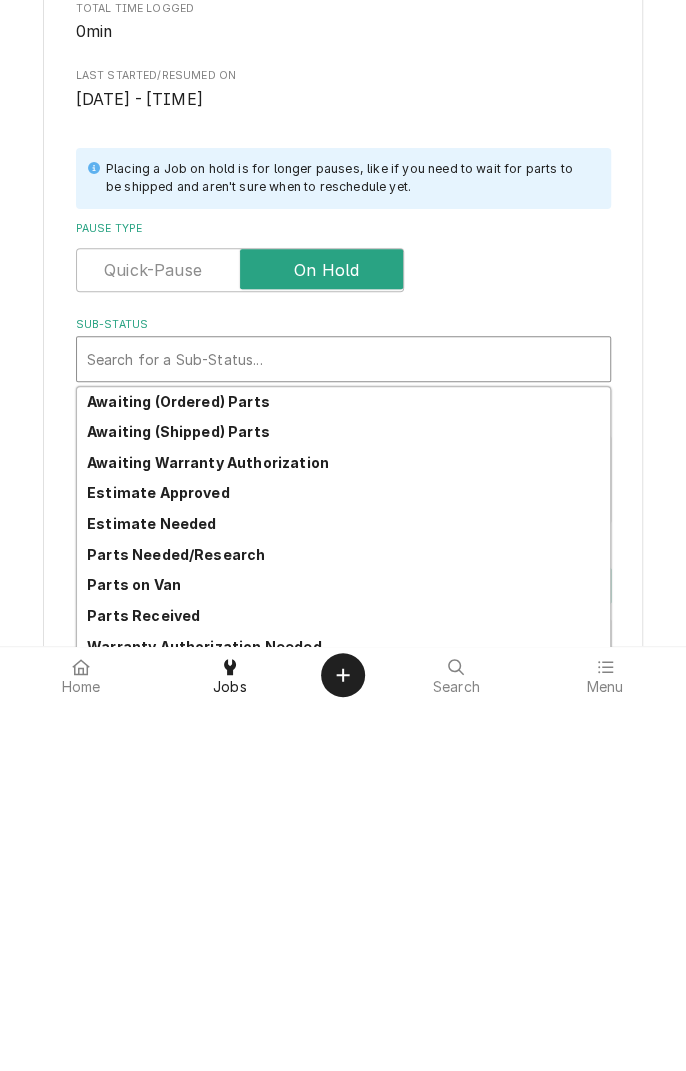 scroll, scrollTop: 95, scrollLeft: 0, axis: vertical 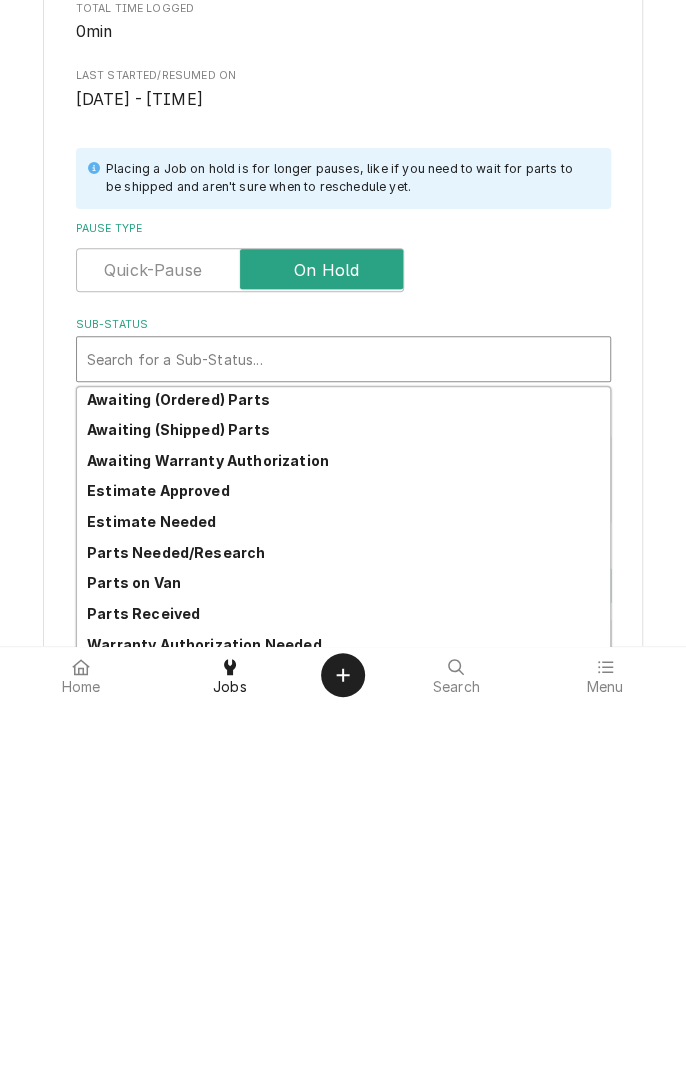 click on "Parts Needed/Research" at bounding box center [343, 920] 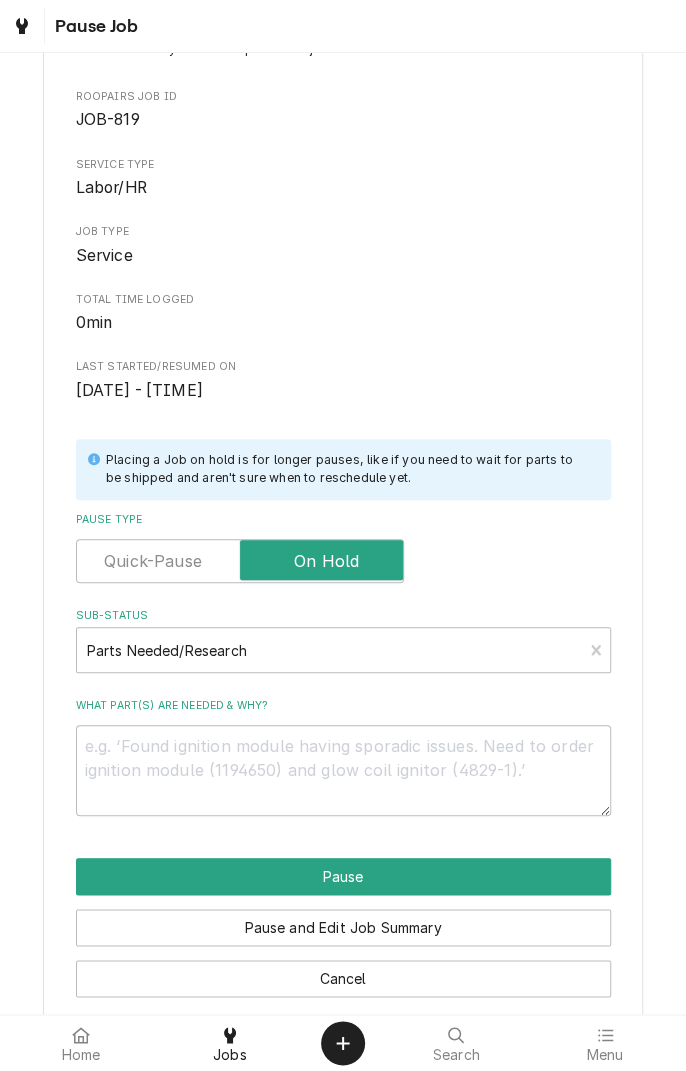 scroll, scrollTop: 102, scrollLeft: 0, axis: vertical 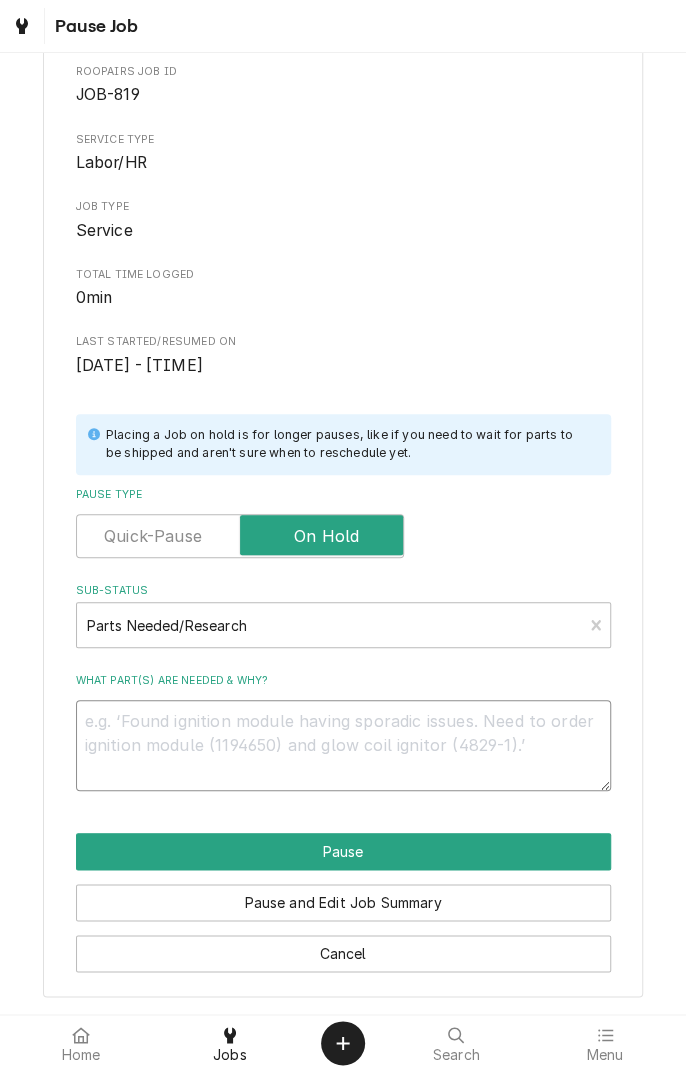 click on "What part(s) are needed & why?" at bounding box center (343, 745) 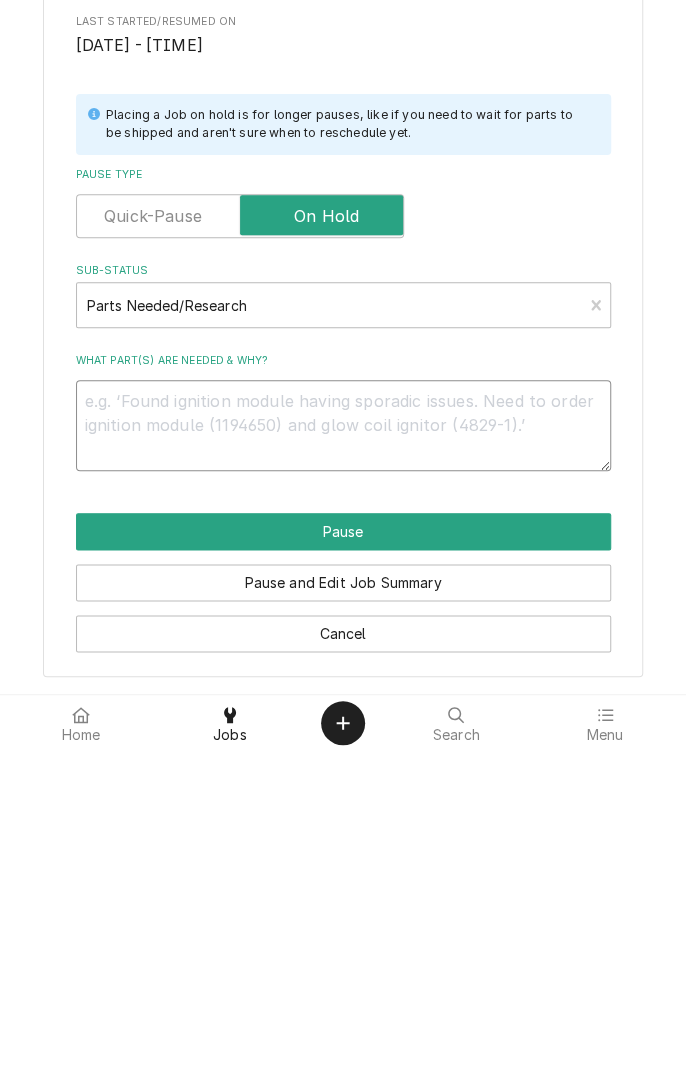 type on "N" 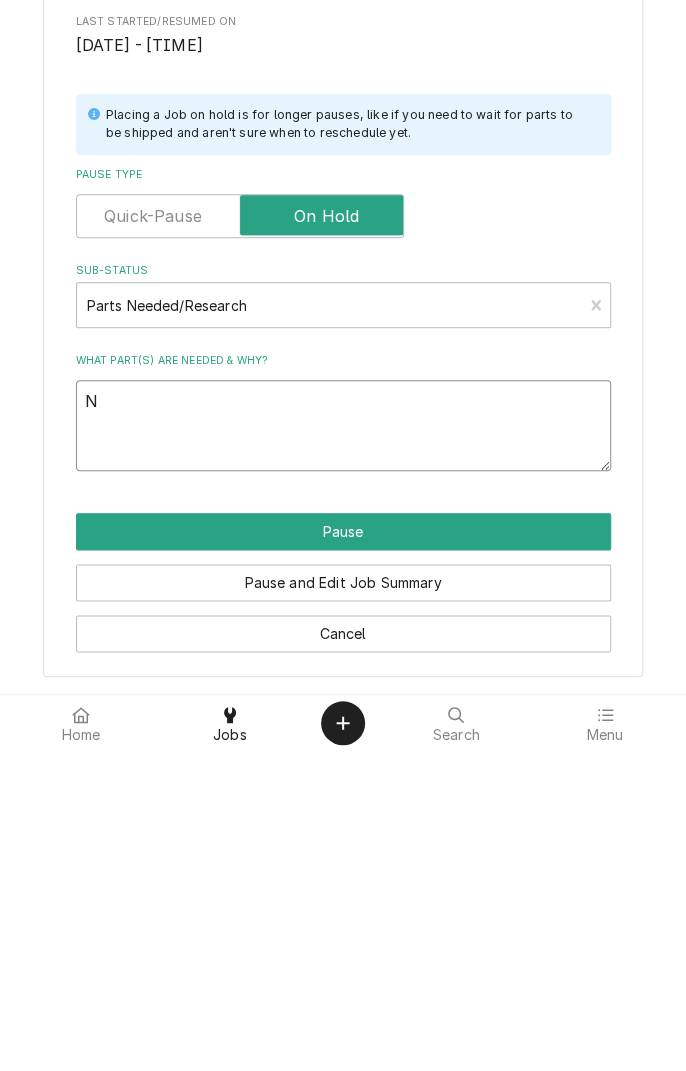 type on "x" 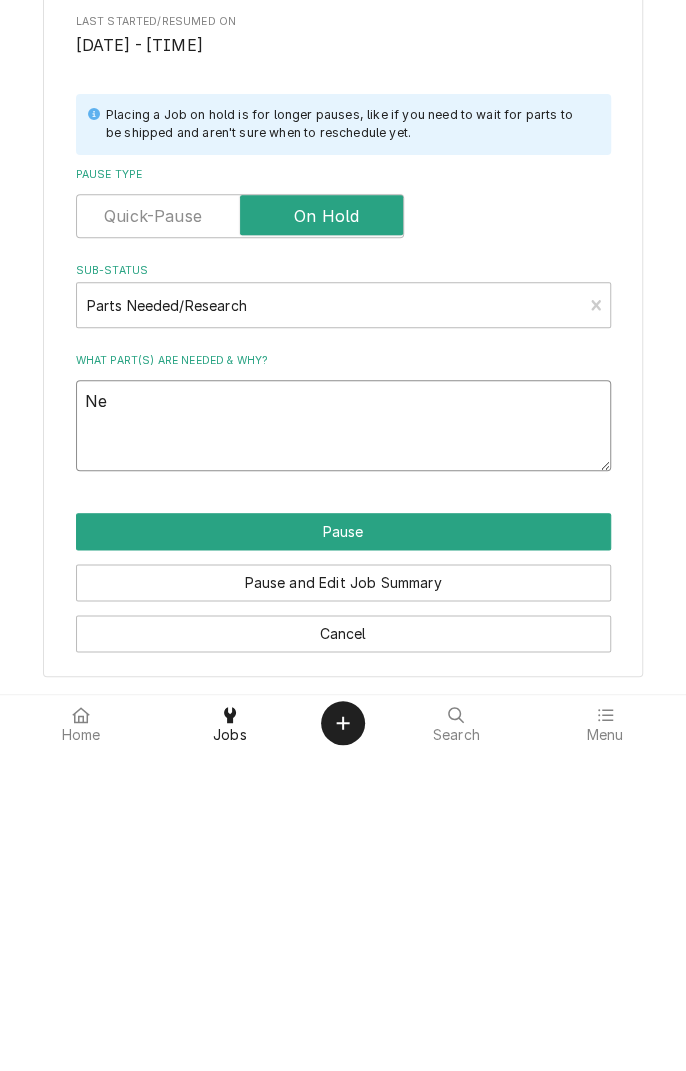 type on "x" 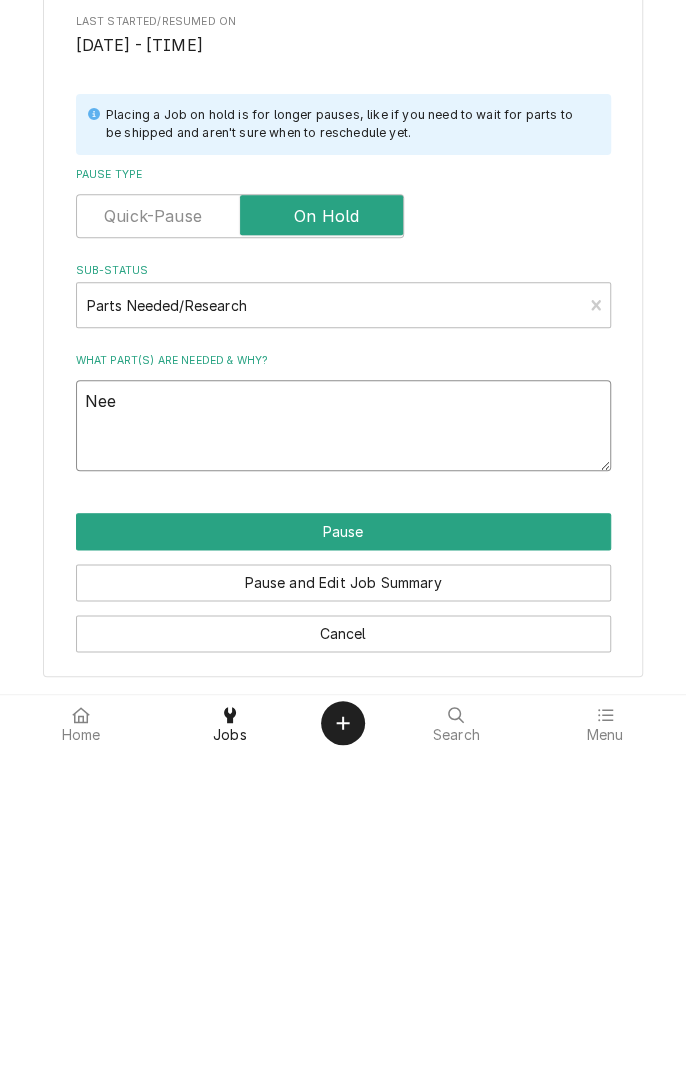 type on "x" 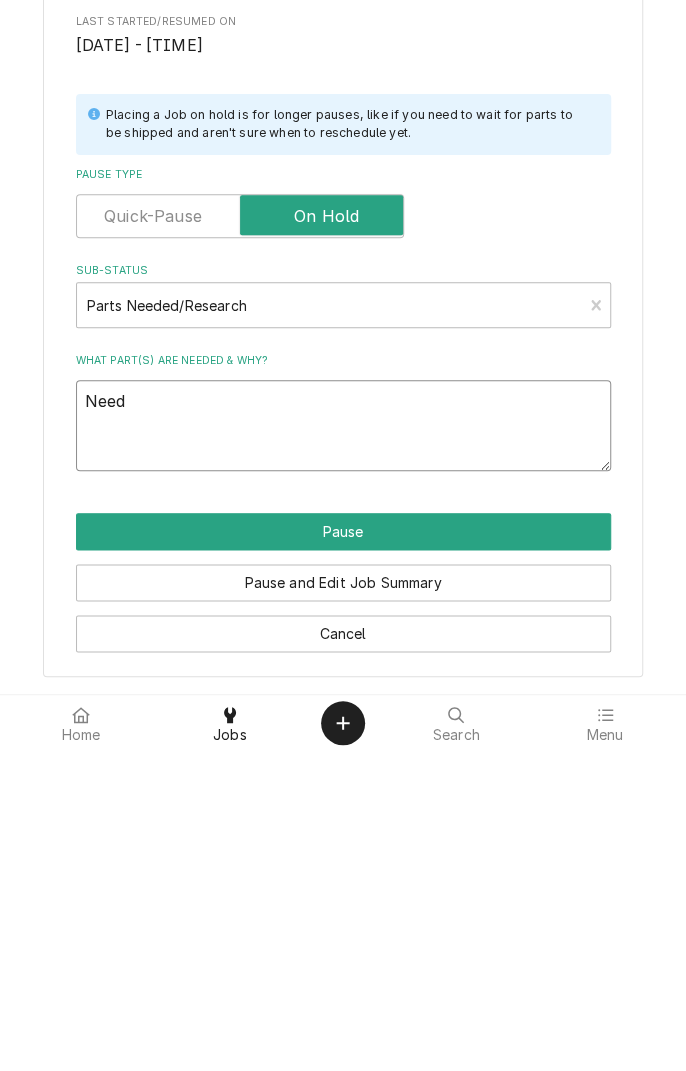 type on "x" 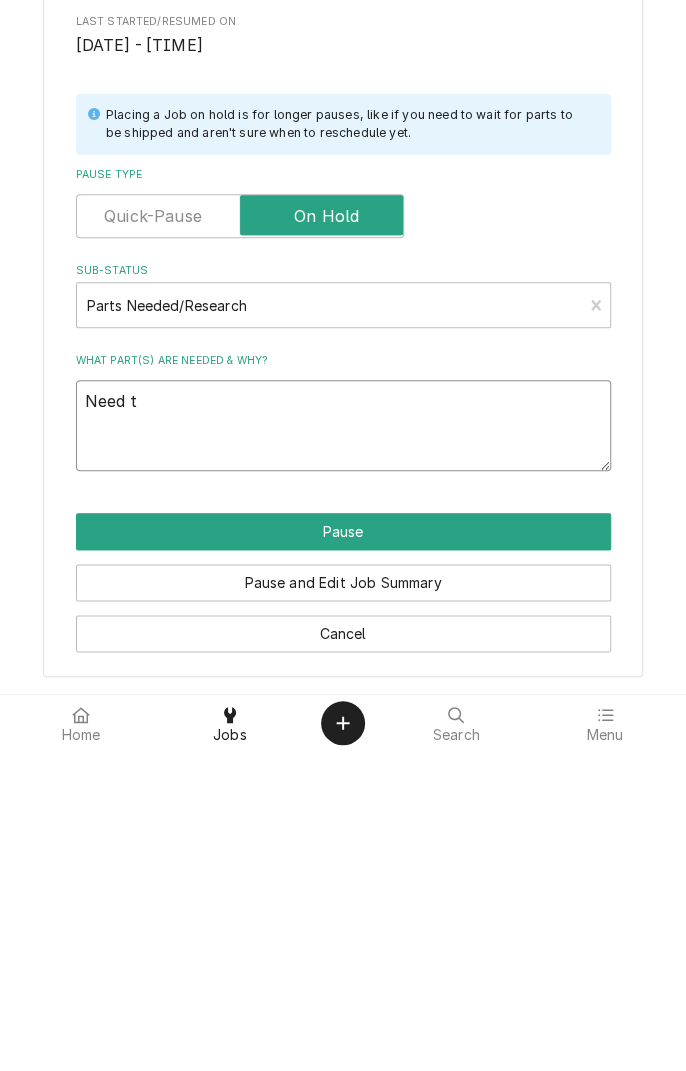 type on "x" 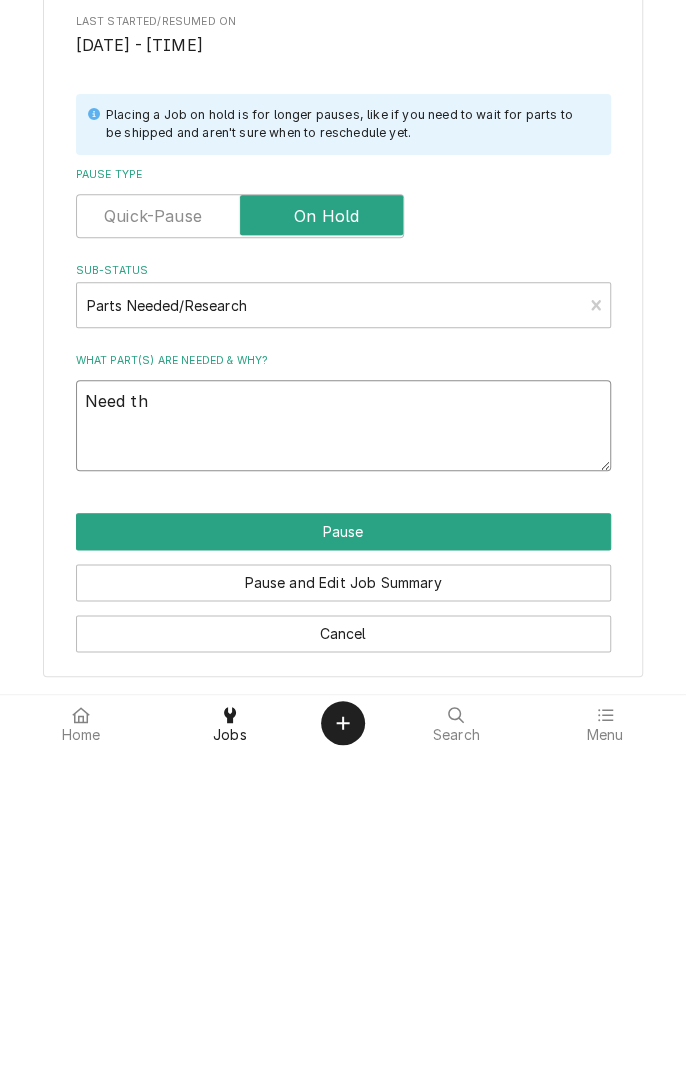 type on "x" 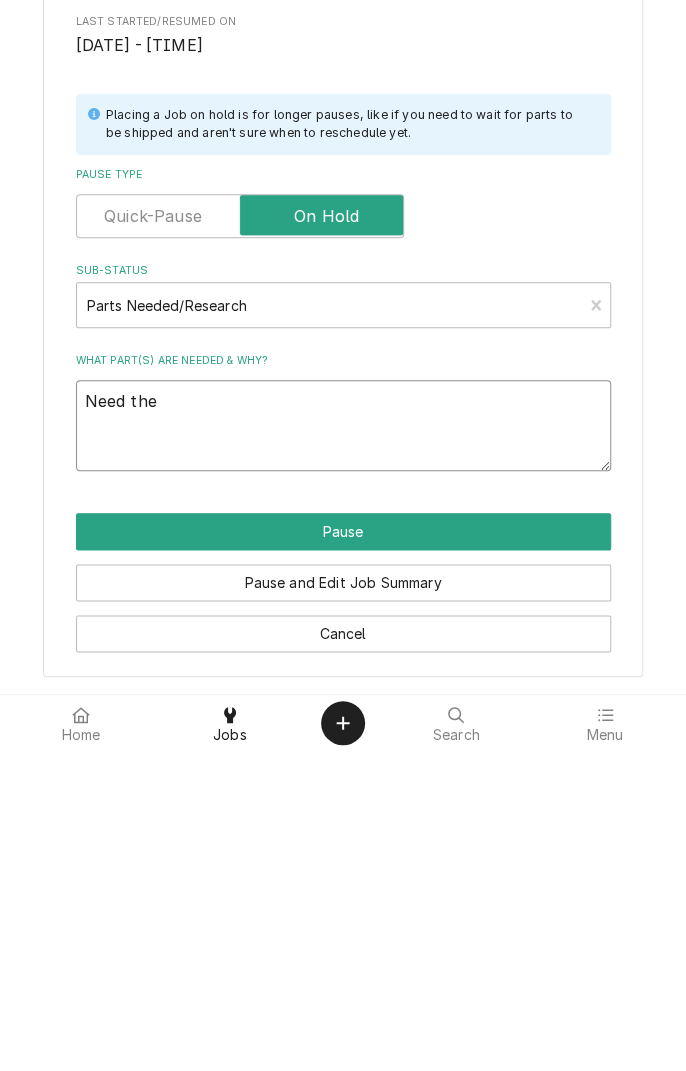 type on "x" 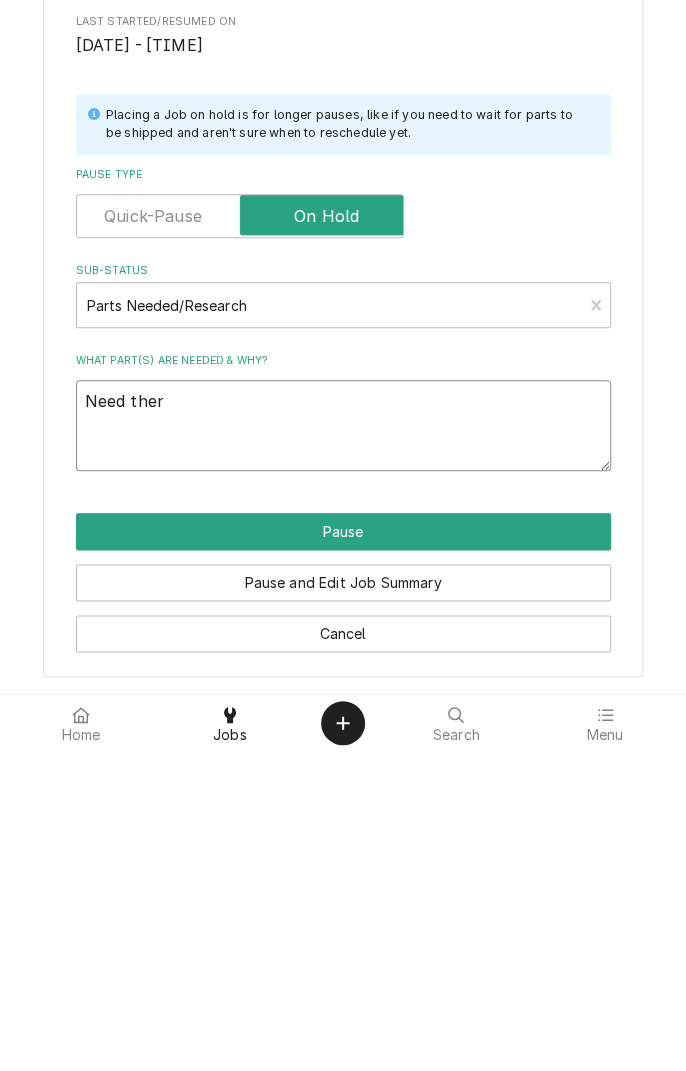 type on "x" 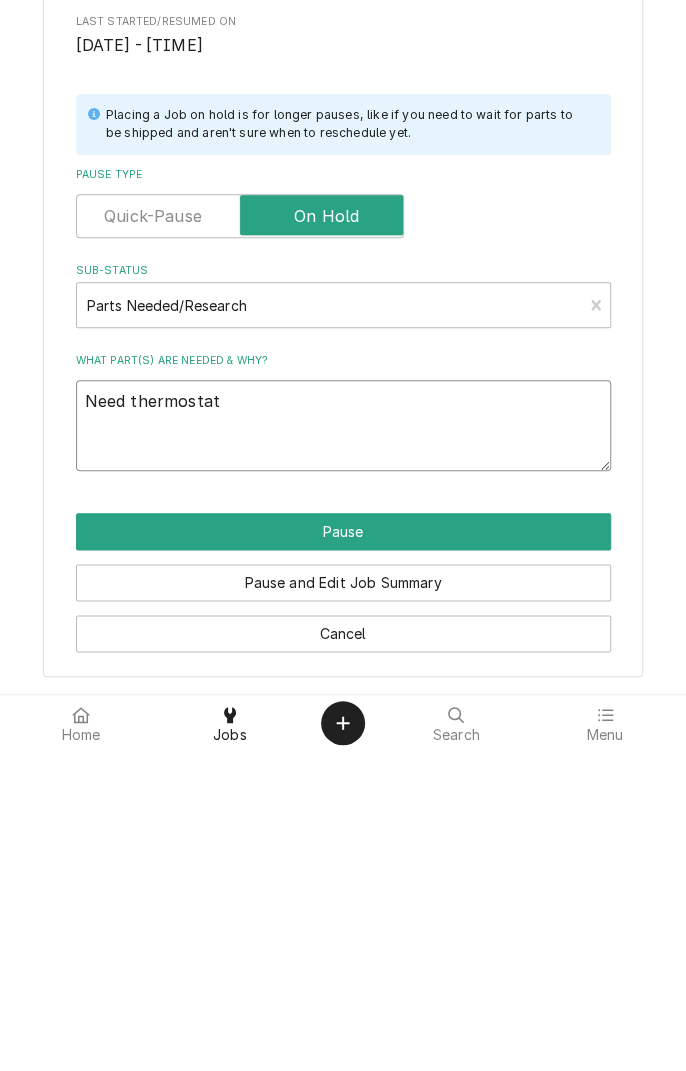 type on "x" 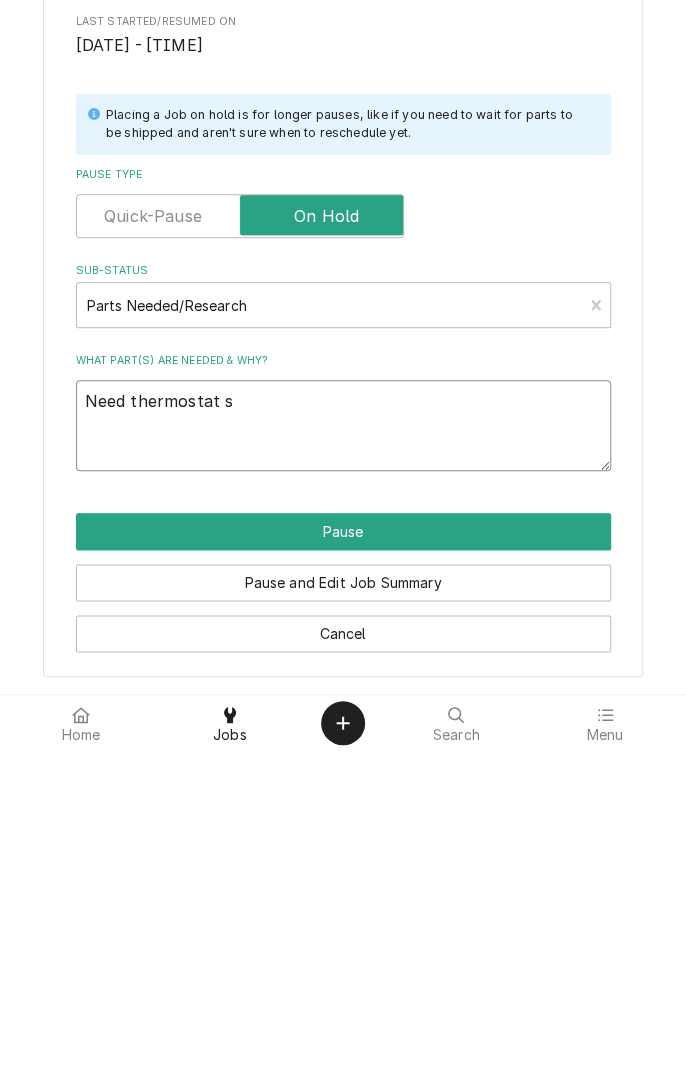 type on "x" 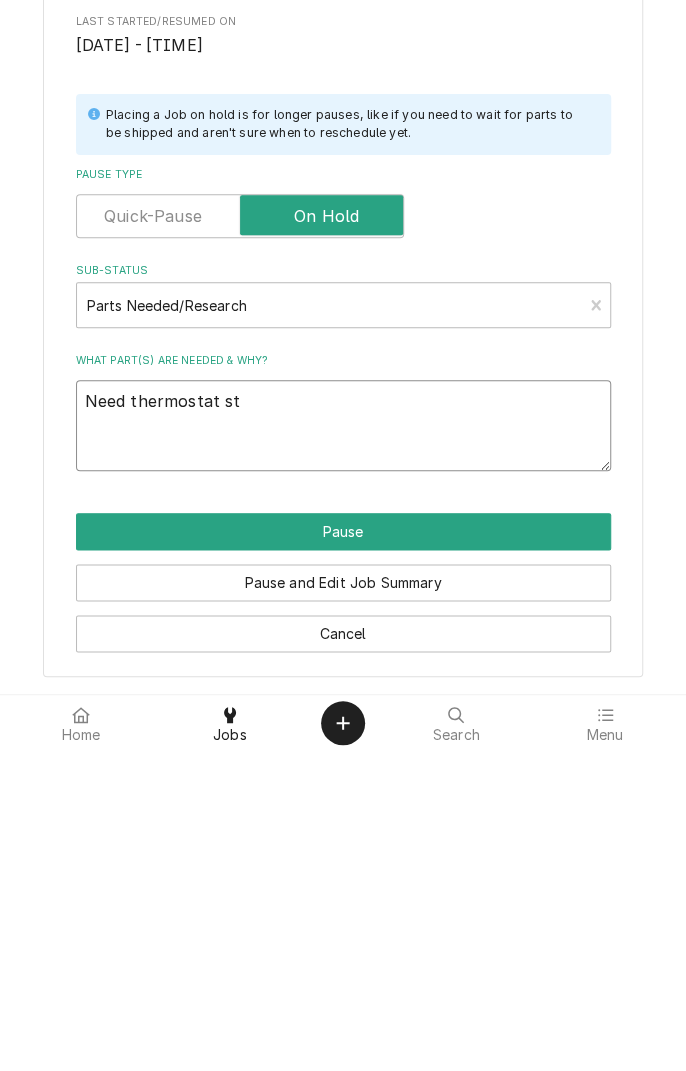 type on "x" 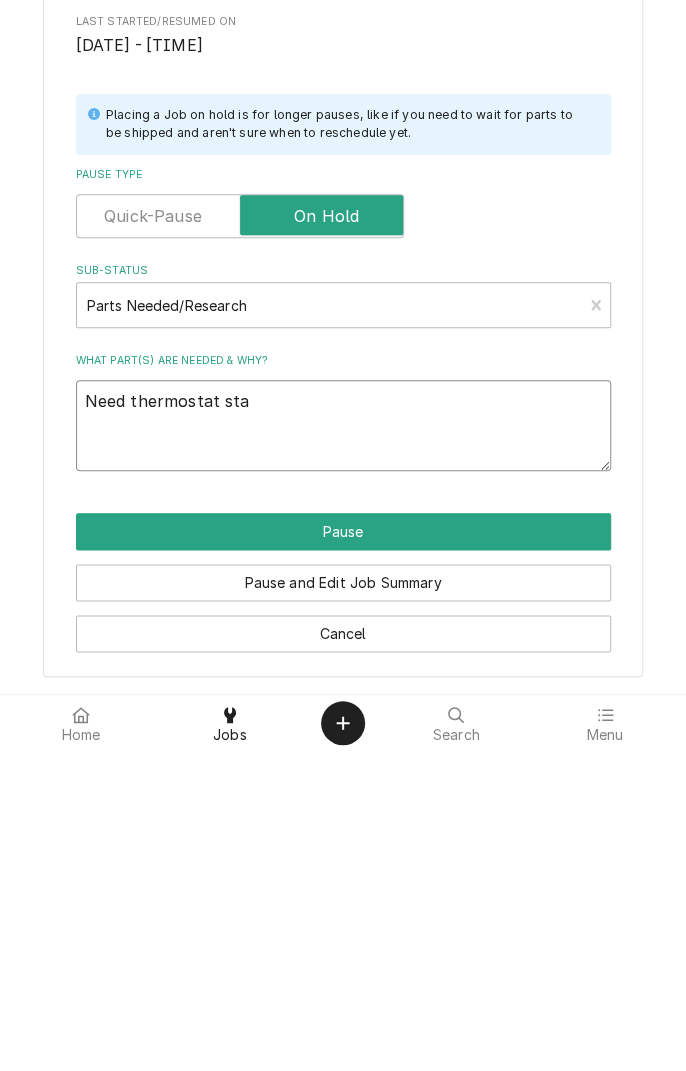 type on "x" 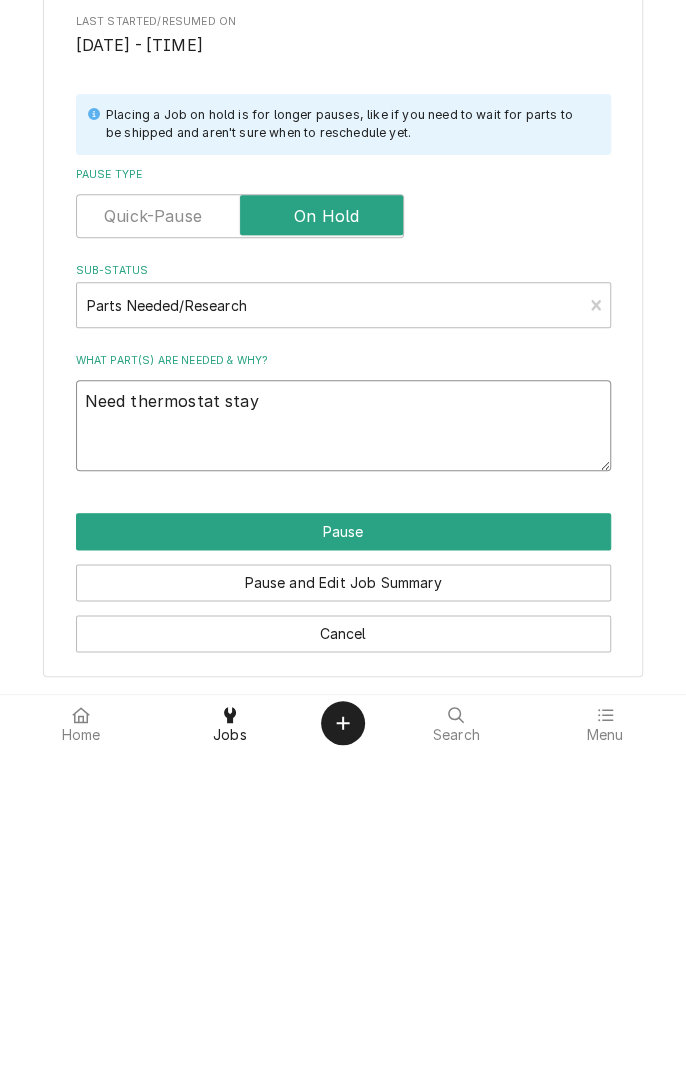 type on "x" 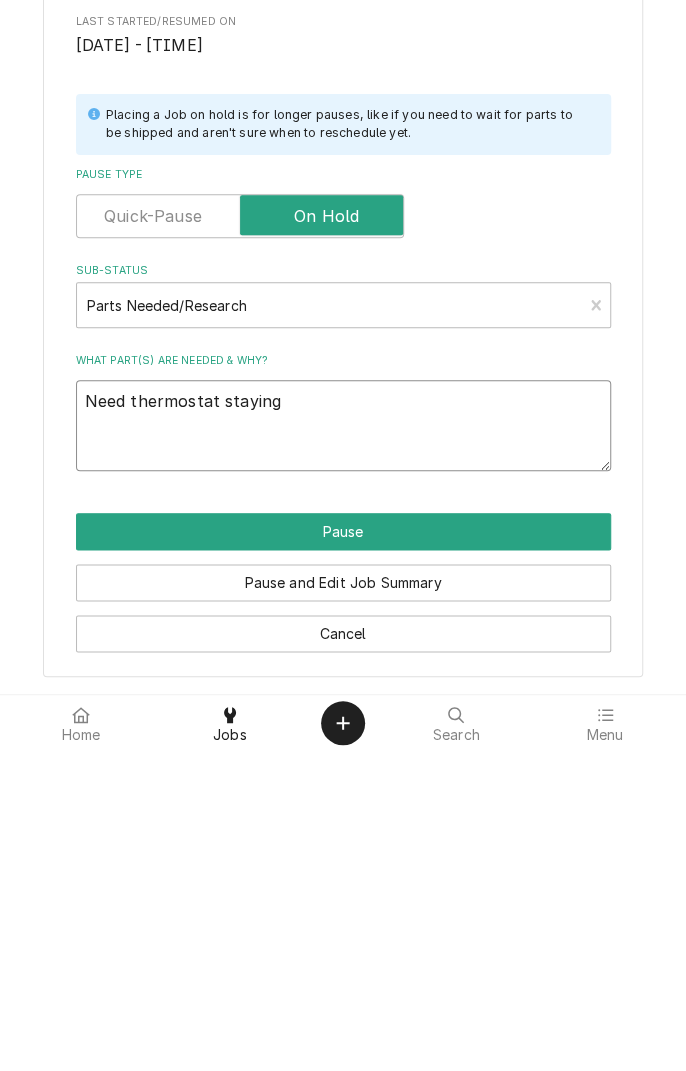 type on "x" 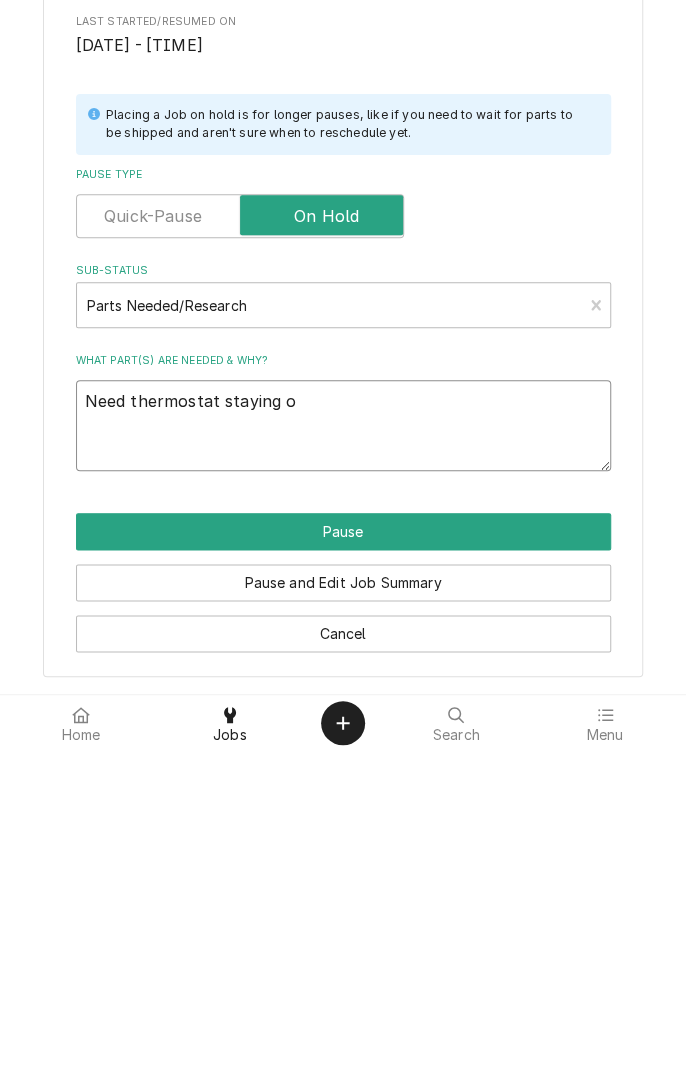 type on "x" 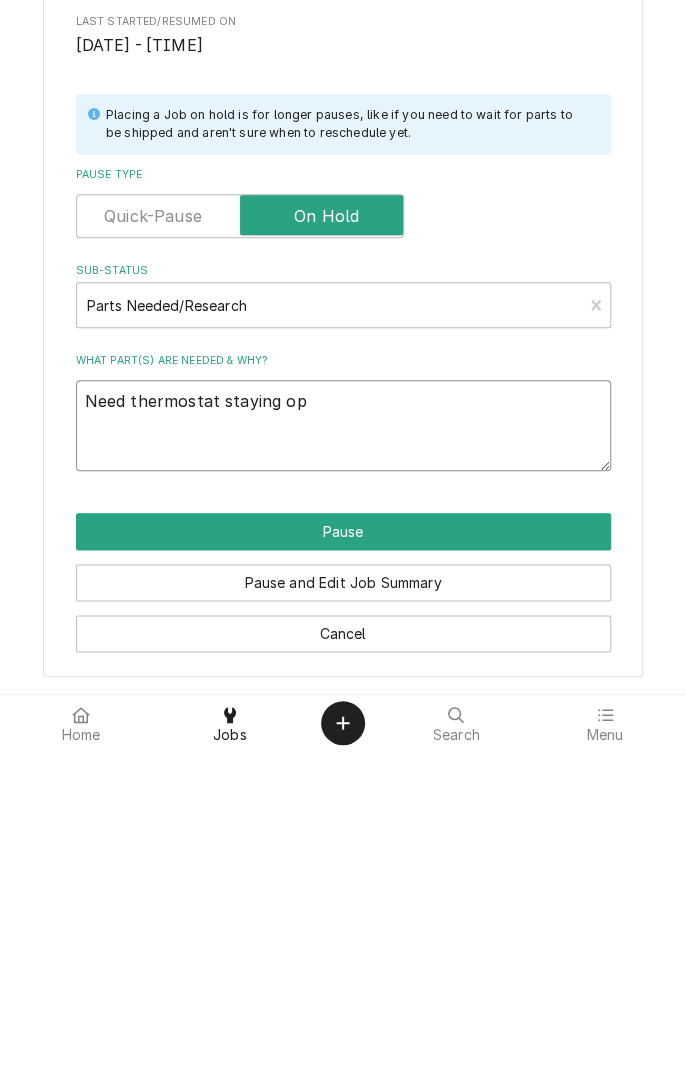 type on "x" 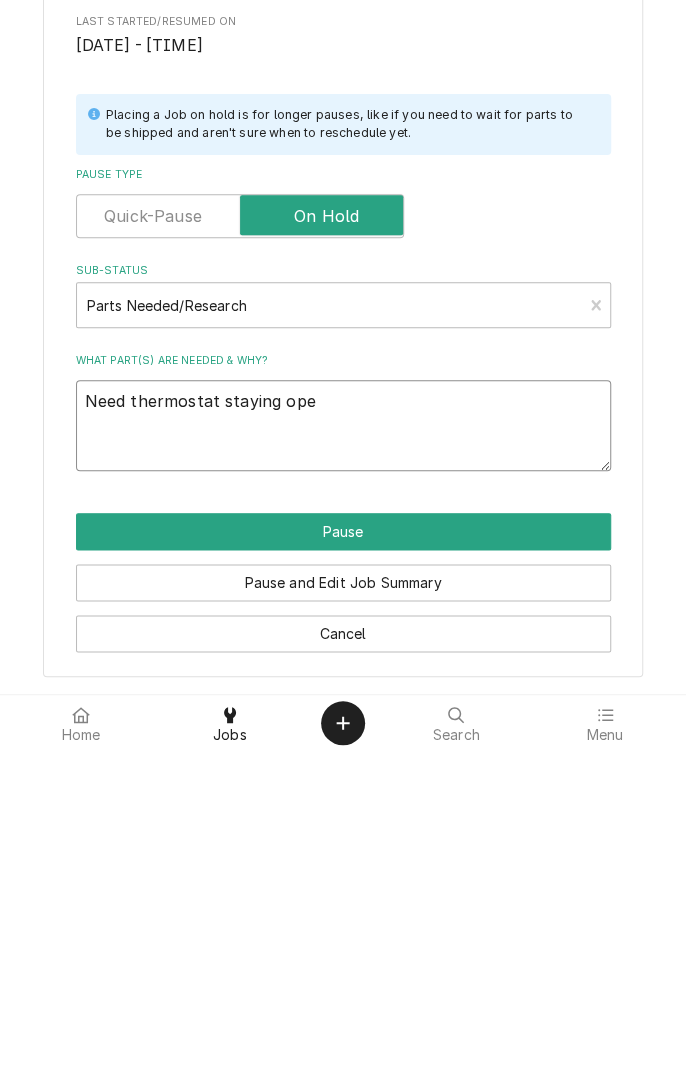 type on "x" 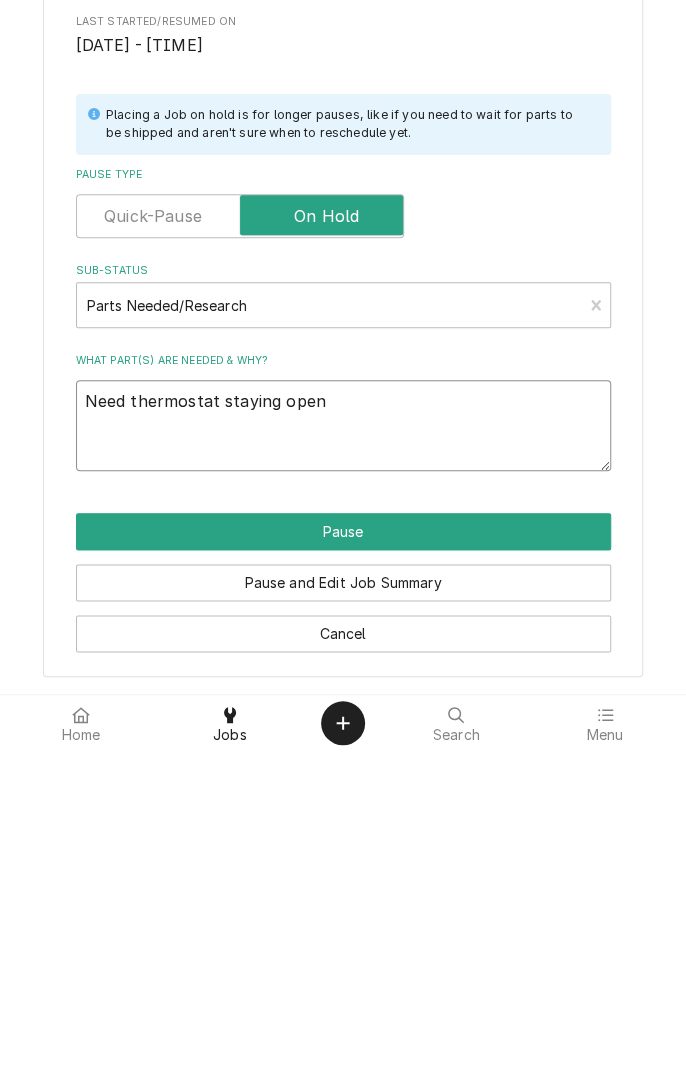 type on "x" 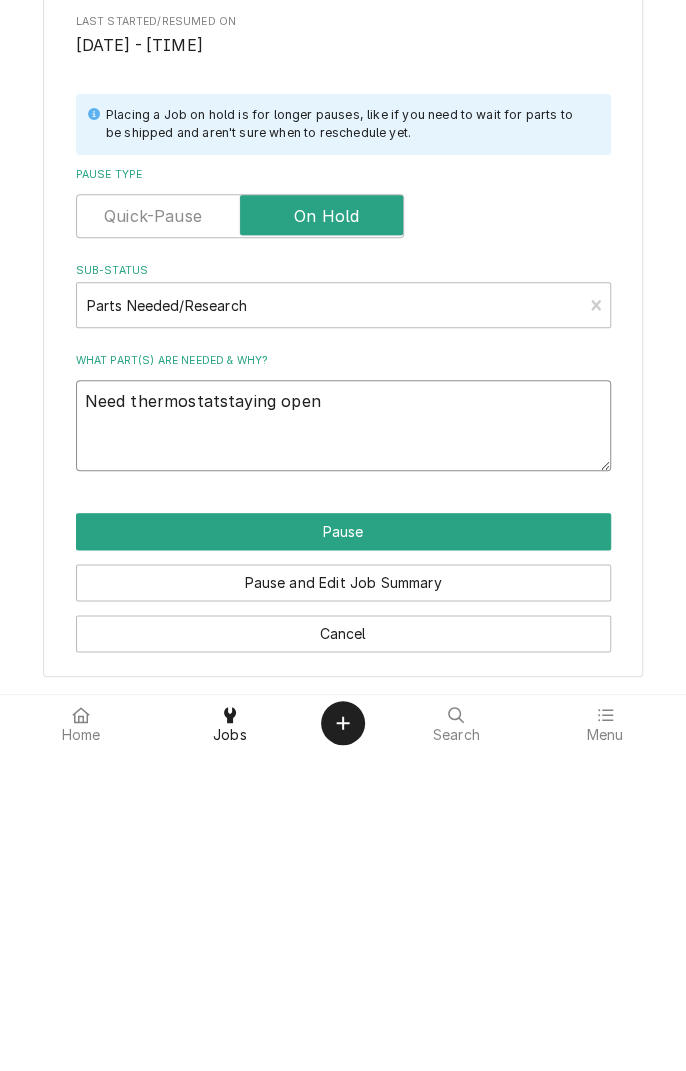 type on "x" 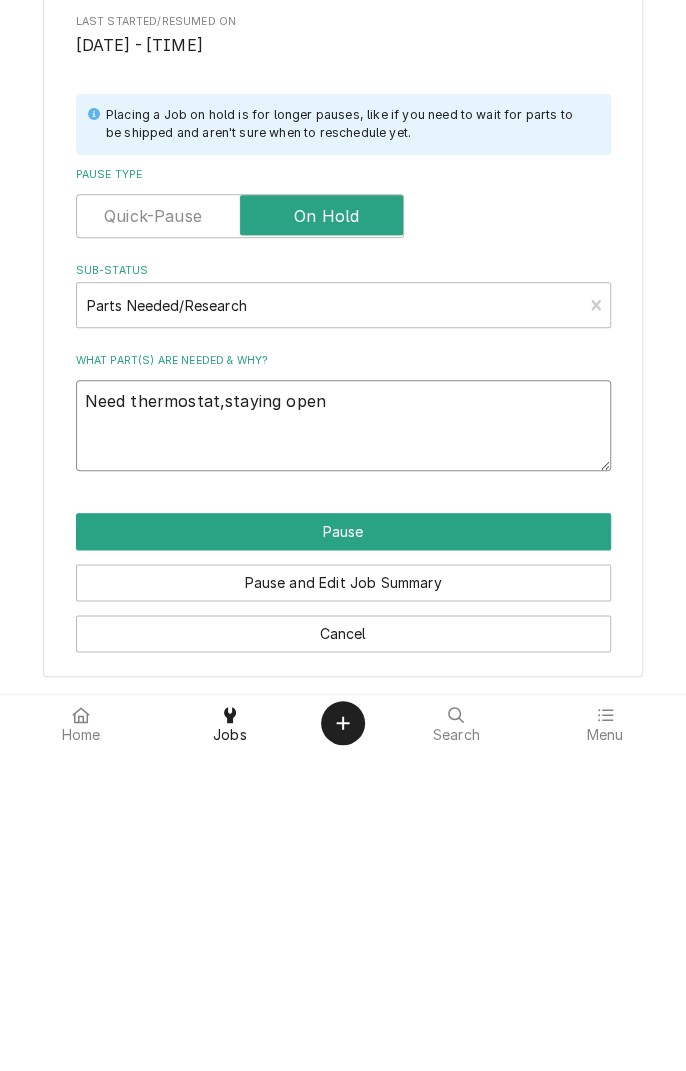 type on "x" 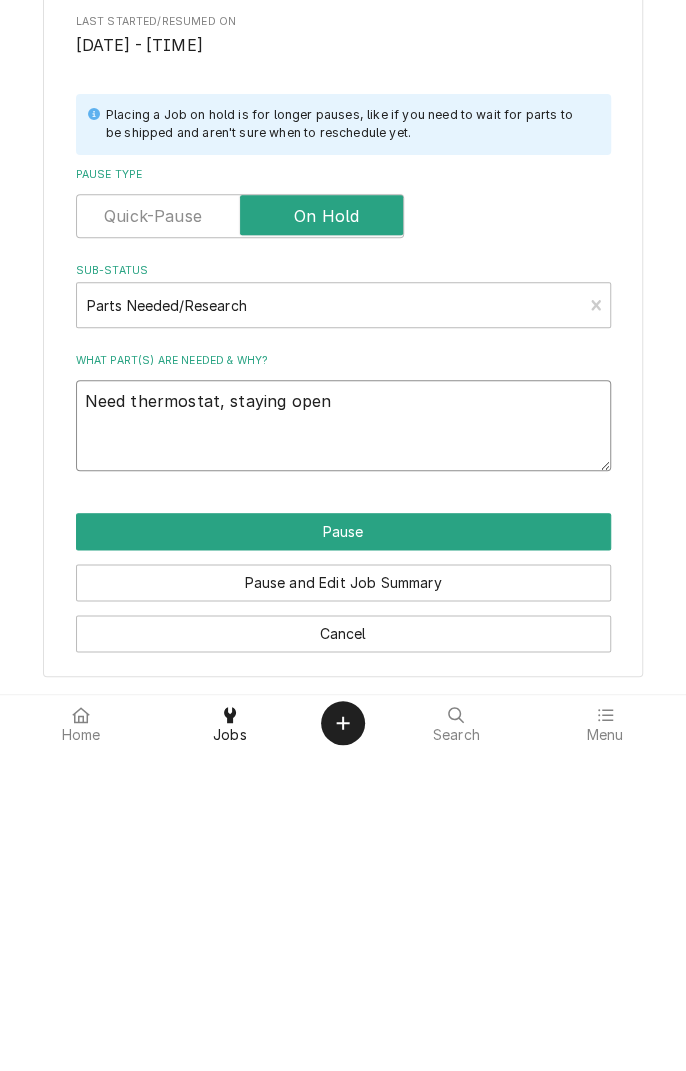 type on "x" 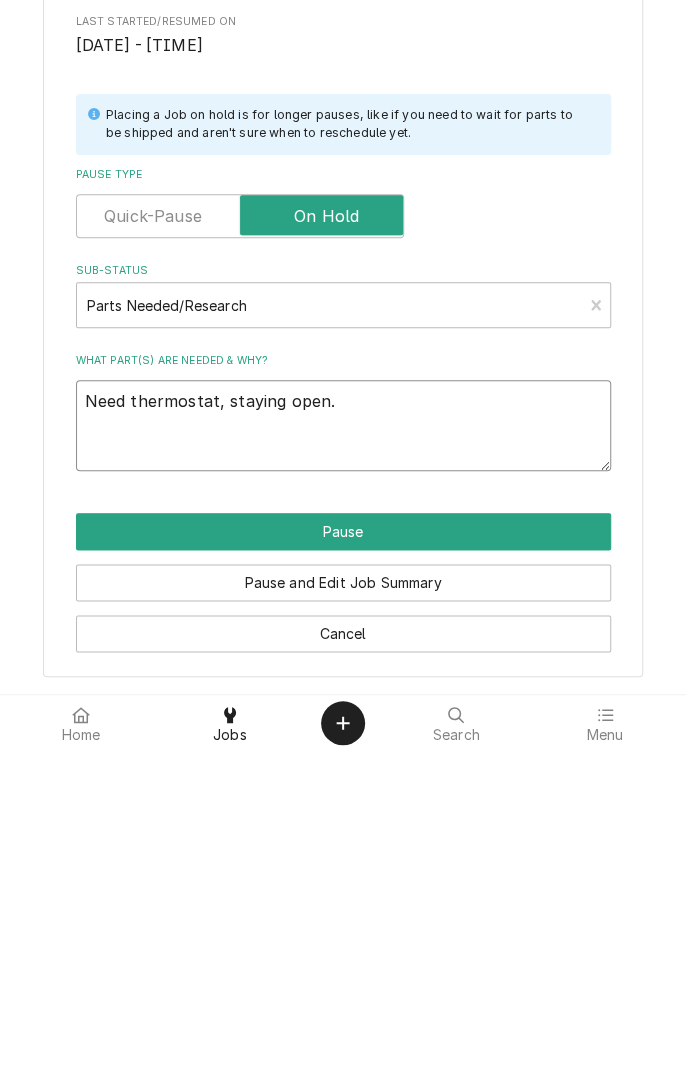 type on "x" 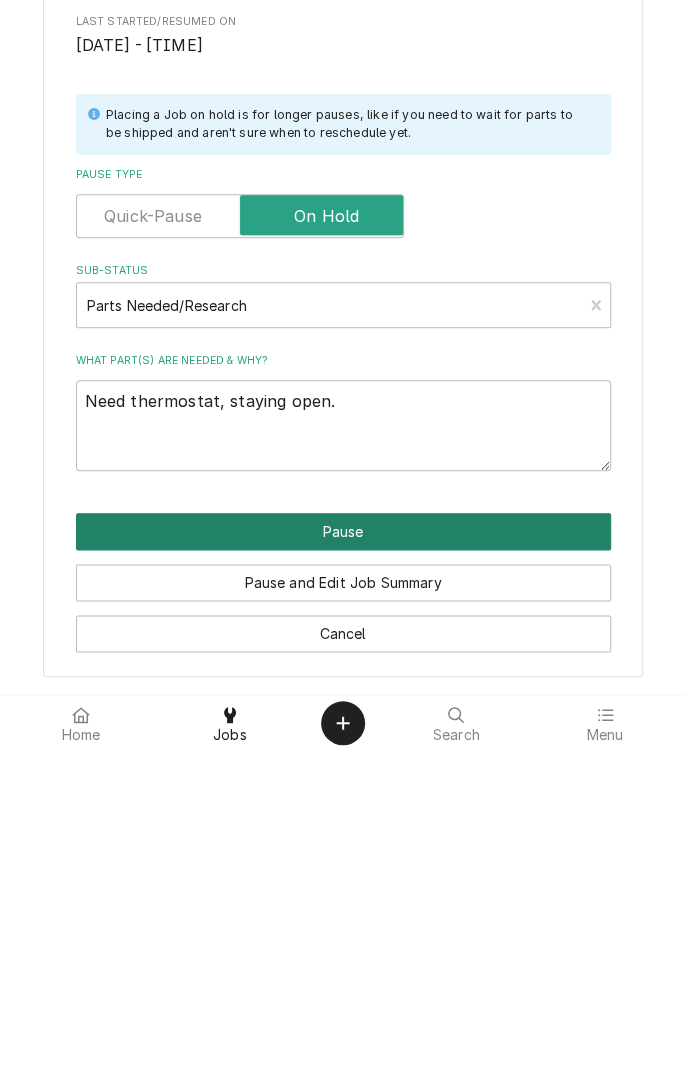 click on "Pause" at bounding box center (343, 851) 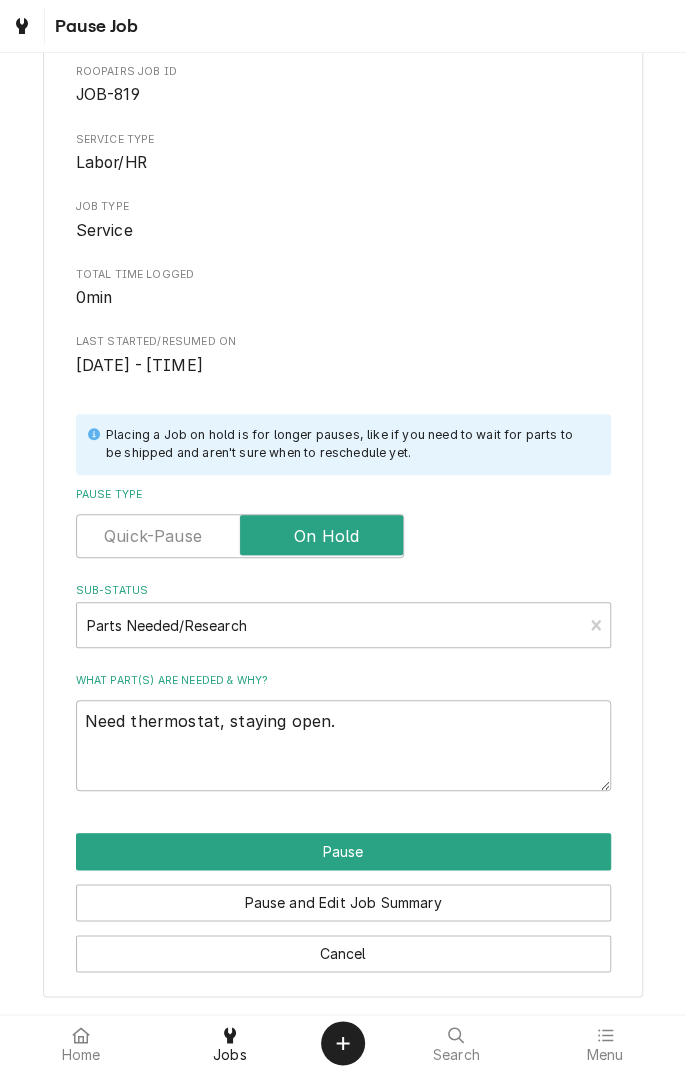 type on "x" 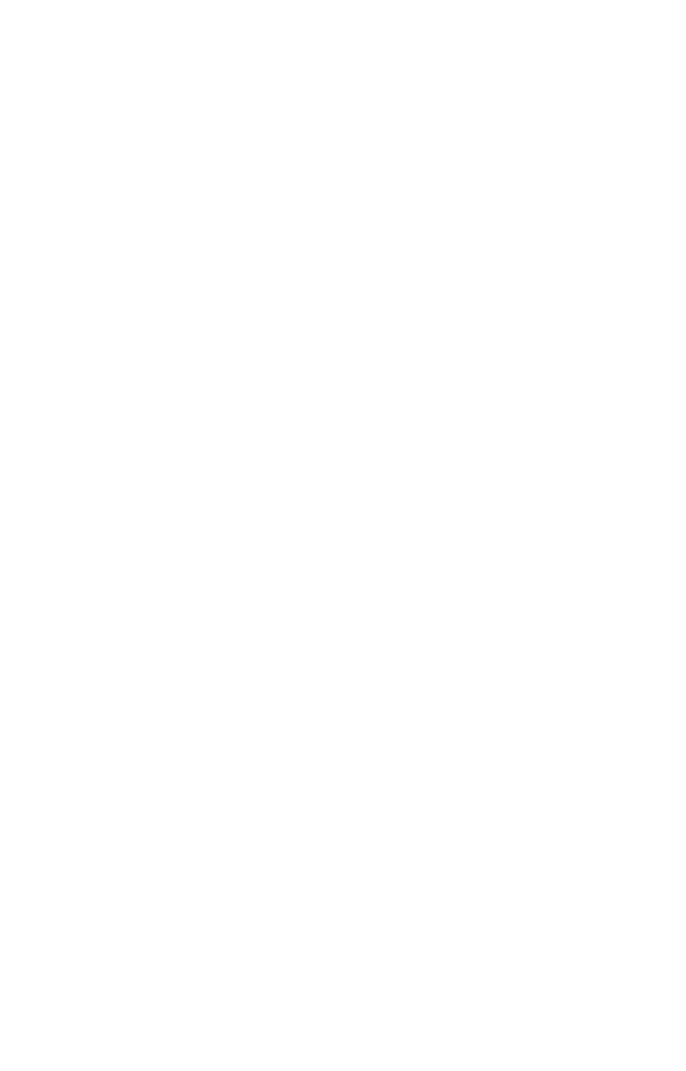 scroll, scrollTop: 0, scrollLeft: 0, axis: both 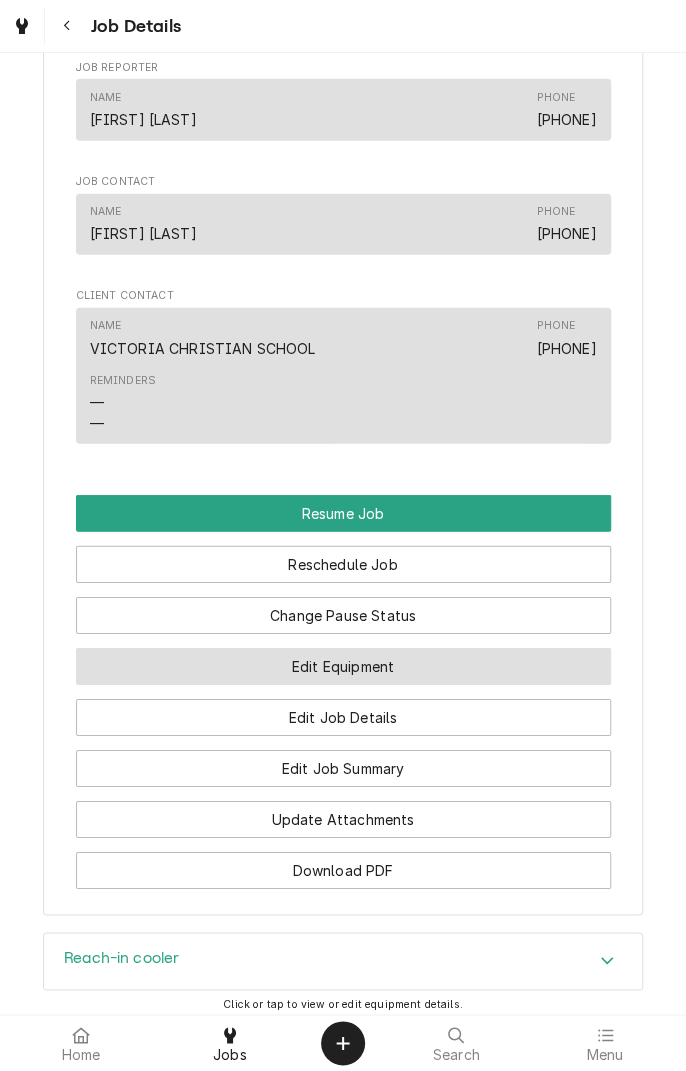 click on "Edit Equipment" at bounding box center [343, 666] 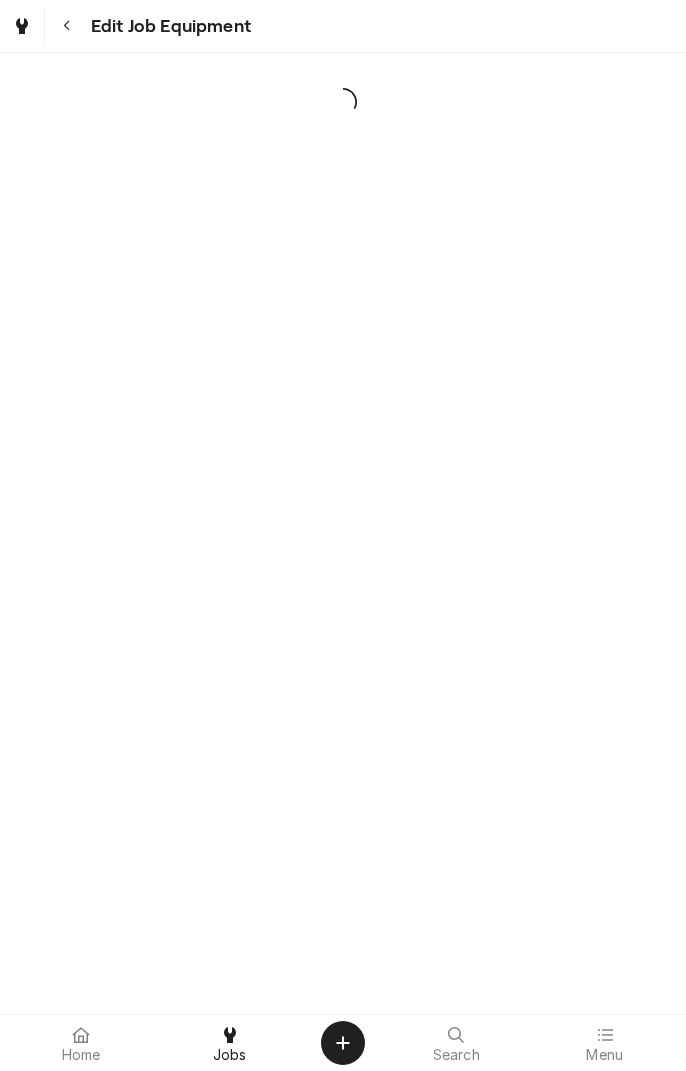 scroll, scrollTop: 0, scrollLeft: 0, axis: both 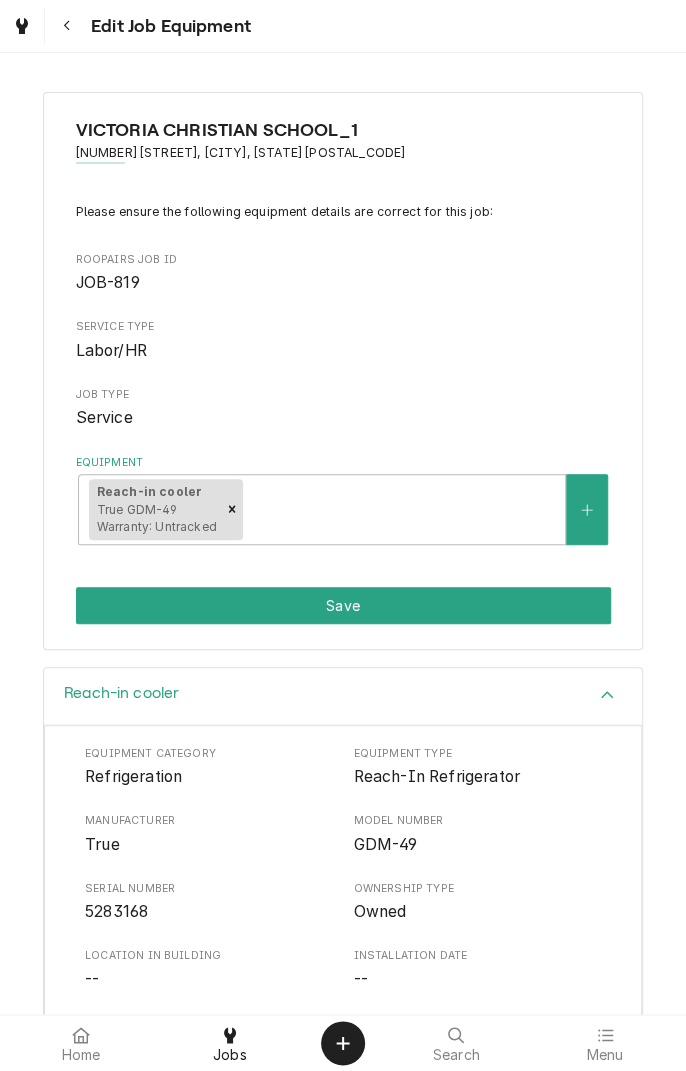 click 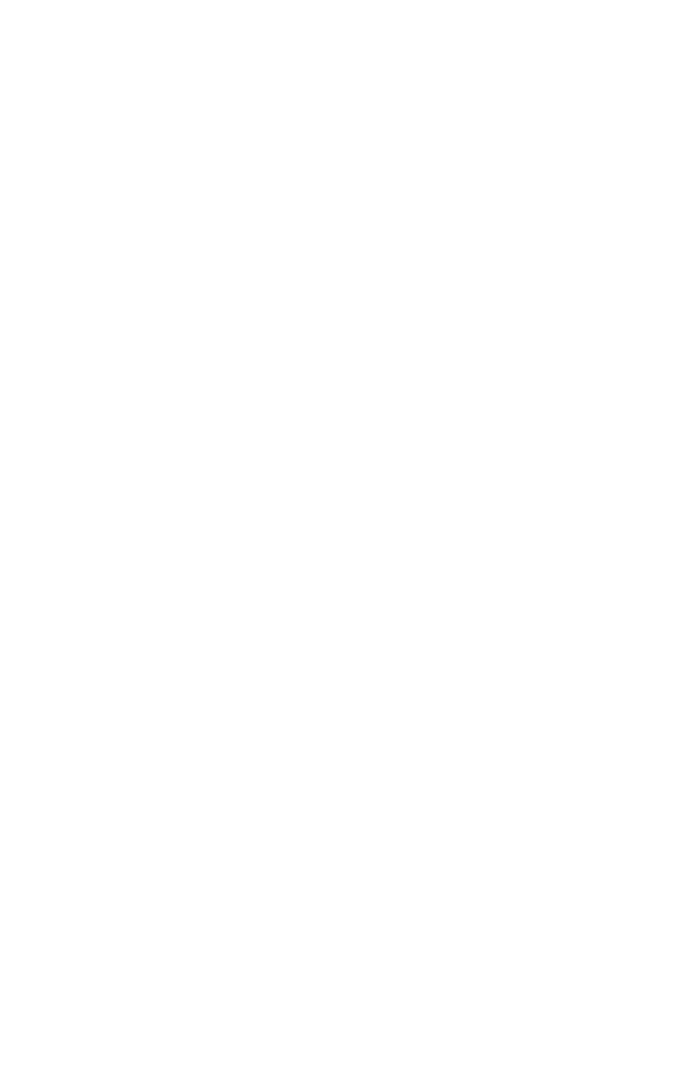 scroll, scrollTop: 0, scrollLeft: 0, axis: both 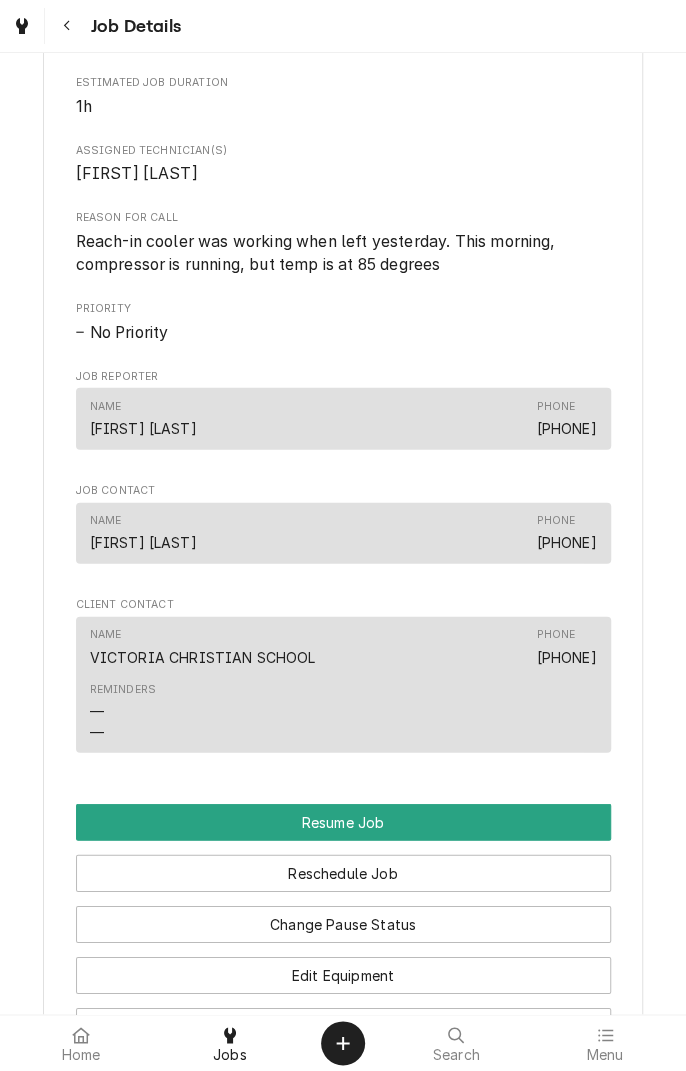 click 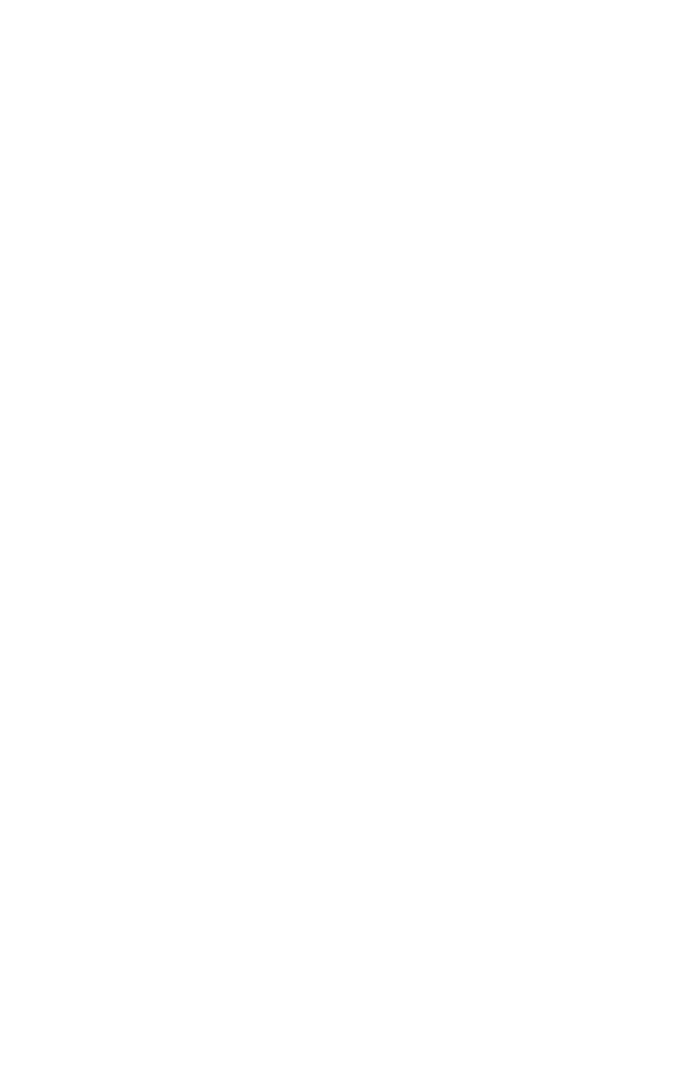 scroll, scrollTop: 0, scrollLeft: 0, axis: both 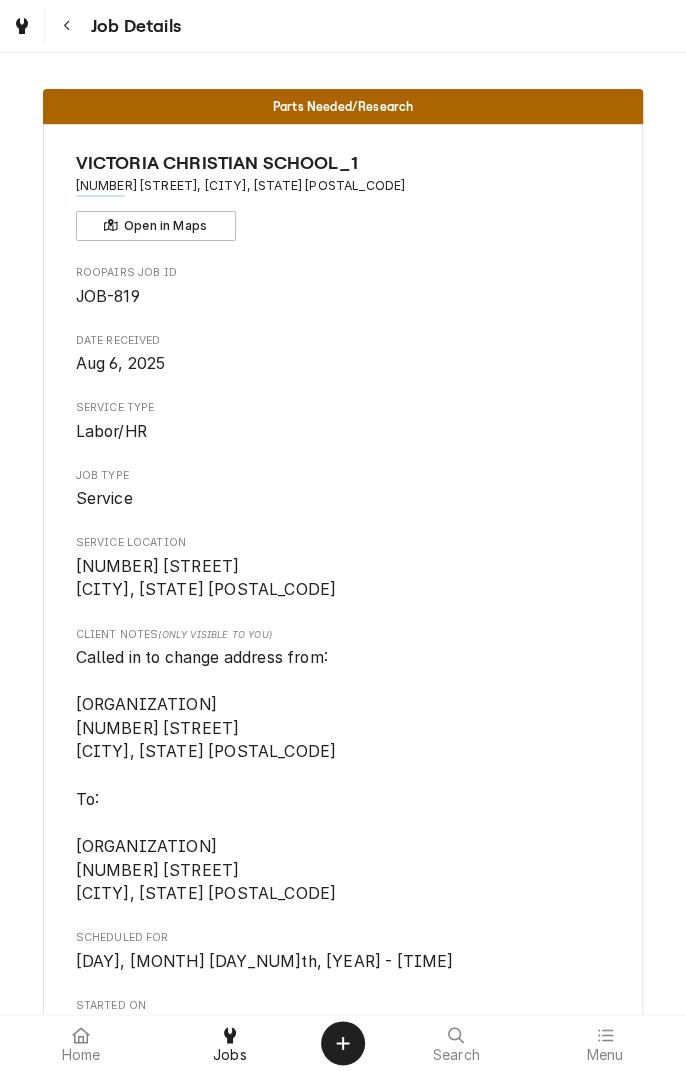 click on "Home" at bounding box center (81, 1055) 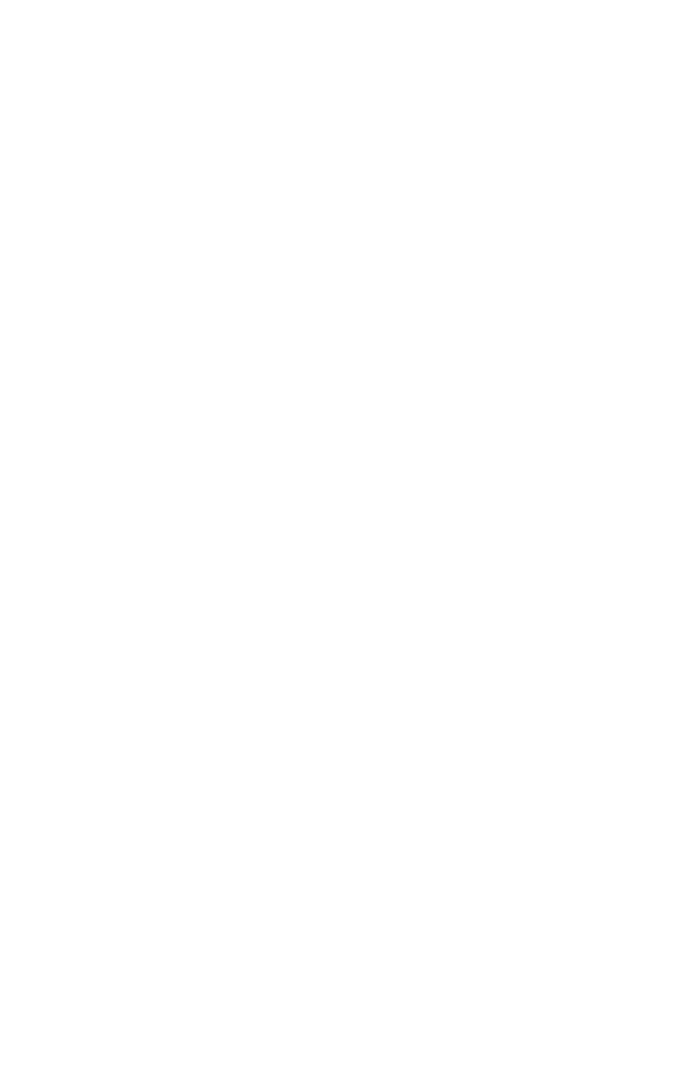 scroll, scrollTop: 0, scrollLeft: 0, axis: both 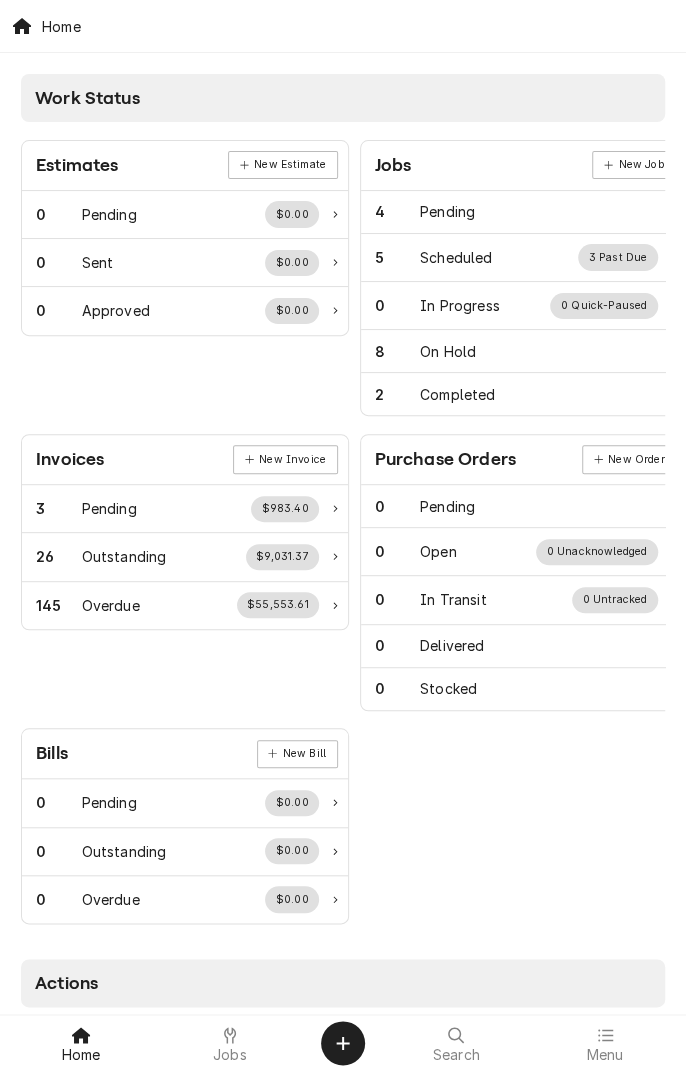 click on "Jobs" at bounding box center [230, 1055] 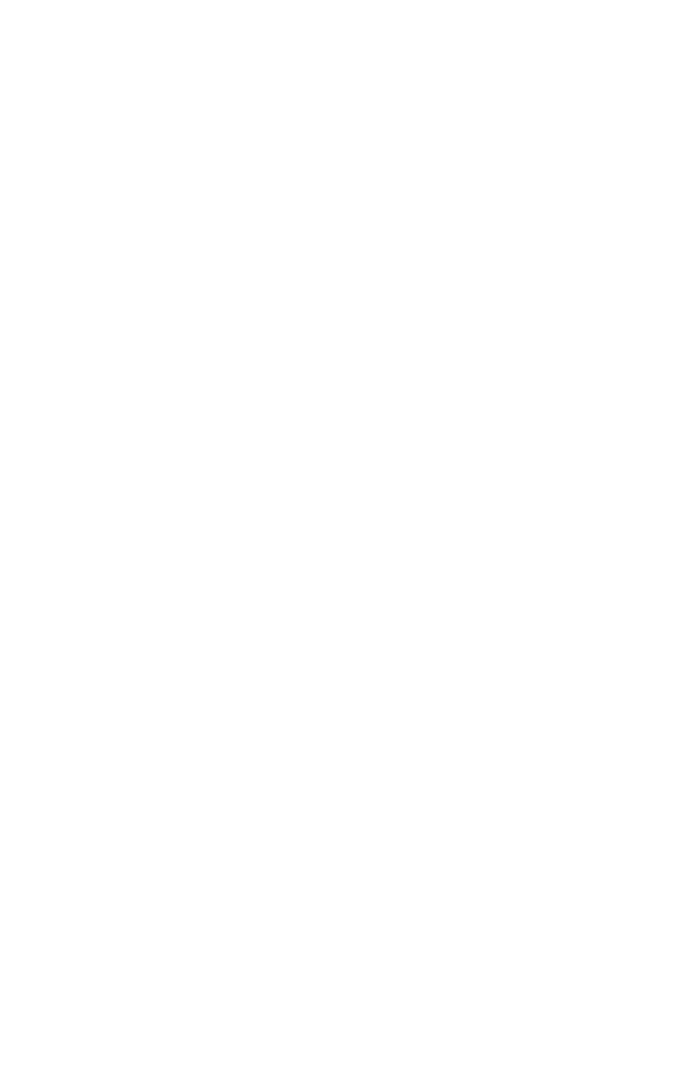 scroll, scrollTop: 0, scrollLeft: 0, axis: both 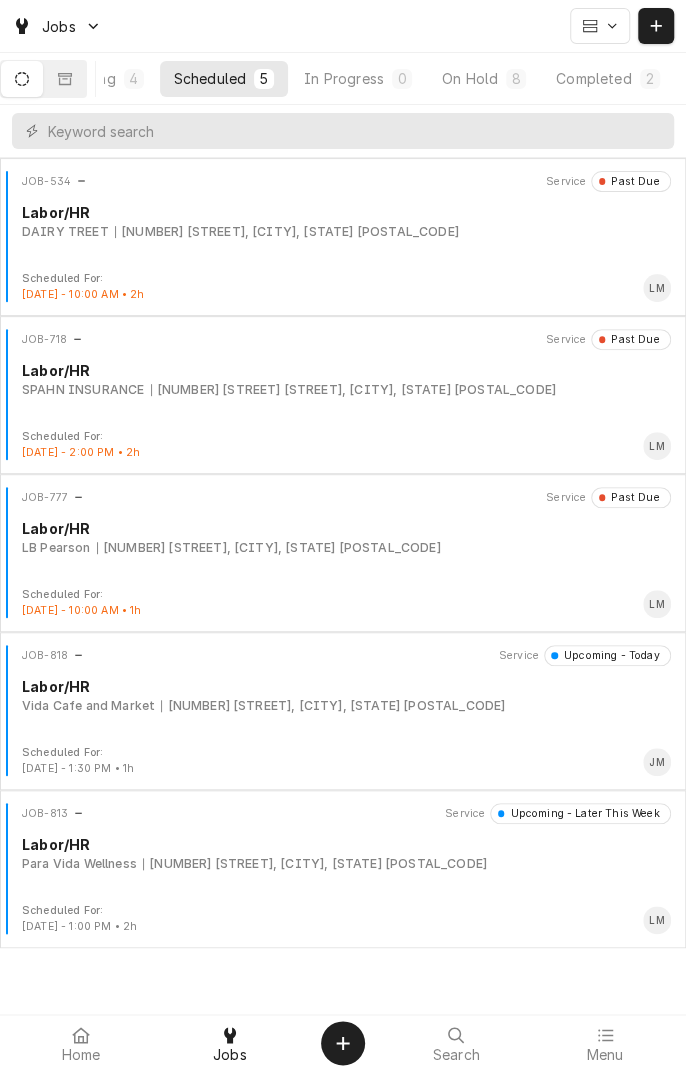 click 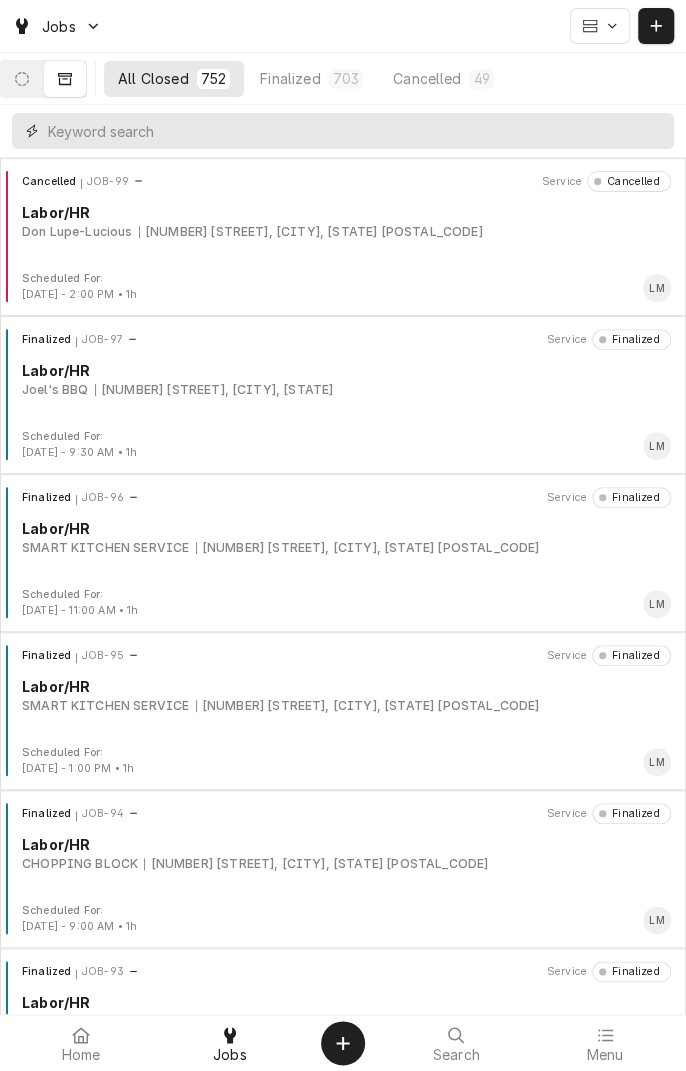 click at bounding box center [356, 131] 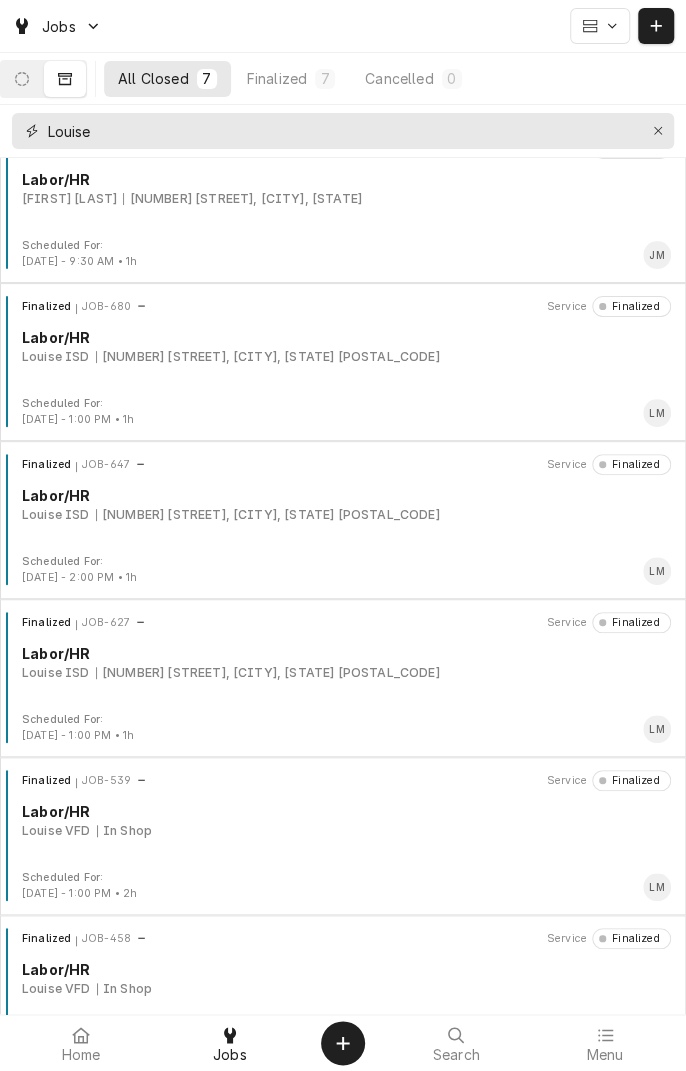 scroll, scrollTop: 0, scrollLeft: 0, axis: both 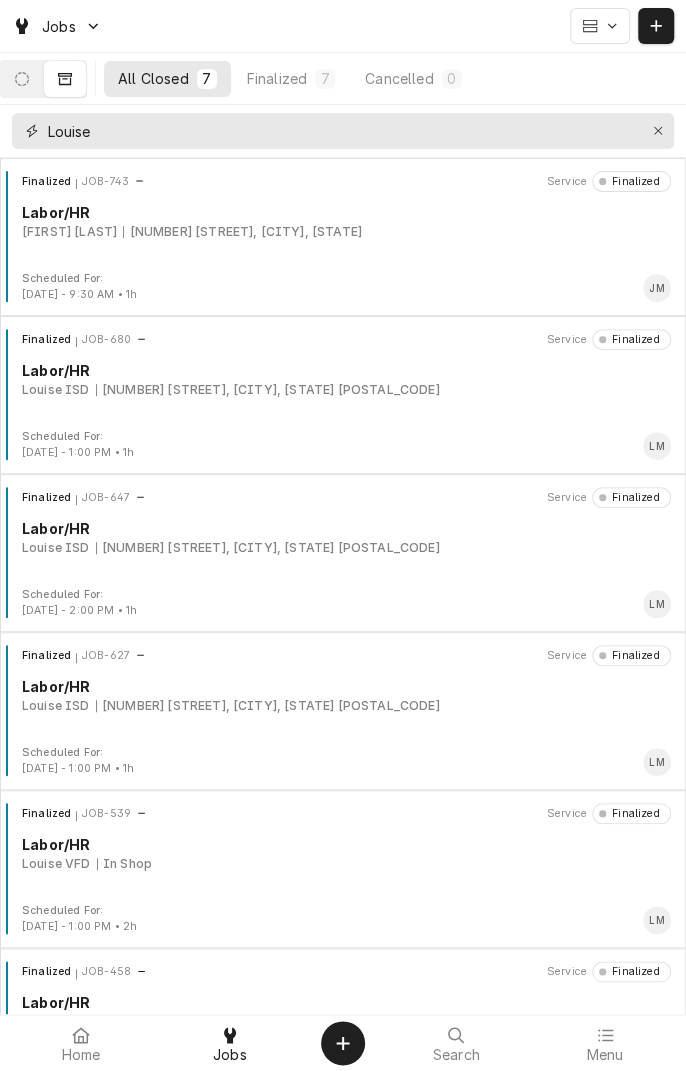 type on "Louise" 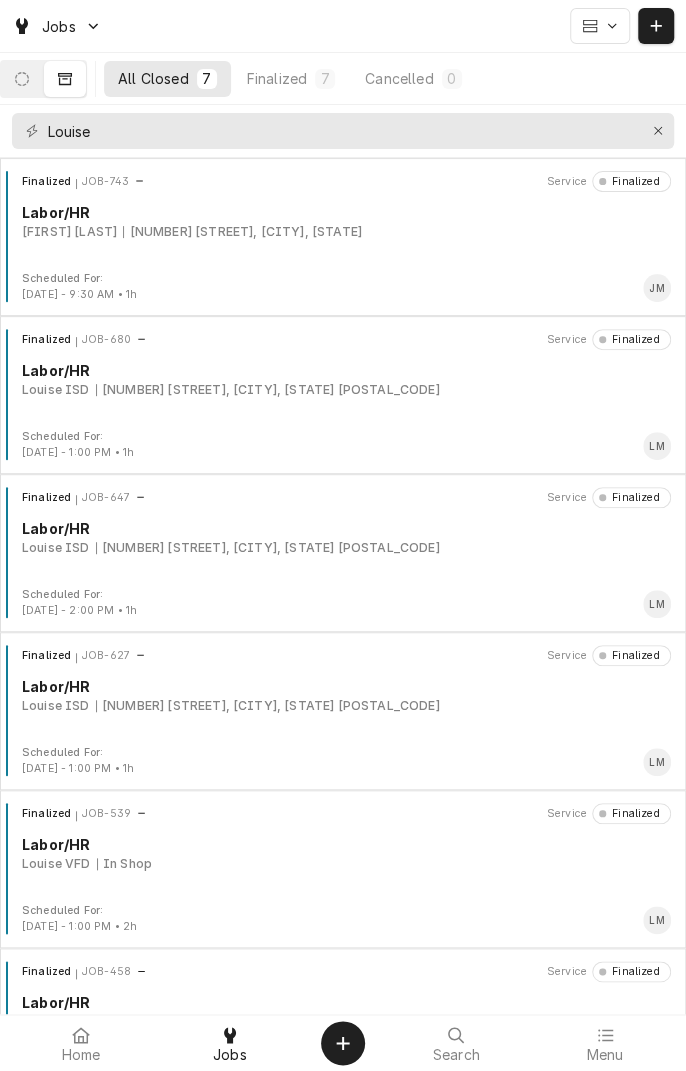 click on "Finalized JOB-743 Service Finalized Labor/HR [FIRST] [LAST] [NUMBER] [STREET], [CITY], [STATE]" at bounding box center [343, 221] 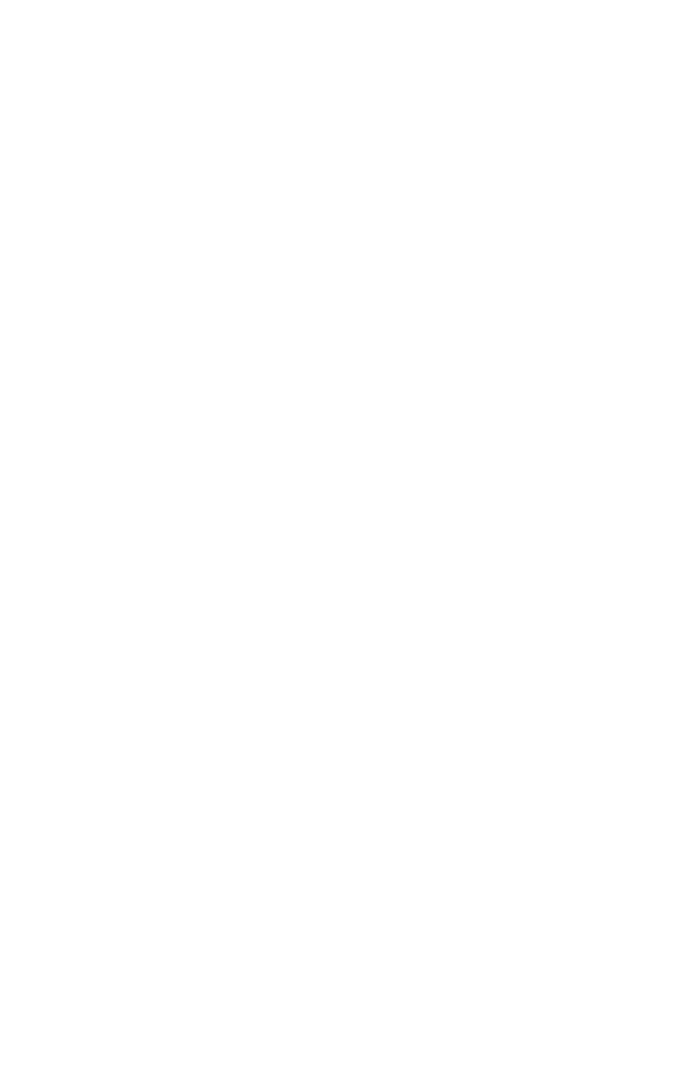 scroll, scrollTop: 0, scrollLeft: 0, axis: both 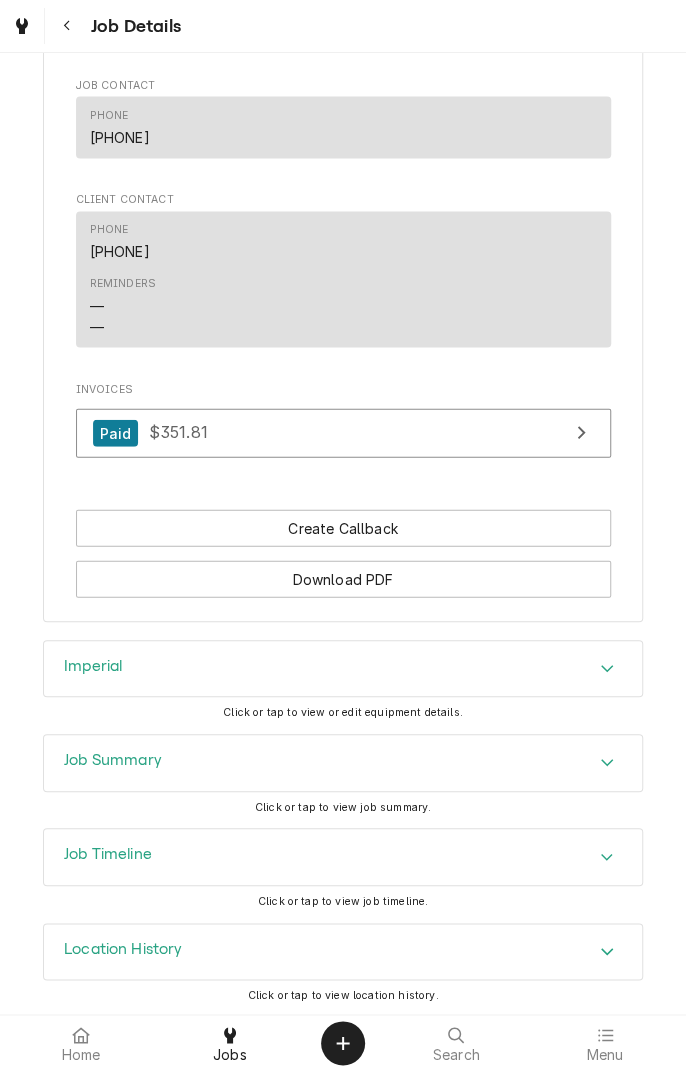 click 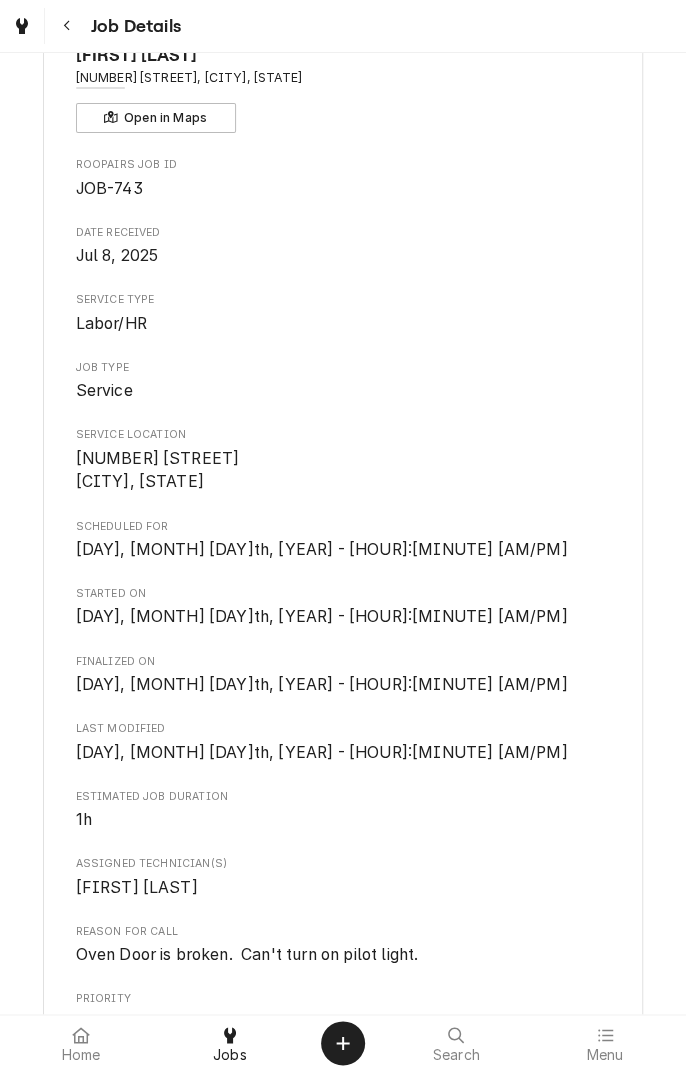 scroll, scrollTop: 0, scrollLeft: 0, axis: both 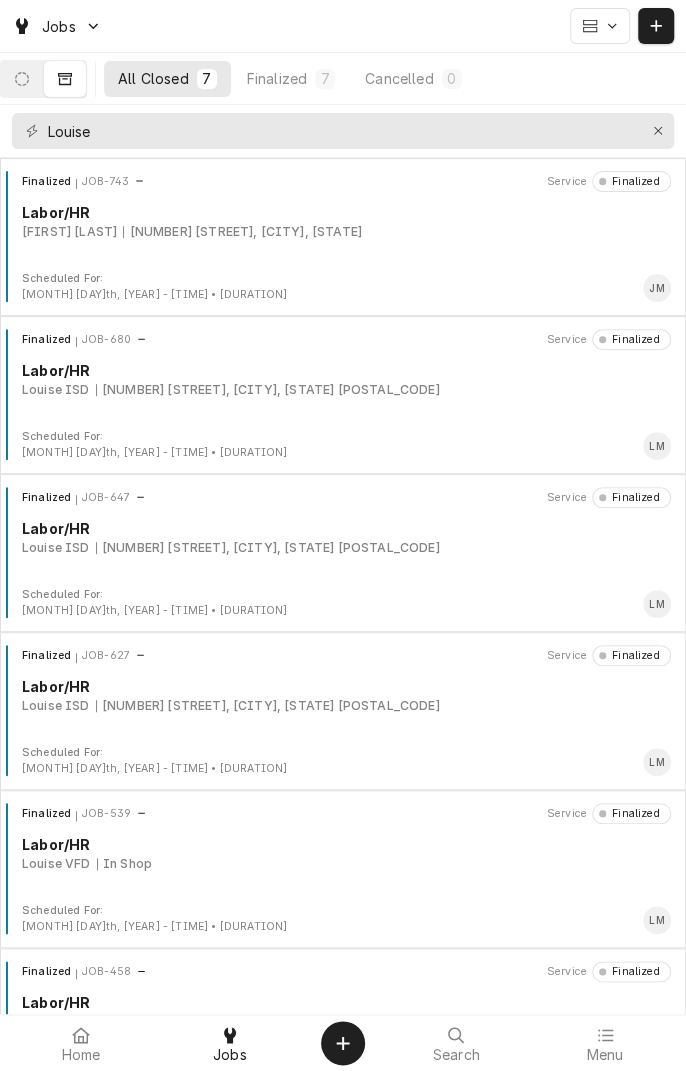 click on "[FIRST] [LAST]" at bounding box center [69, 232] 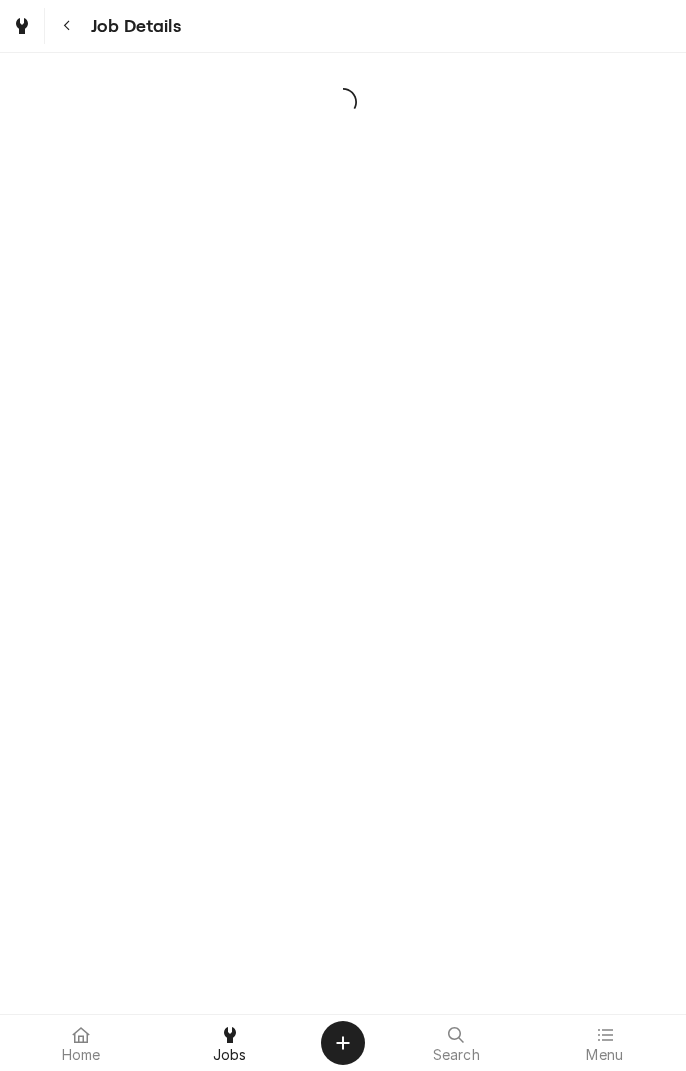 scroll, scrollTop: 0, scrollLeft: 0, axis: both 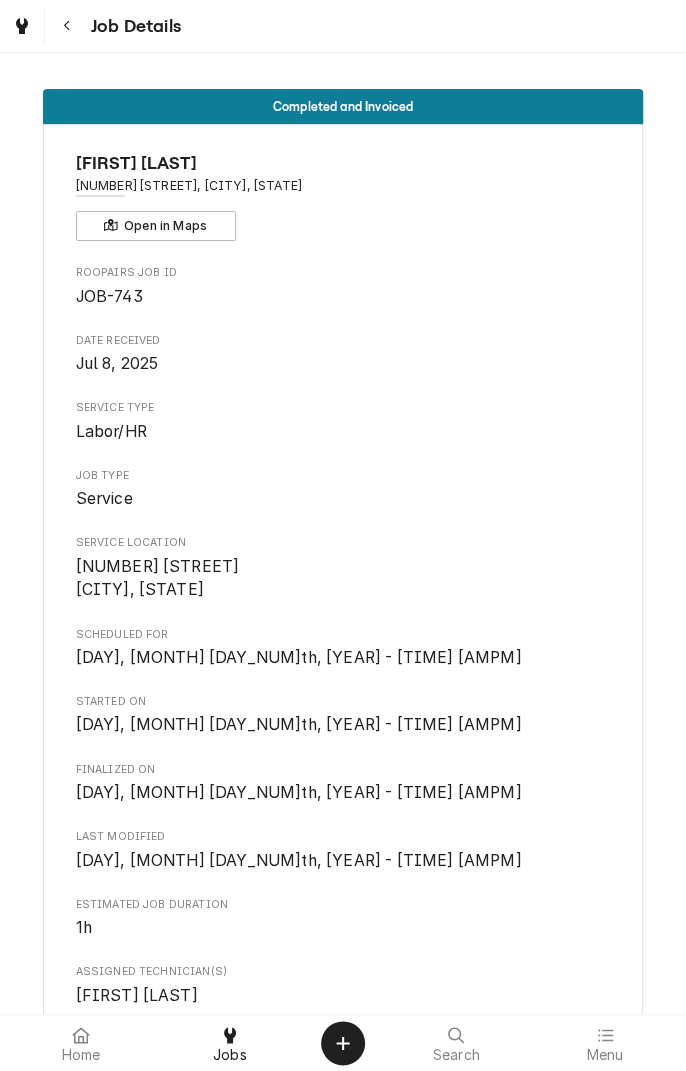 click 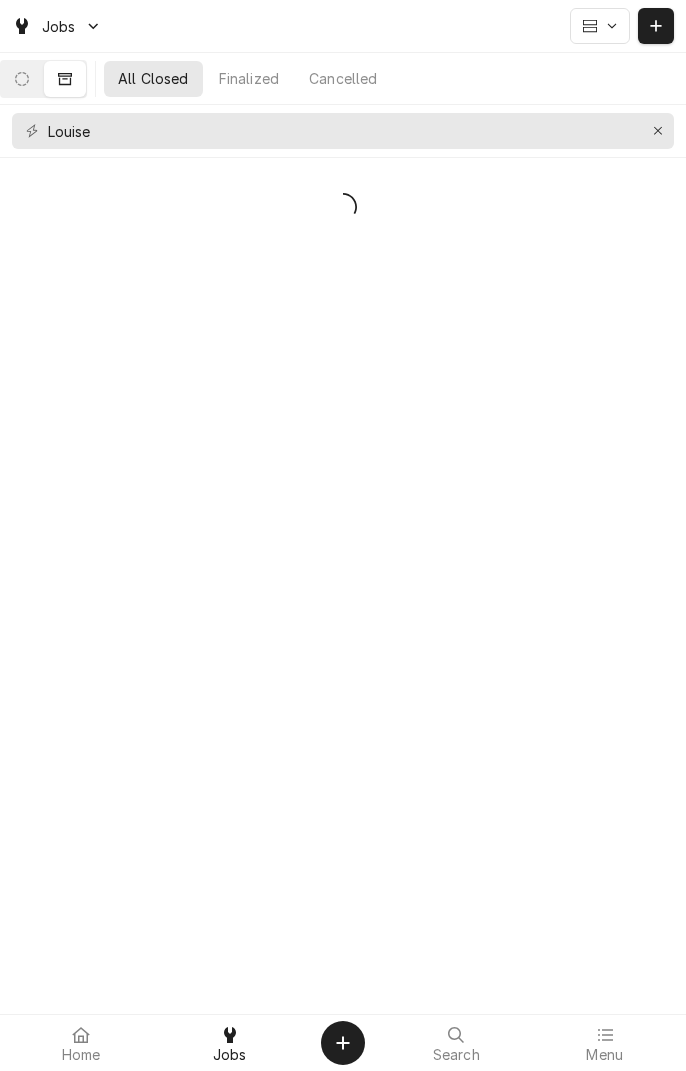 scroll, scrollTop: 0, scrollLeft: 0, axis: both 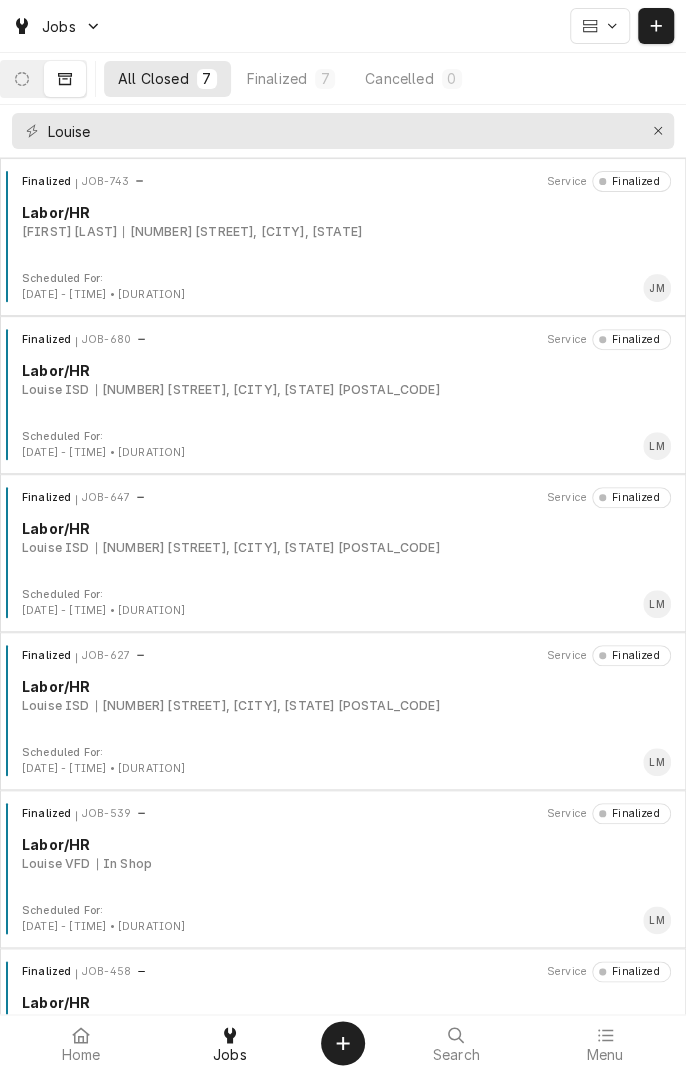 click at bounding box center (22, 79) 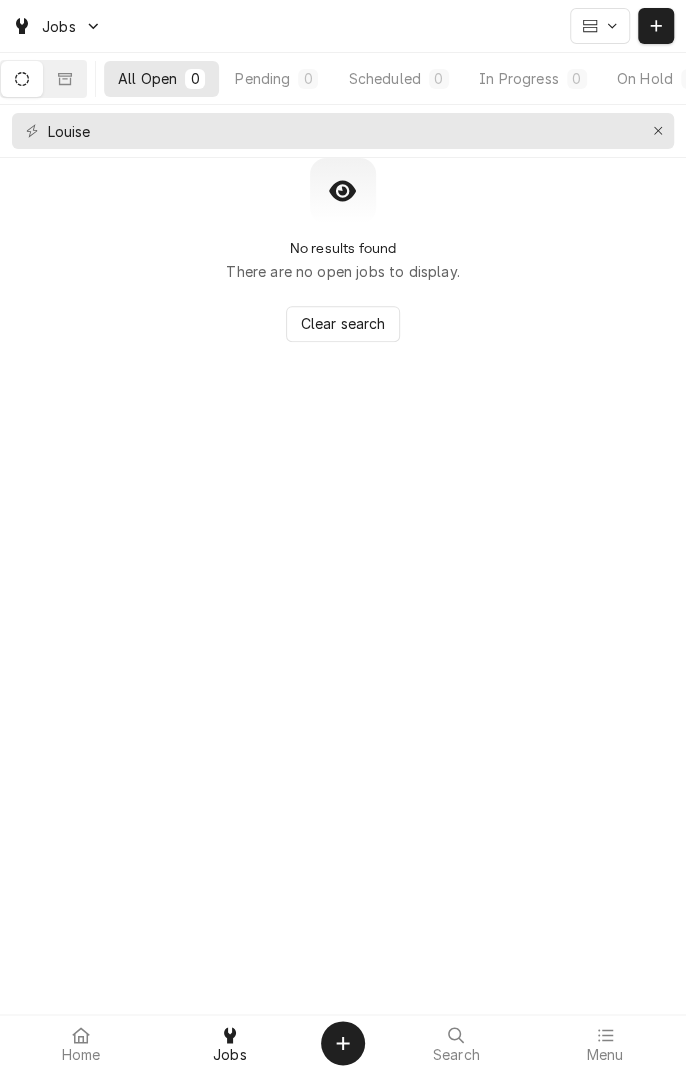 click on "Scheduled 0" at bounding box center [398, 79] 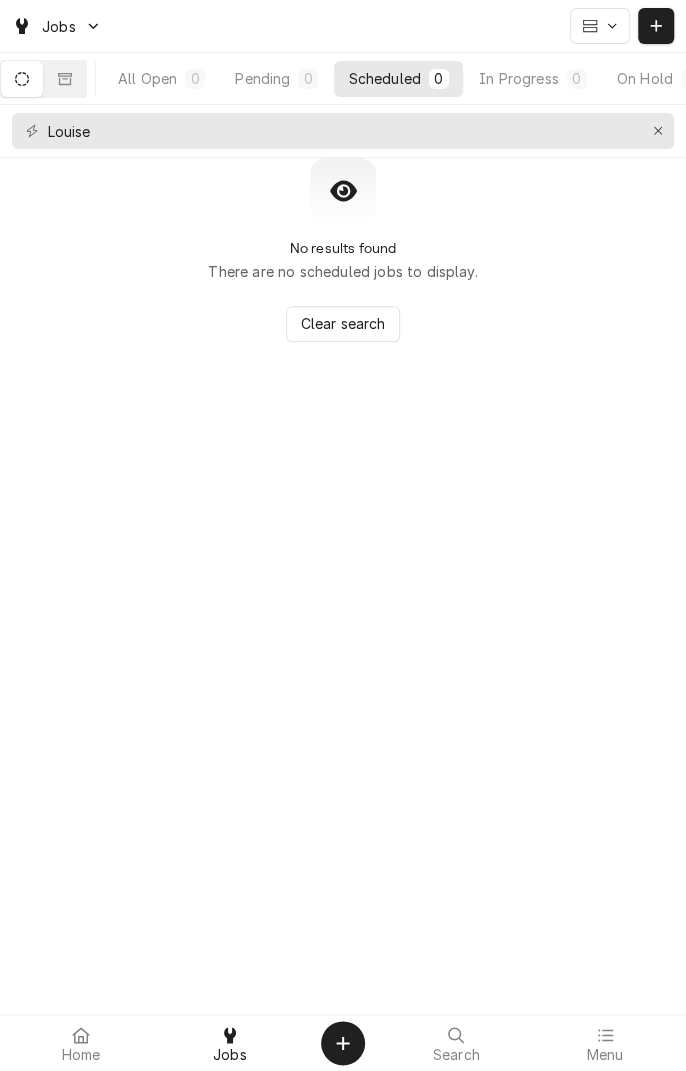 click on "Jobs" at bounding box center (57, 26) 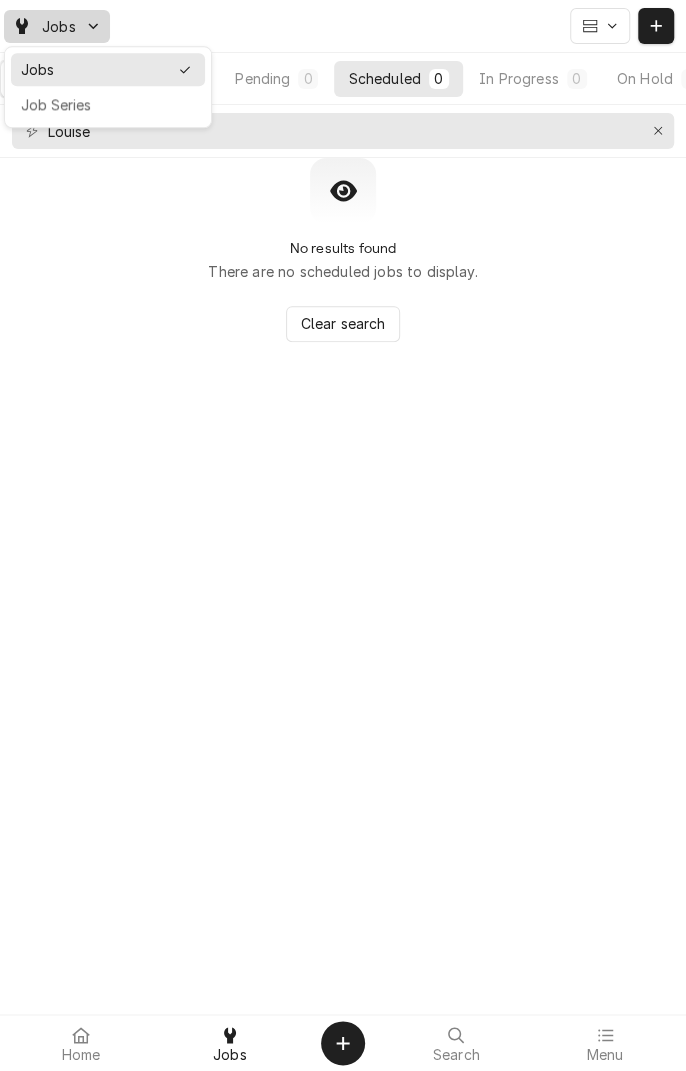 click on "Job Series" at bounding box center [108, 104] 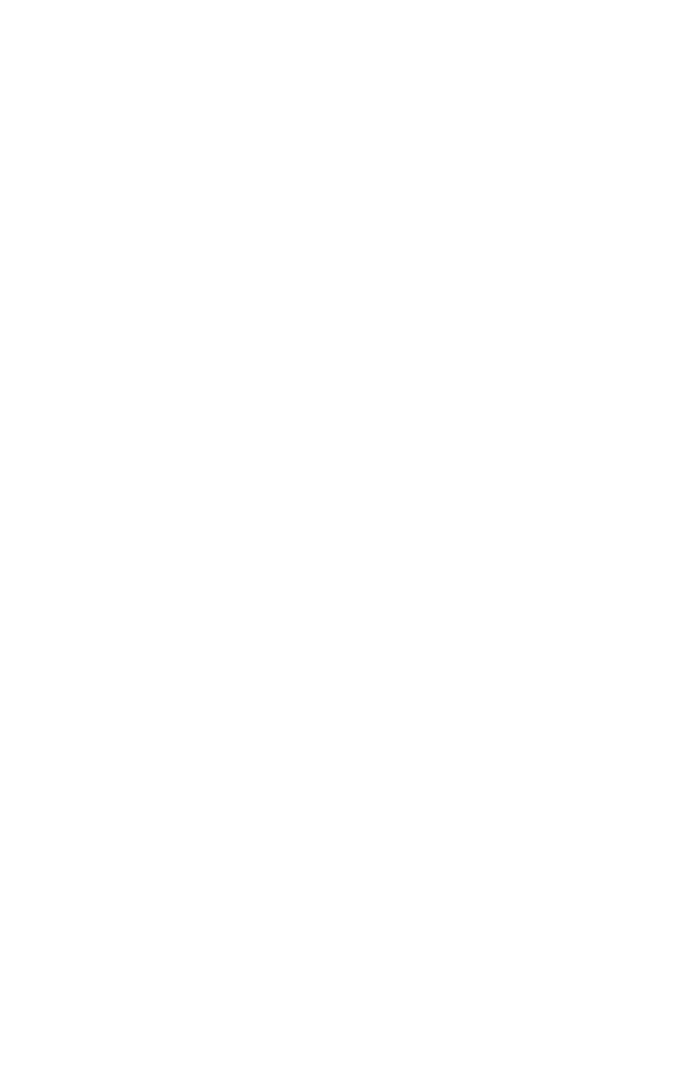scroll, scrollTop: 0, scrollLeft: 0, axis: both 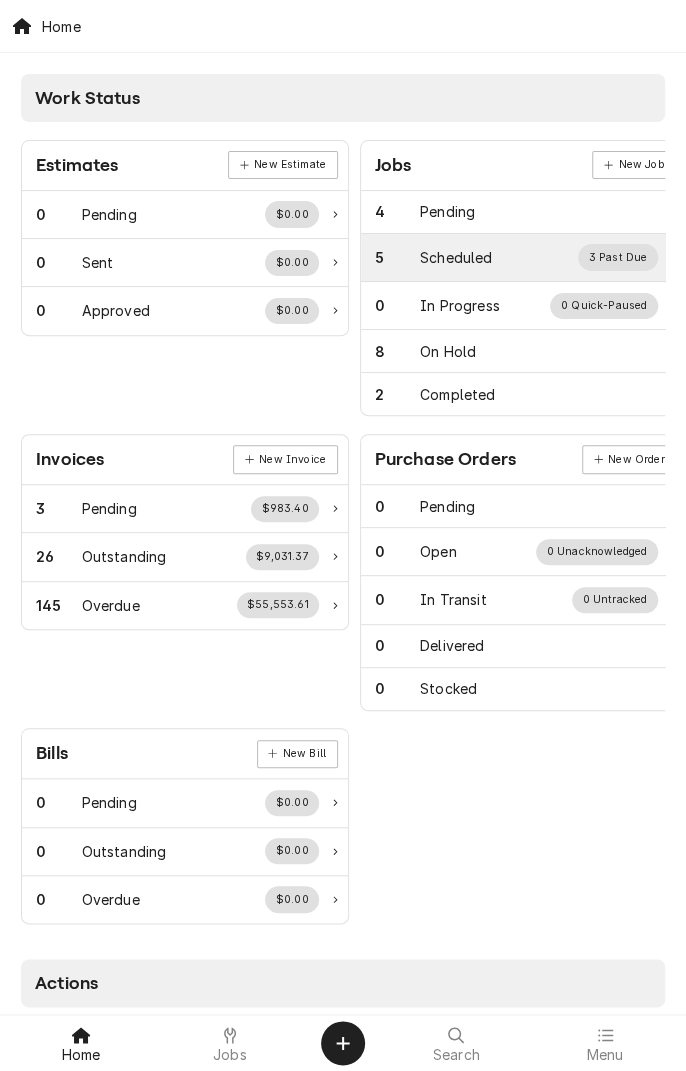 click on "Scheduled" at bounding box center (456, 257) 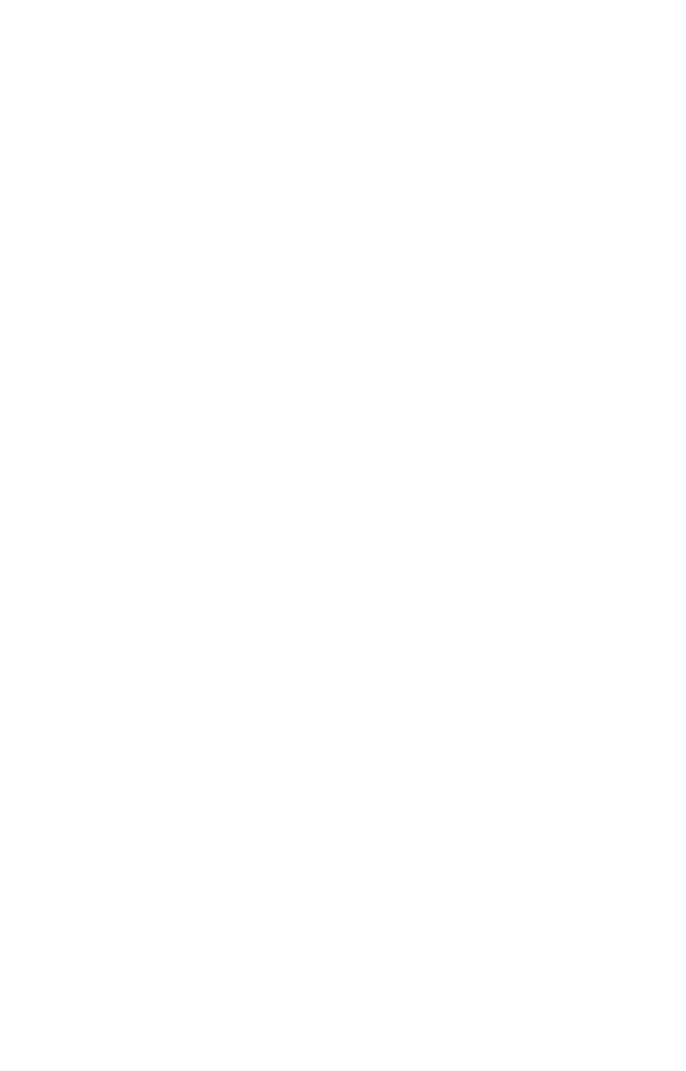 scroll, scrollTop: 0, scrollLeft: 0, axis: both 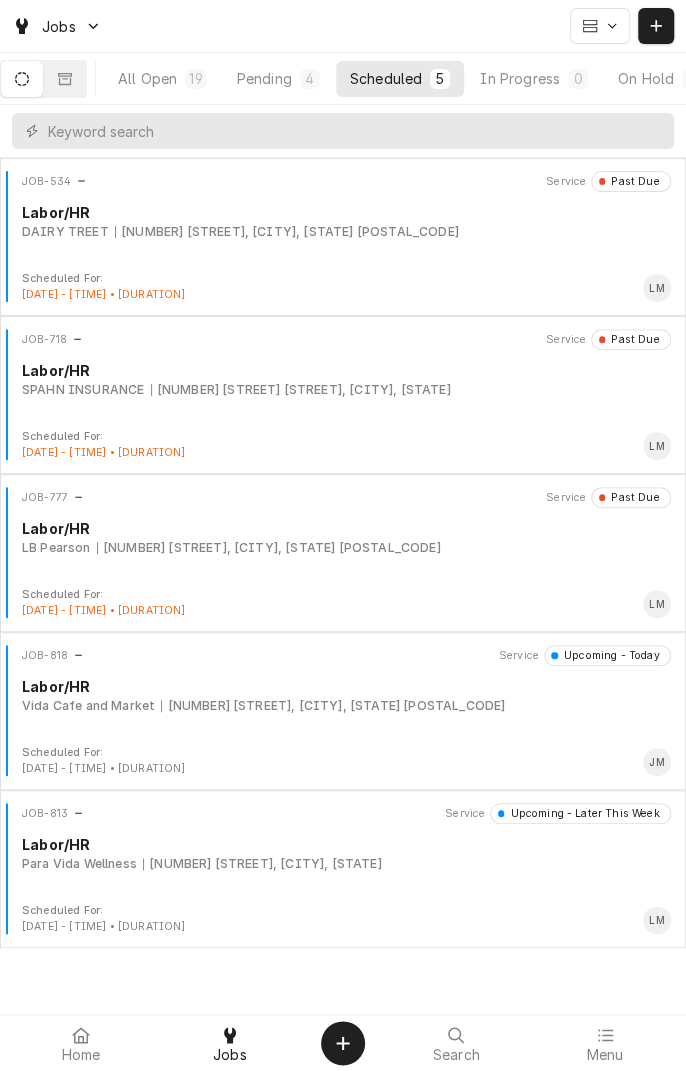click on "Labor/HR" at bounding box center [346, 686] 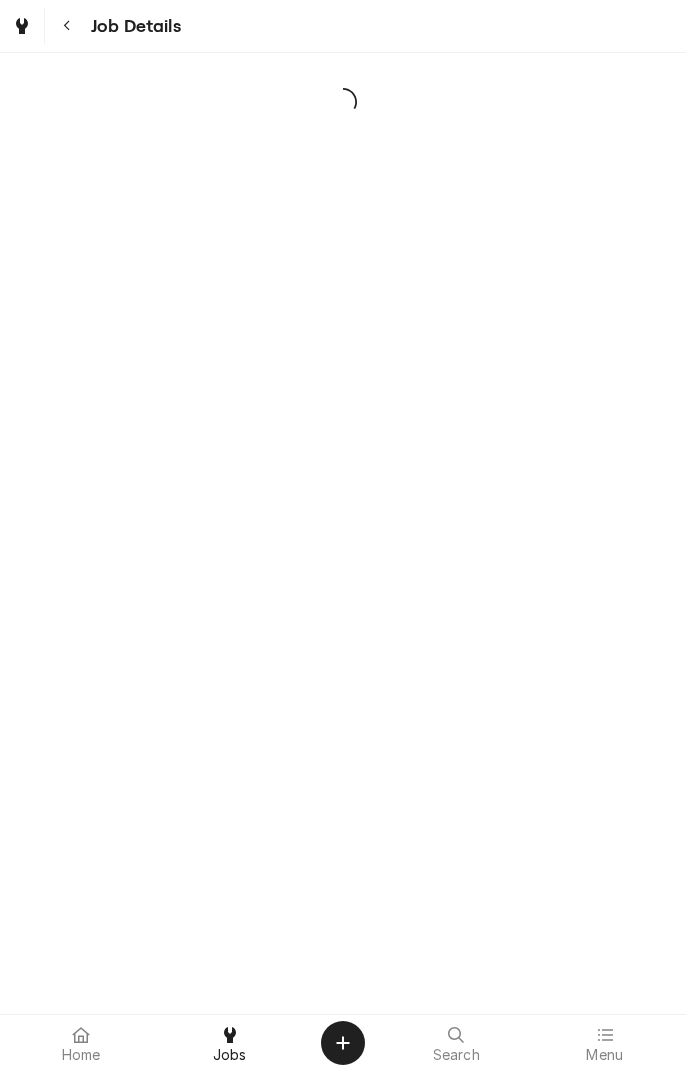 scroll, scrollTop: 0, scrollLeft: 0, axis: both 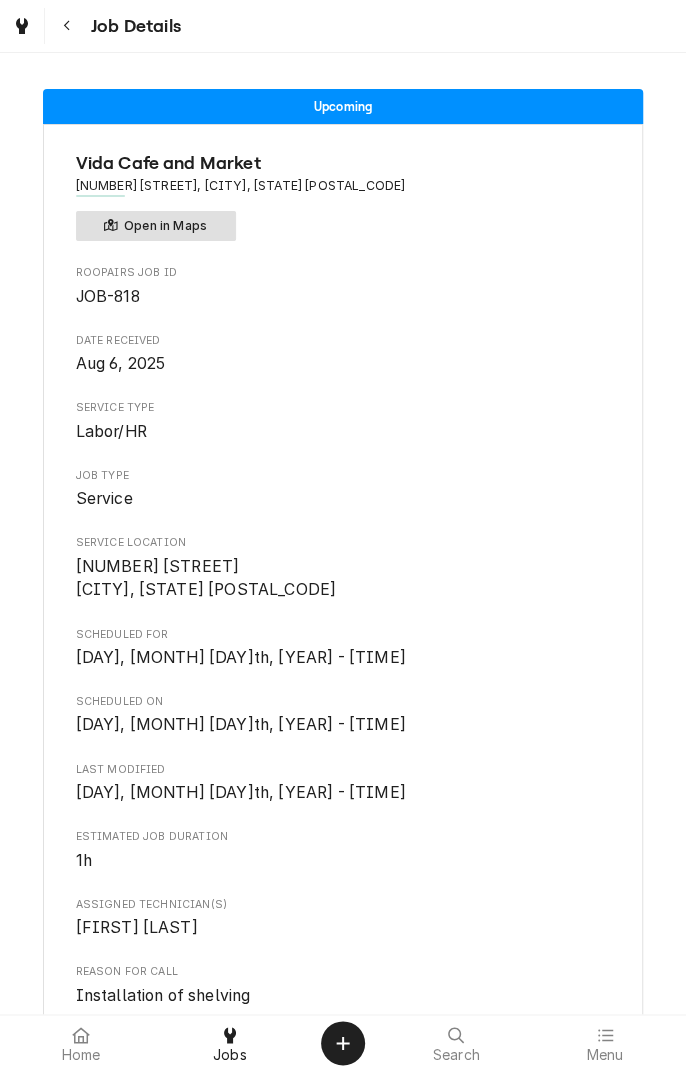 click on "Open in Maps" at bounding box center (156, 226) 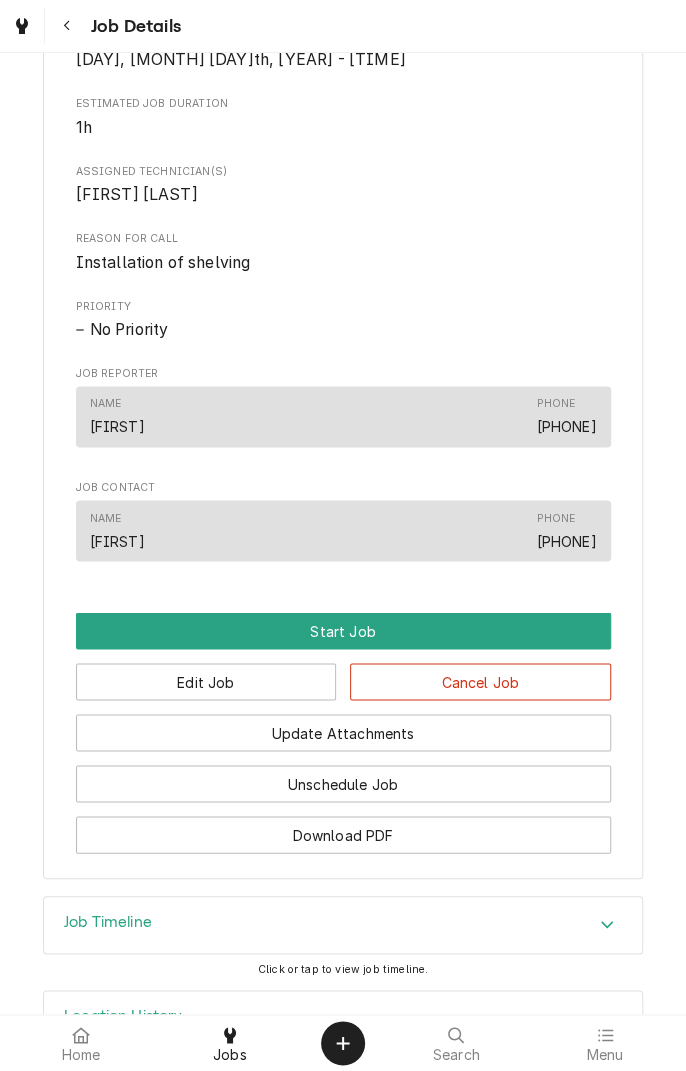 scroll, scrollTop: 733, scrollLeft: 0, axis: vertical 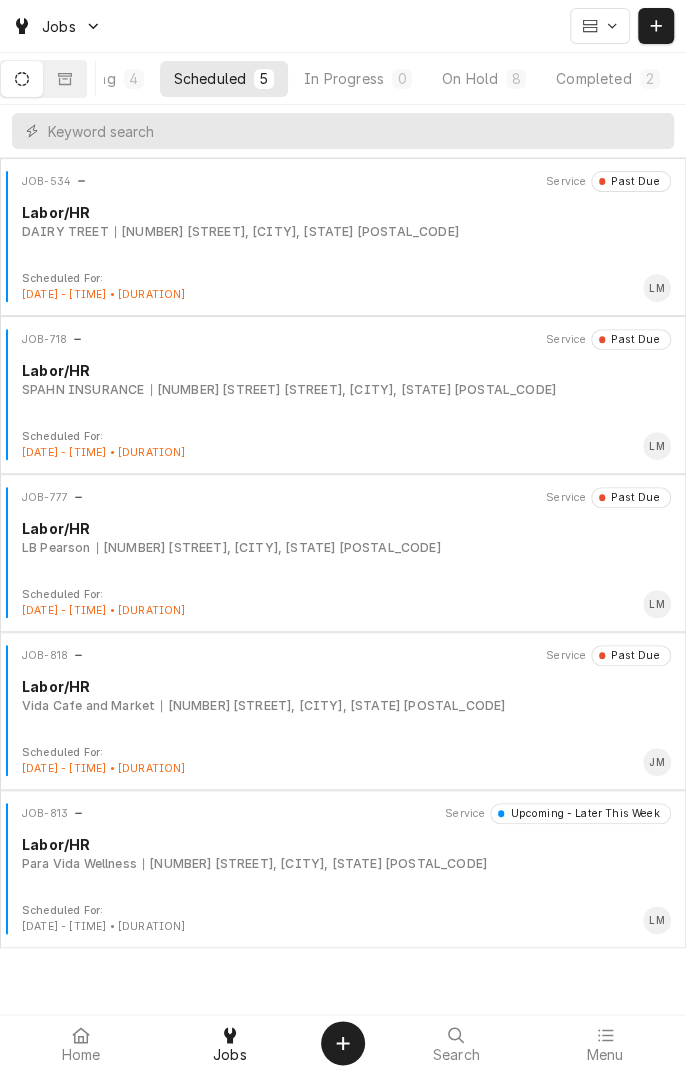 click on "Completed" at bounding box center [593, 78] 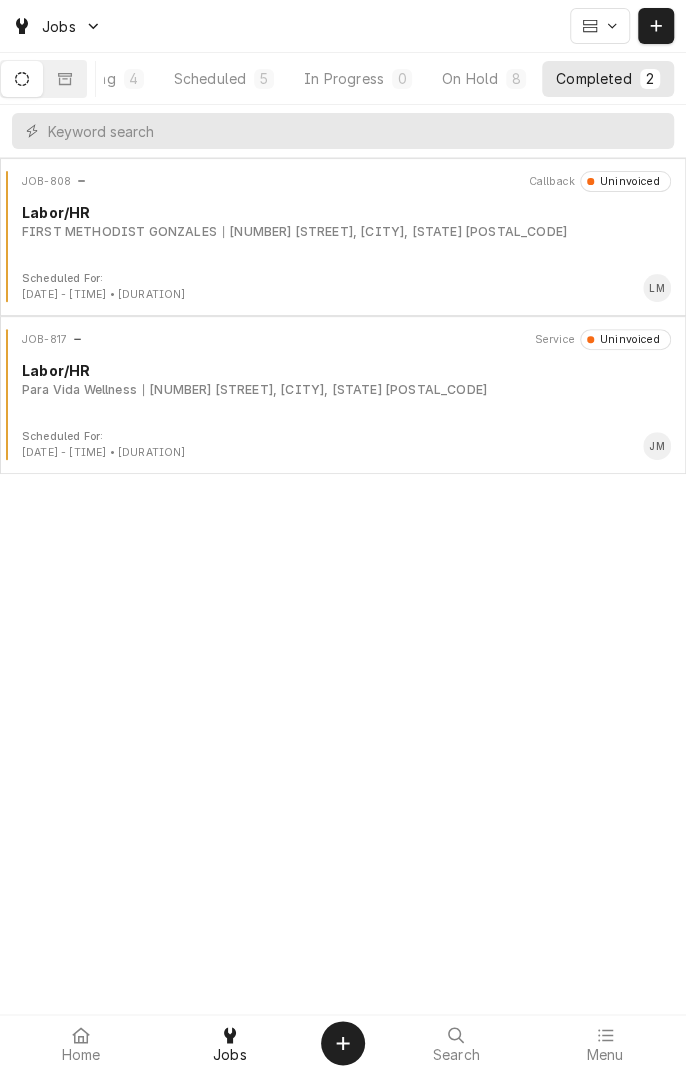 click on "JOB-817 Service Uninvoiced Labor/HR Para Vida Wellness 1405 E Airline Rd, Victoria, TX 77901" at bounding box center (343, 379) 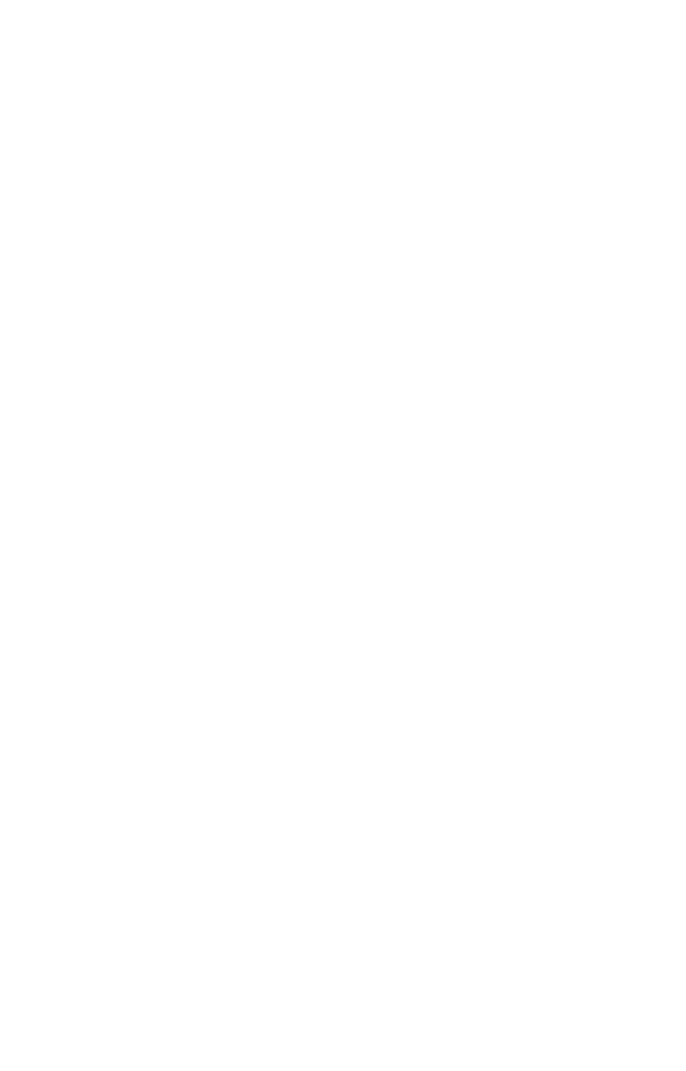 scroll, scrollTop: 0, scrollLeft: 0, axis: both 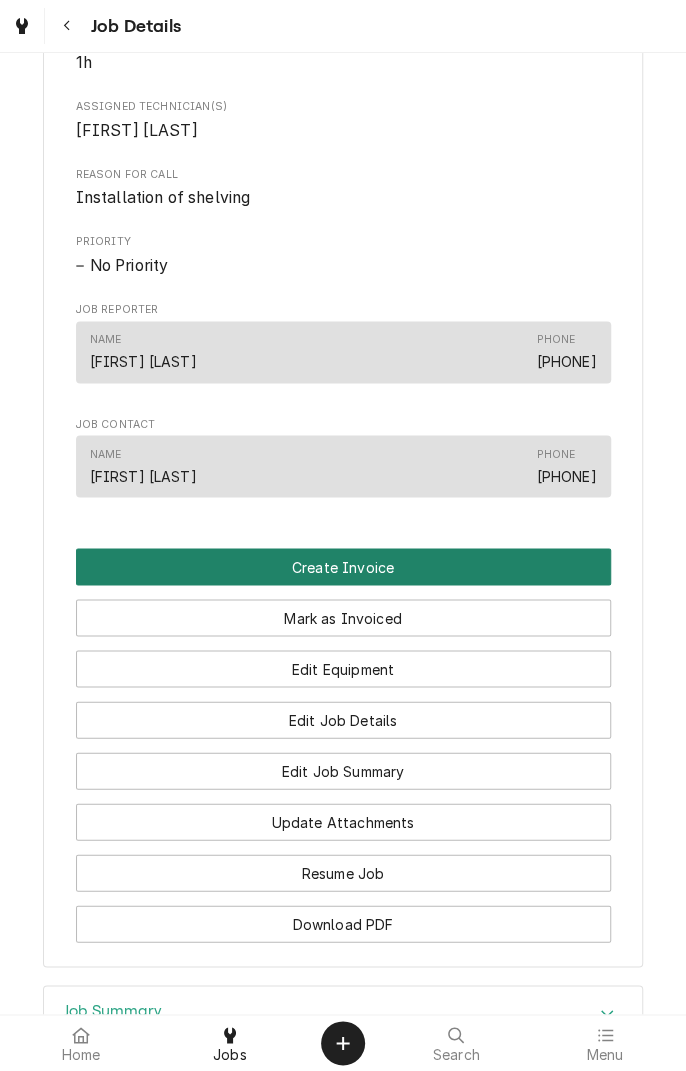 click on "Create Invoice" at bounding box center (343, 566) 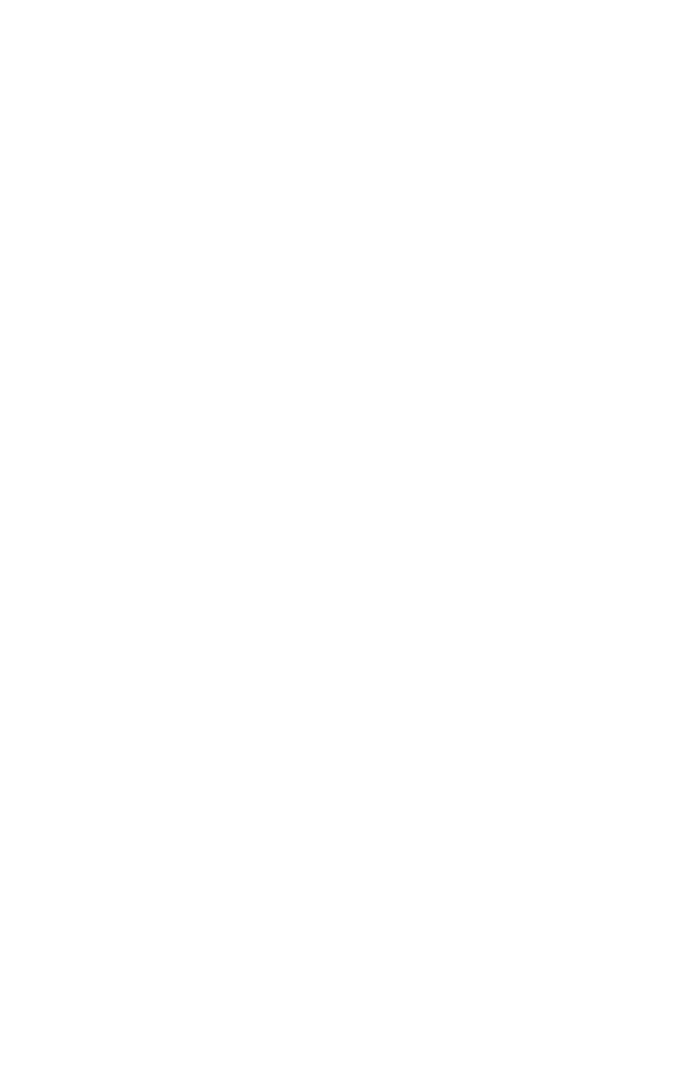 scroll, scrollTop: 0, scrollLeft: 0, axis: both 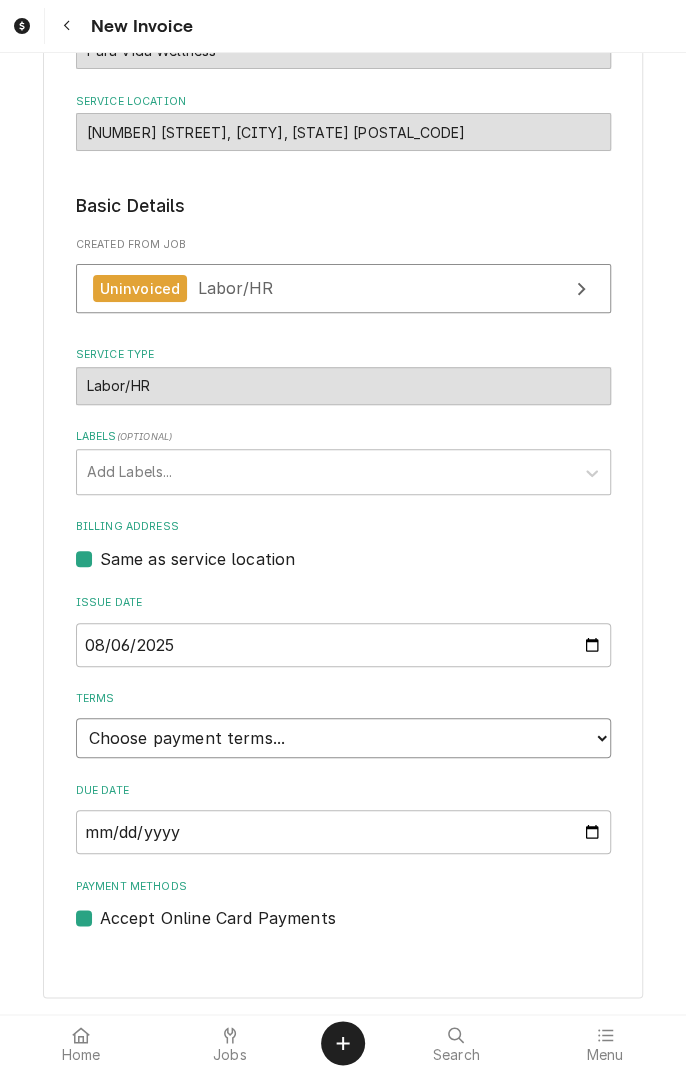 click on "Choose payment terms... Same Day Net 7 Net 14 Net 21 Net 30 Net 45 Net 60 Net 90" at bounding box center (343, 738) 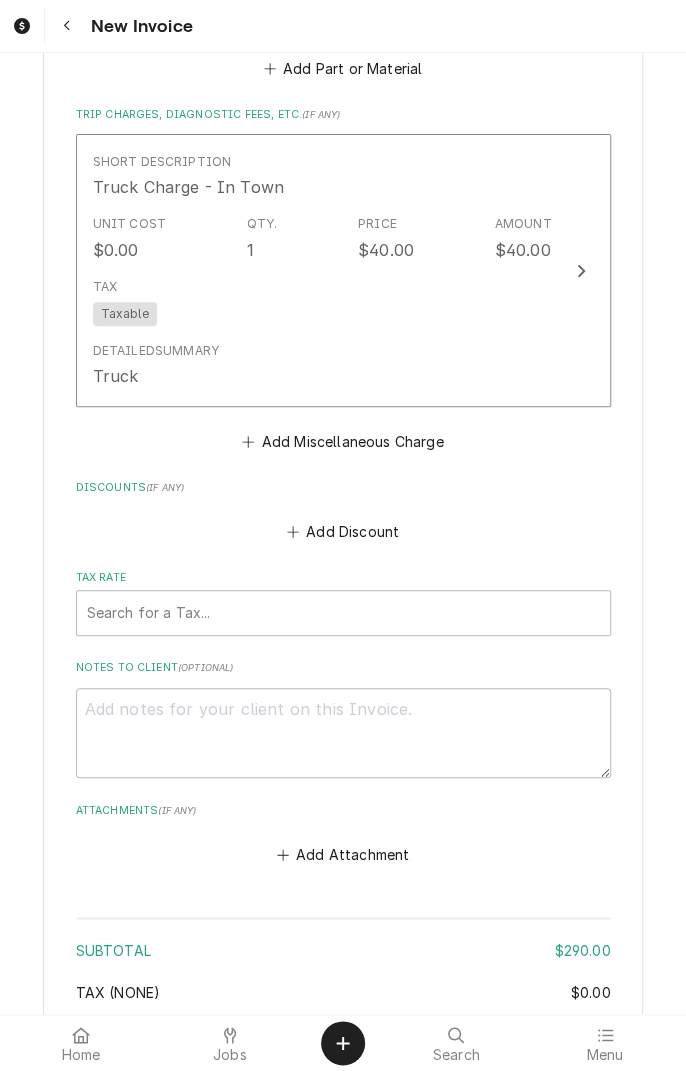 scroll, scrollTop: 1707, scrollLeft: 0, axis: vertical 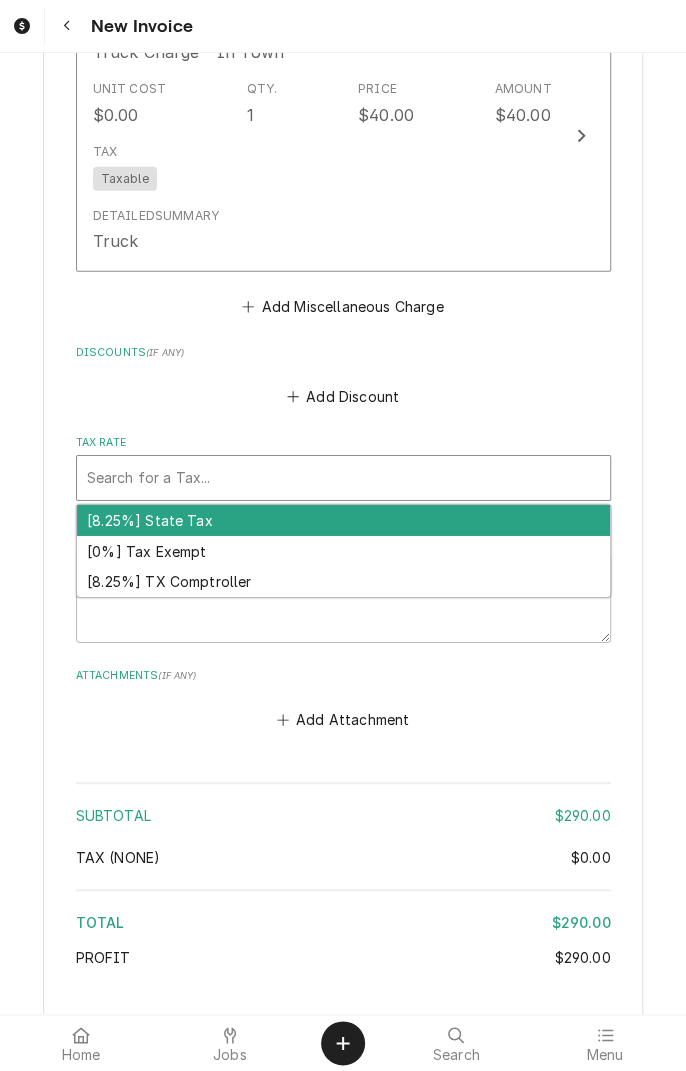 click on "[8.25%] TX Comptroller" at bounding box center (343, 582) 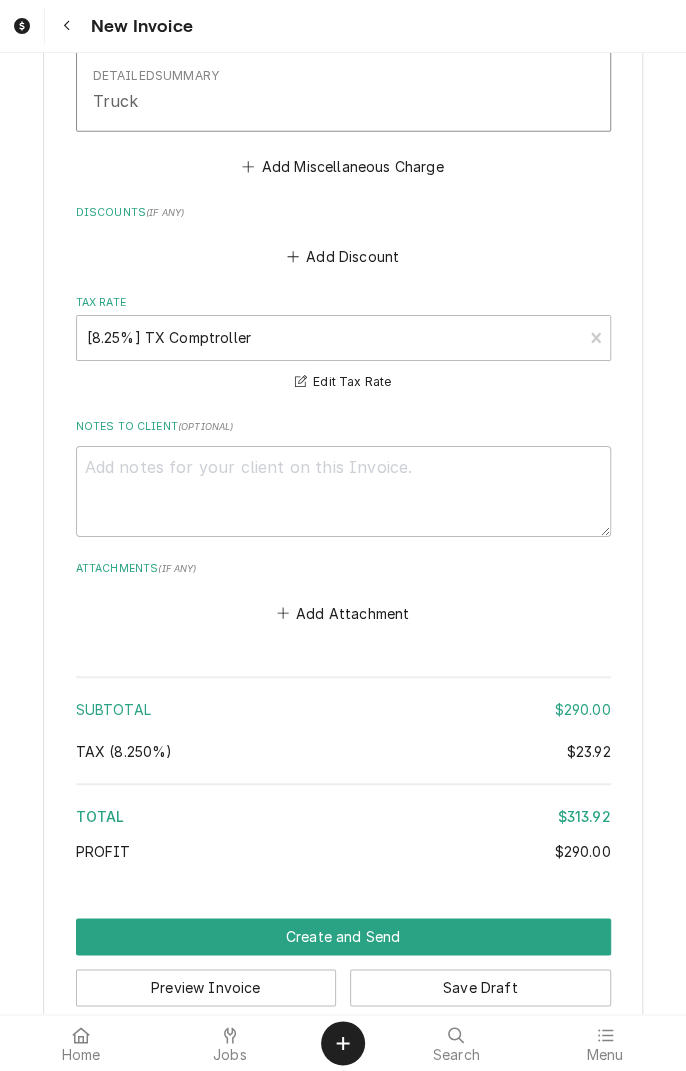 scroll, scrollTop: 2016, scrollLeft: 0, axis: vertical 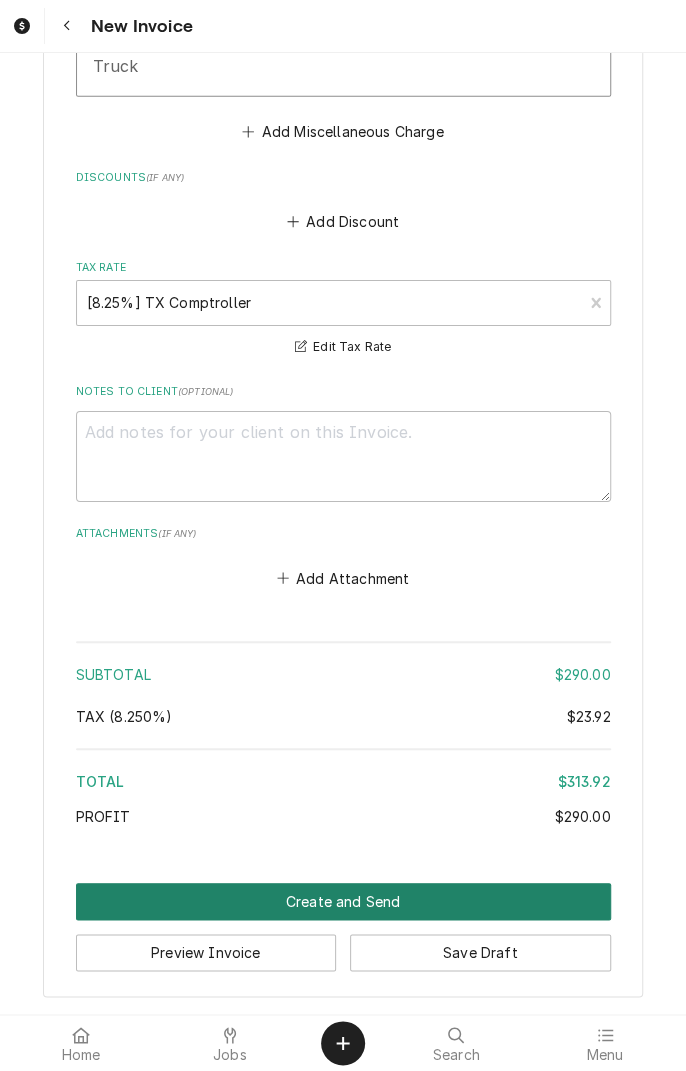 click on "Create and Send" at bounding box center (343, 901) 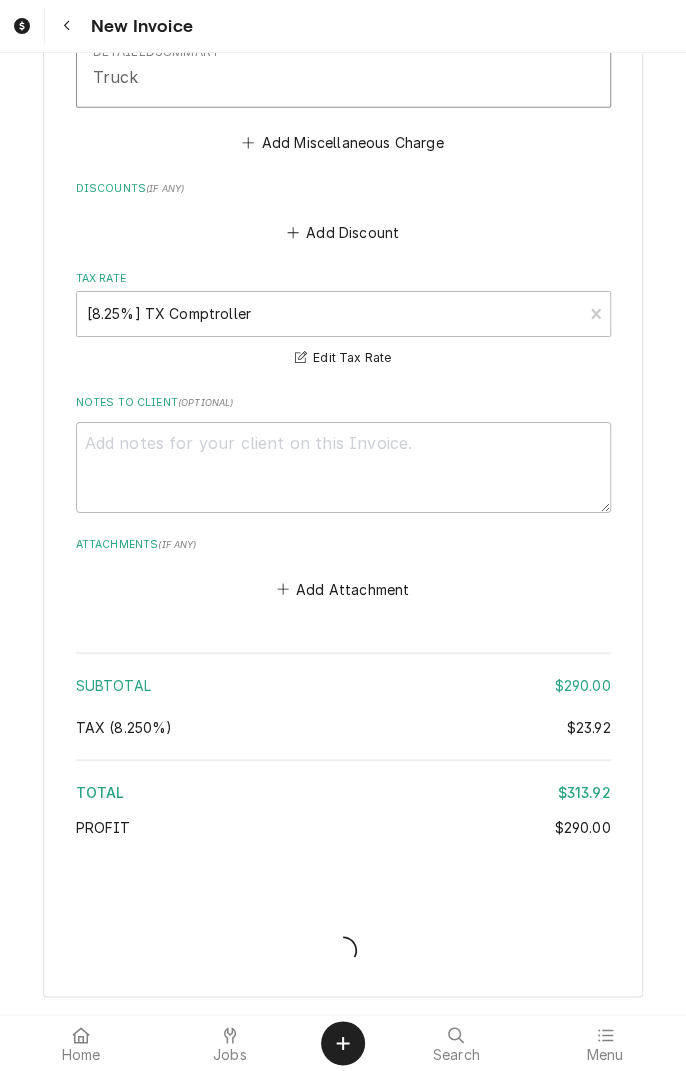 scroll, scrollTop: 2004, scrollLeft: 0, axis: vertical 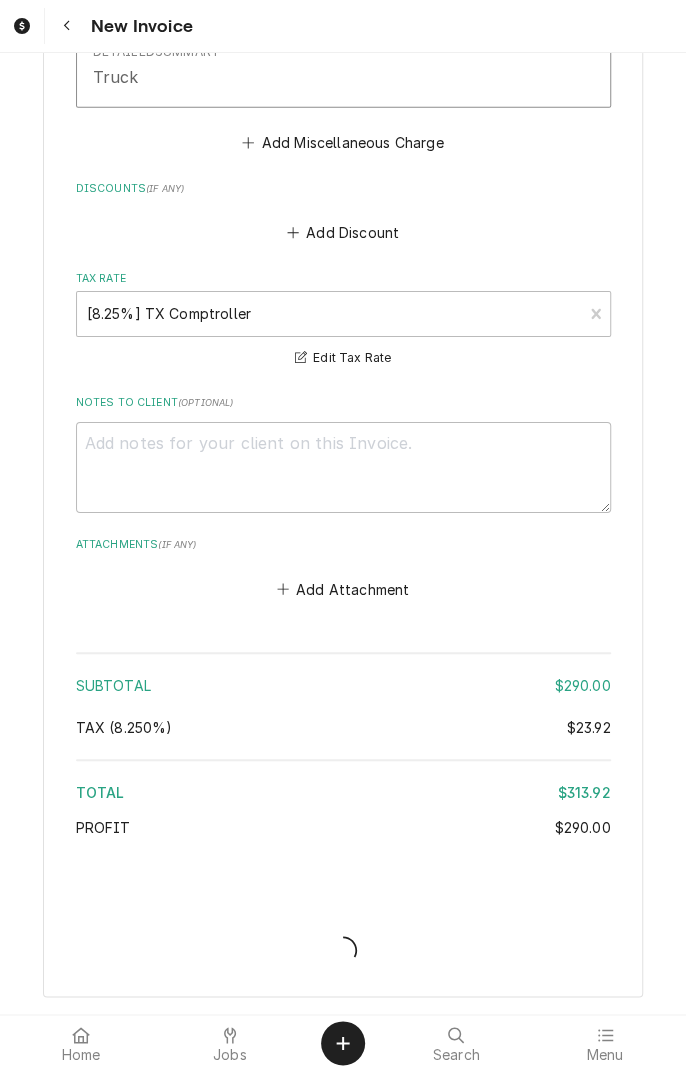 type on "x" 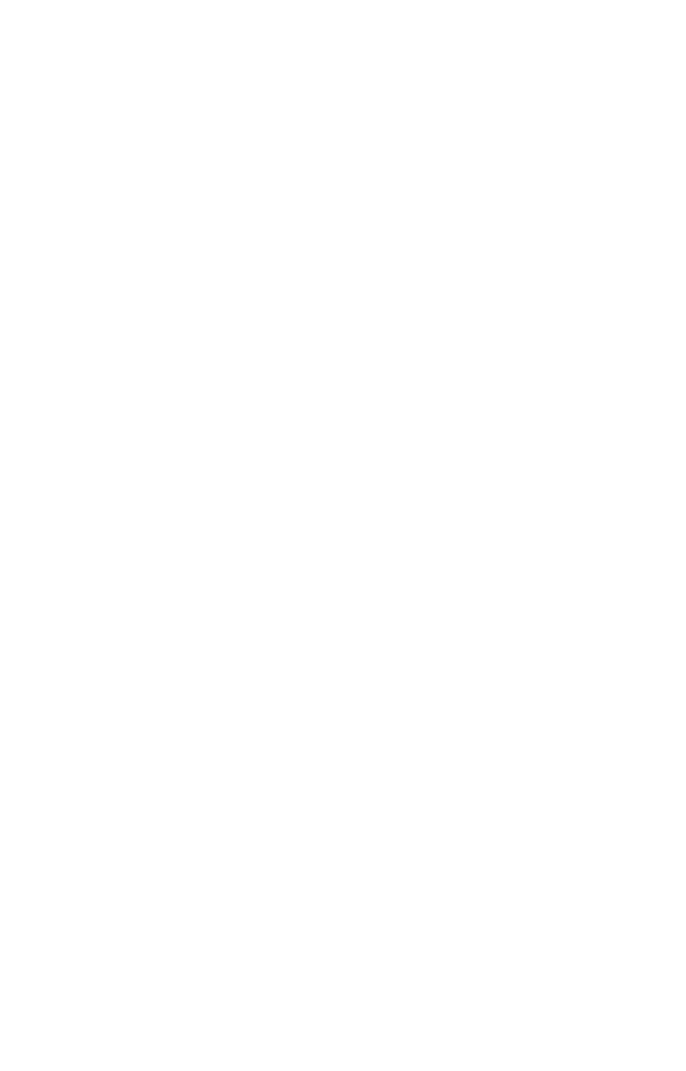 scroll, scrollTop: 0, scrollLeft: 0, axis: both 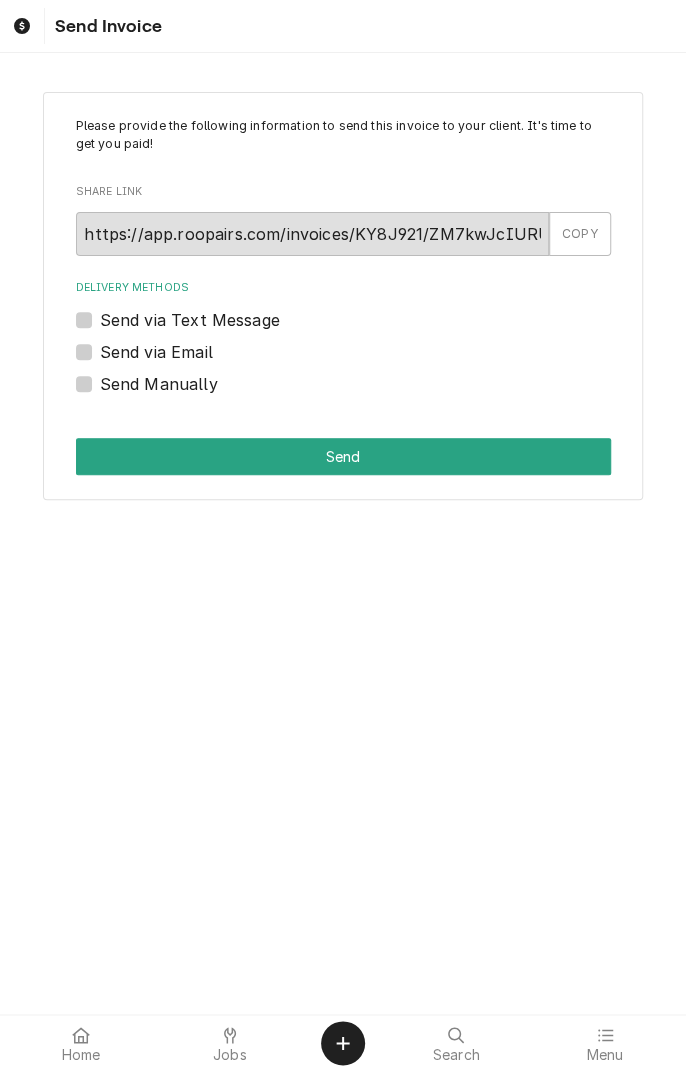 click on "Send via Email" at bounding box center (156, 352) 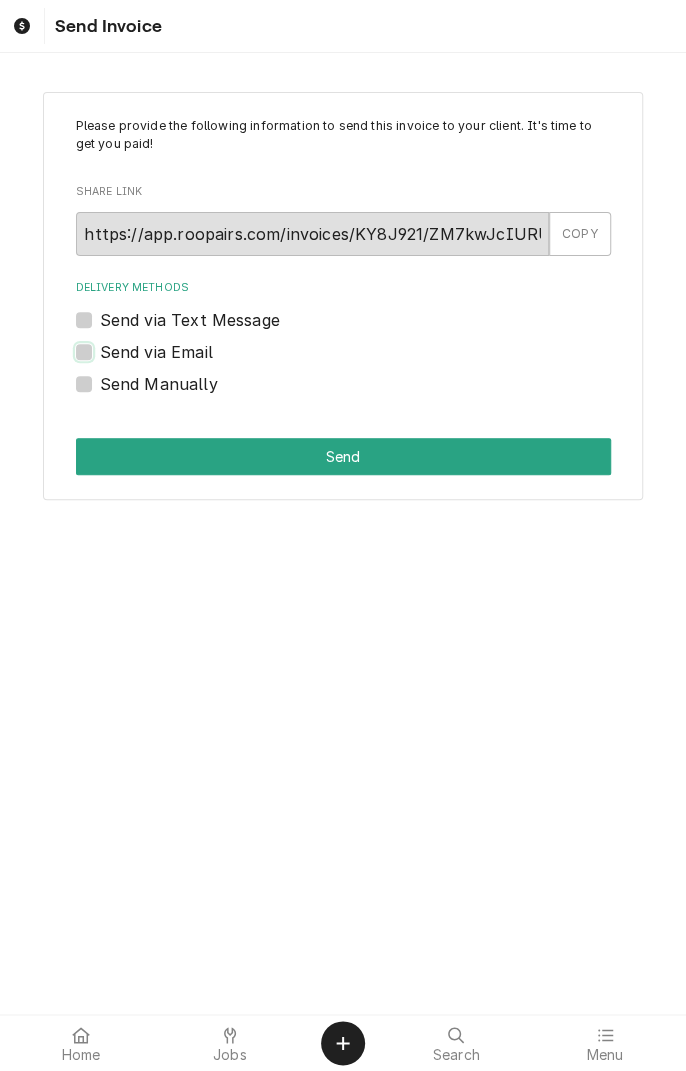 click on "Send via Email" at bounding box center [367, 362] 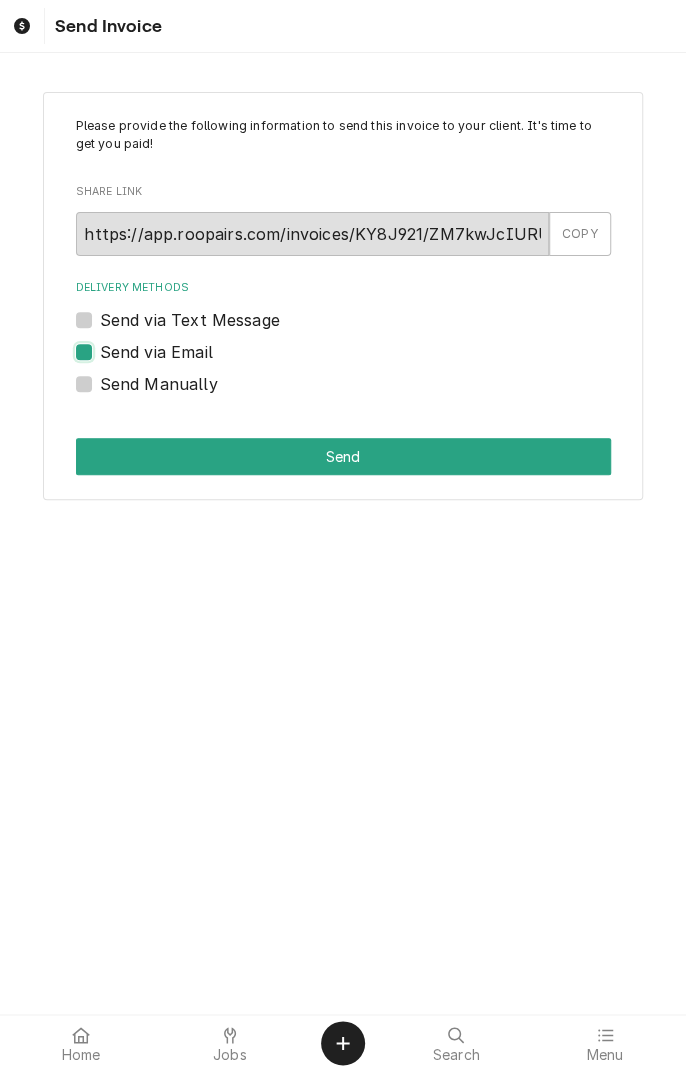 checkbox on "true" 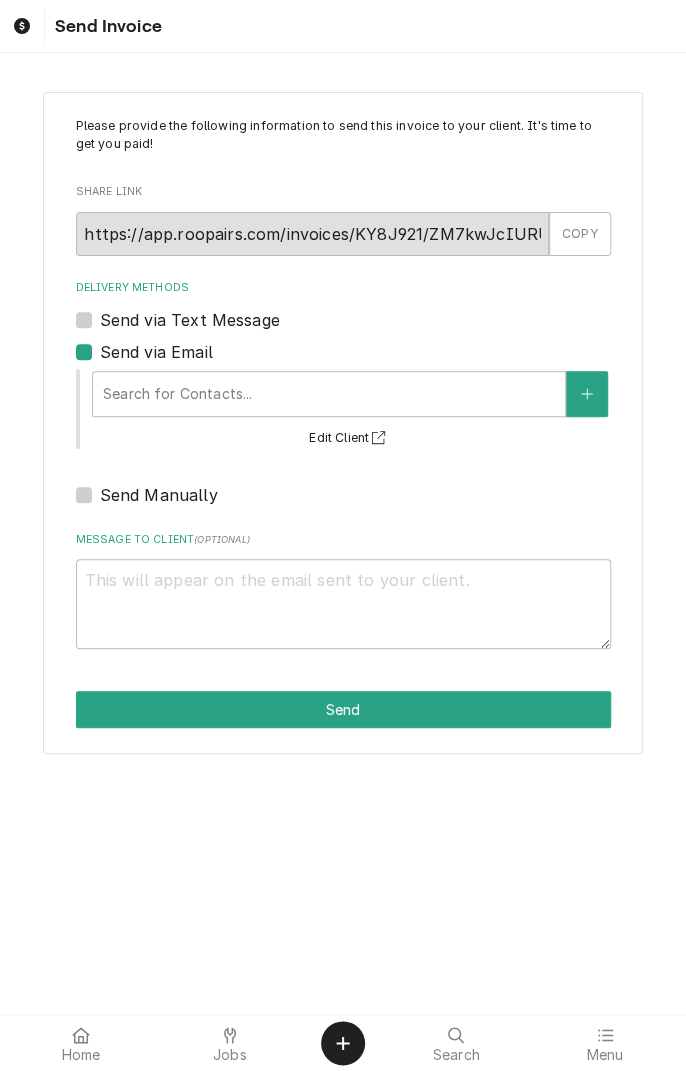 click on "Send via Text Message" at bounding box center [190, 320] 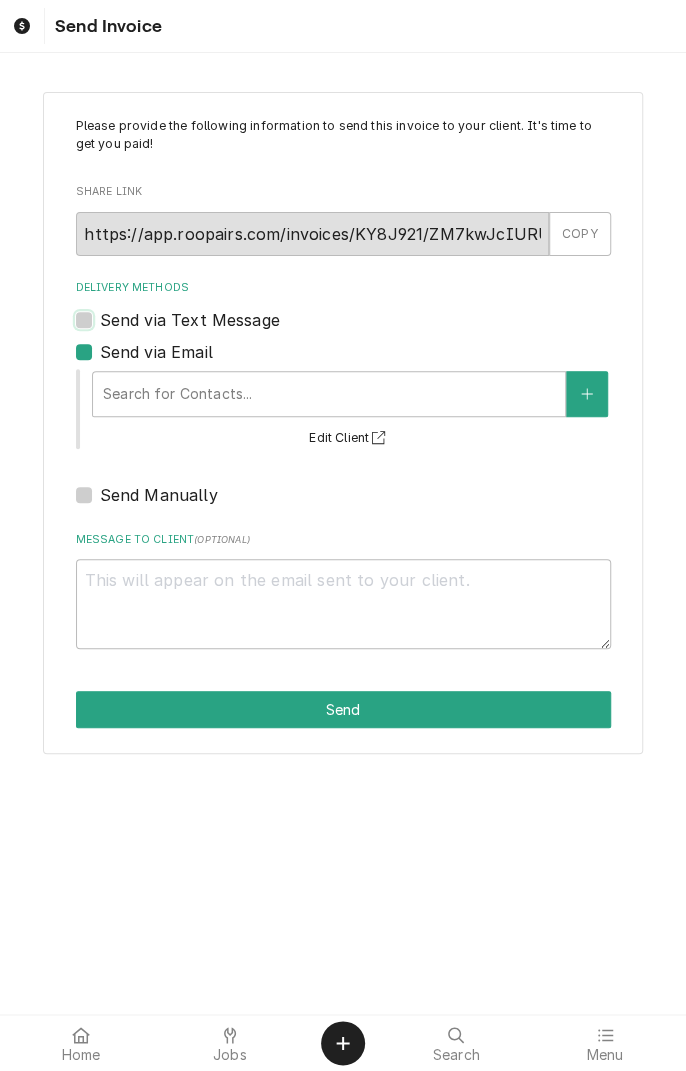 click on "Send via Text Message" at bounding box center [367, 330] 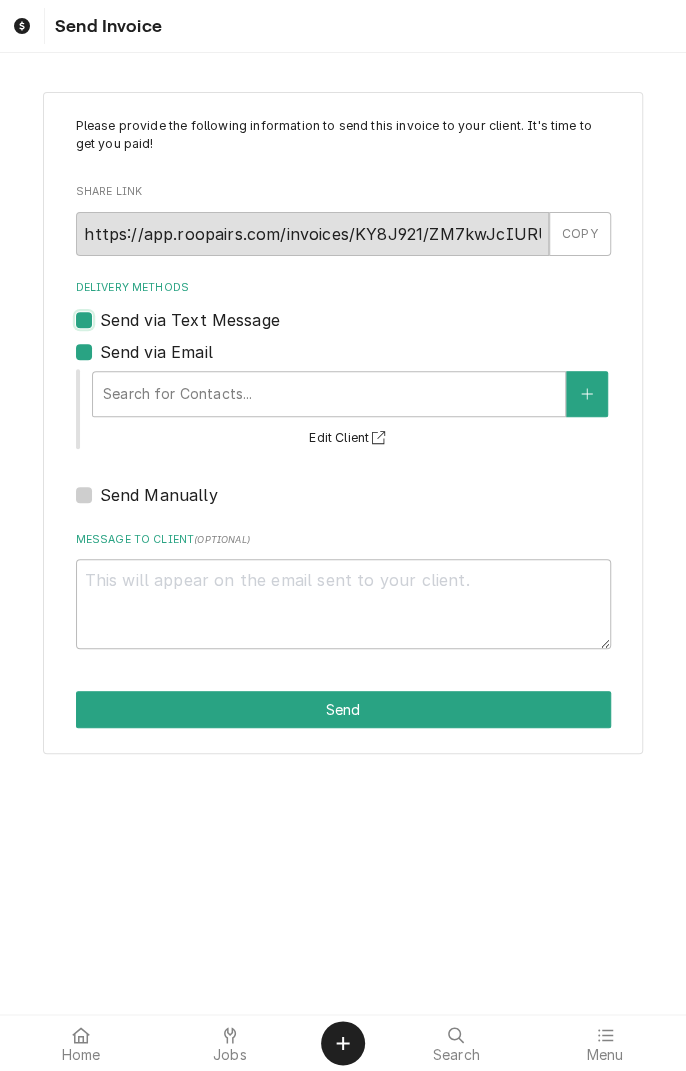 checkbox on "true" 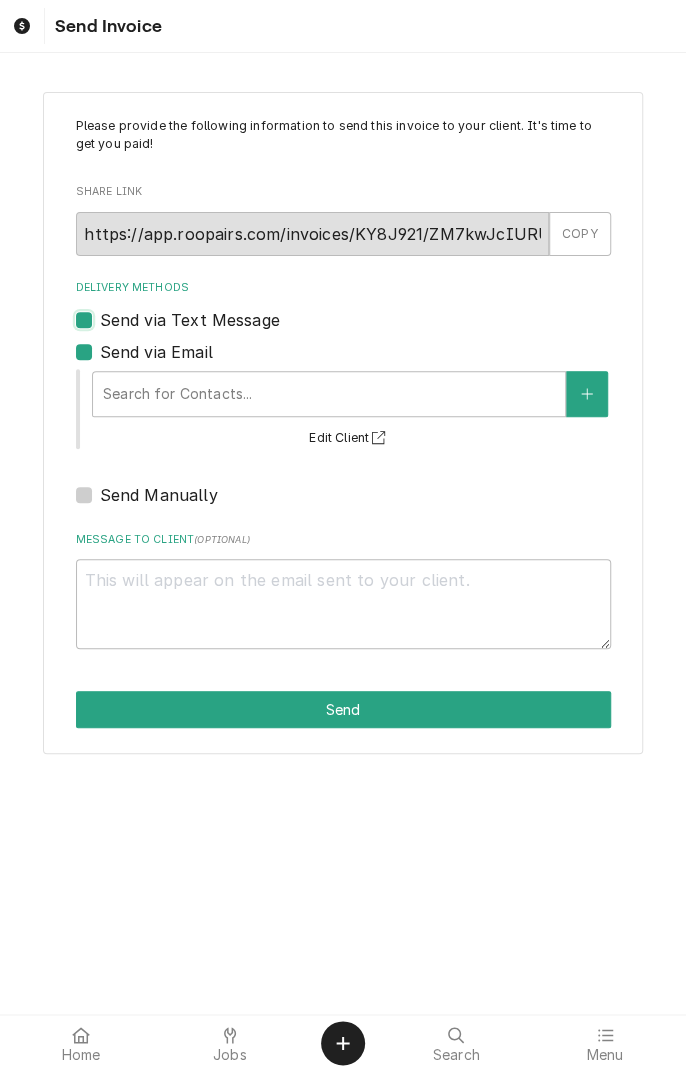 type on "x" 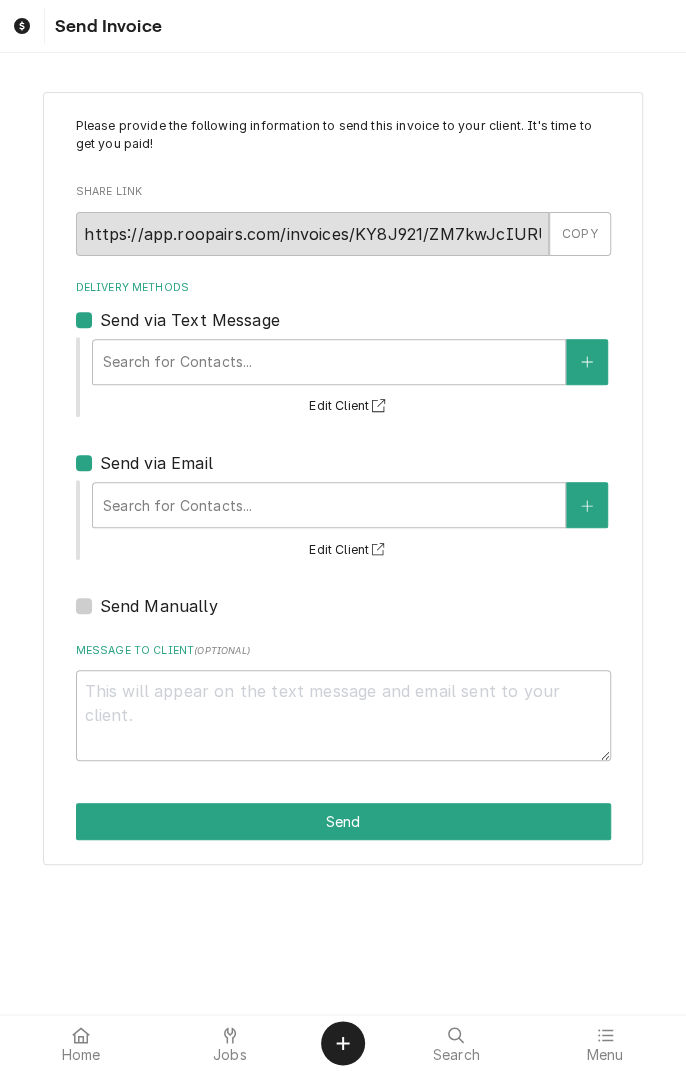 click on "Send via Email" at bounding box center [156, 463] 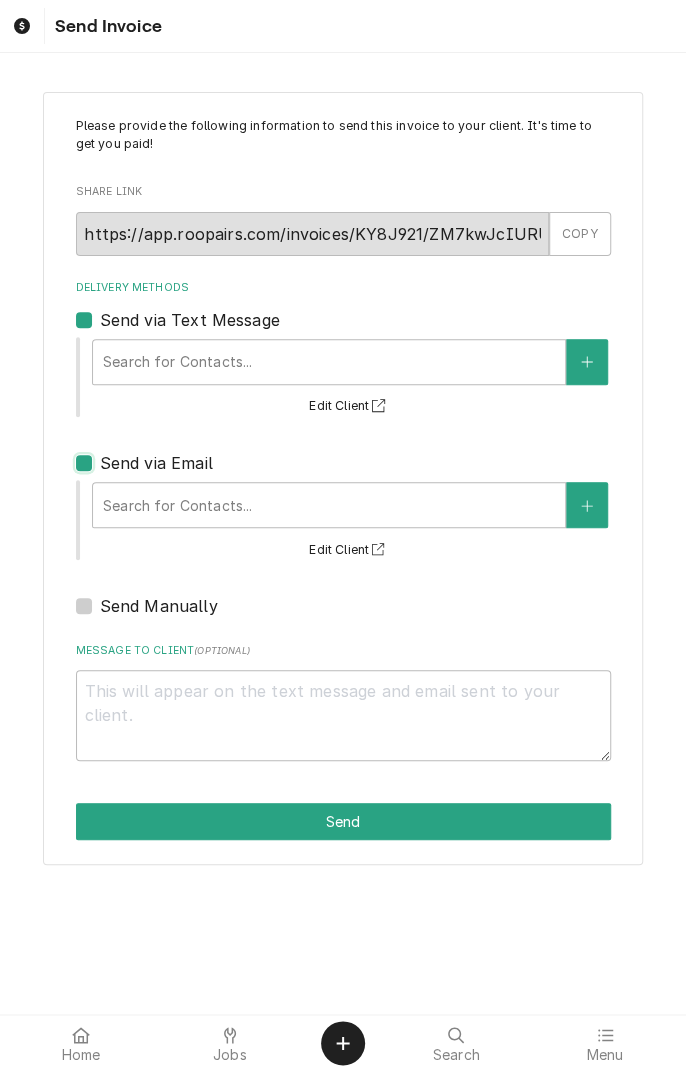 click on "Send via Email" at bounding box center [367, 473] 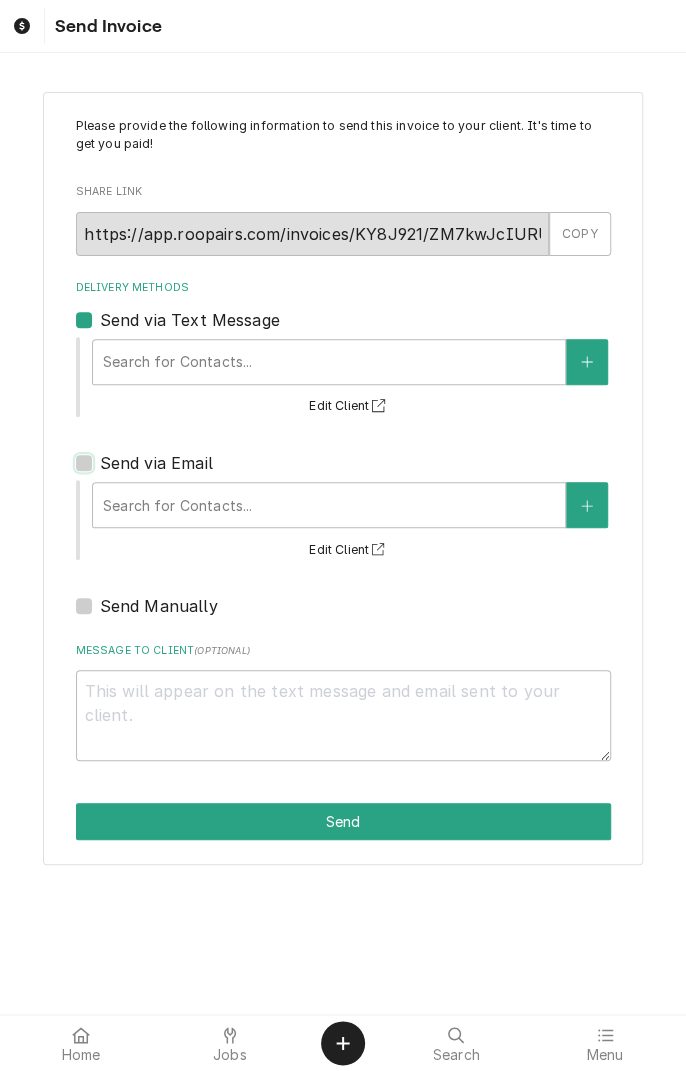 checkbox on "false" 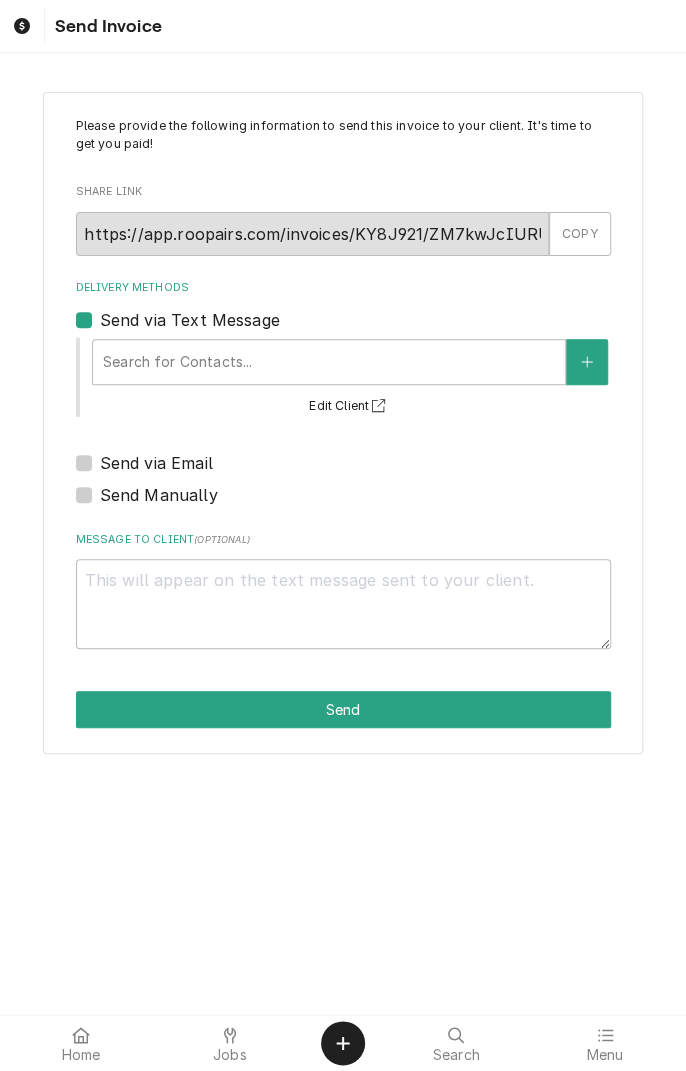 click on "Send Manually" at bounding box center [159, 495] 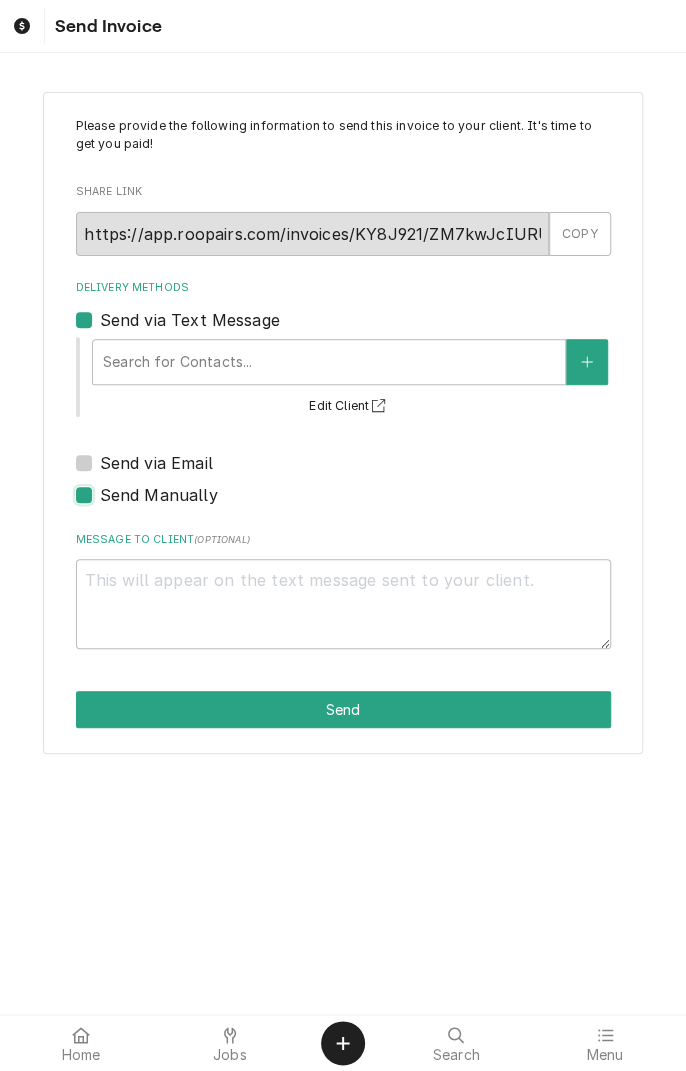 checkbox on "true" 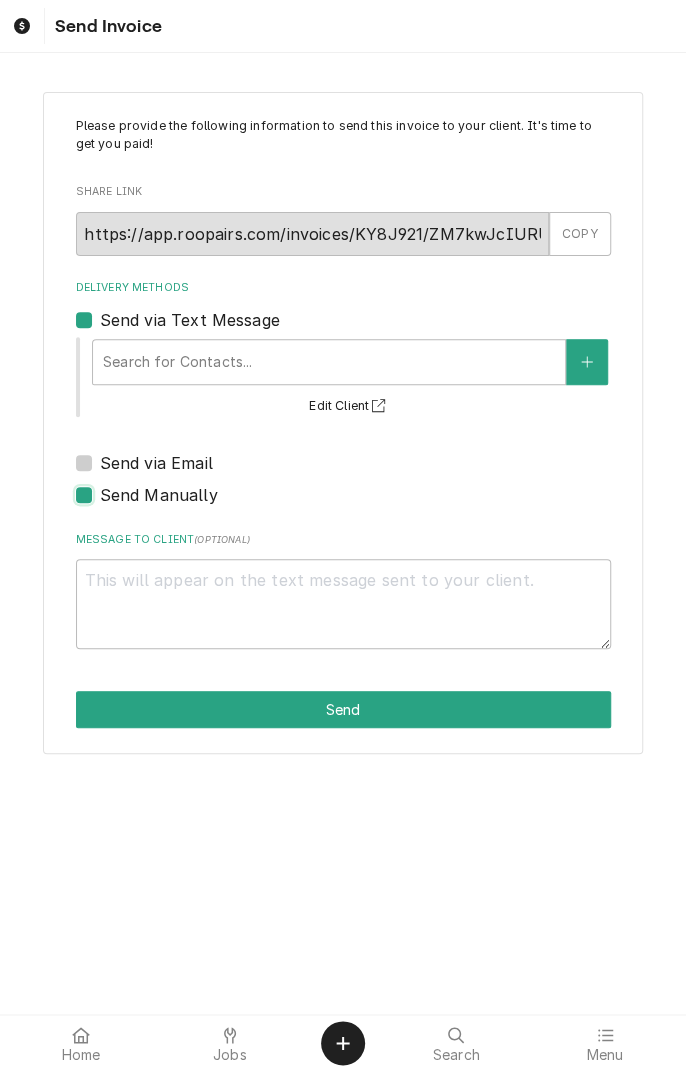 type on "x" 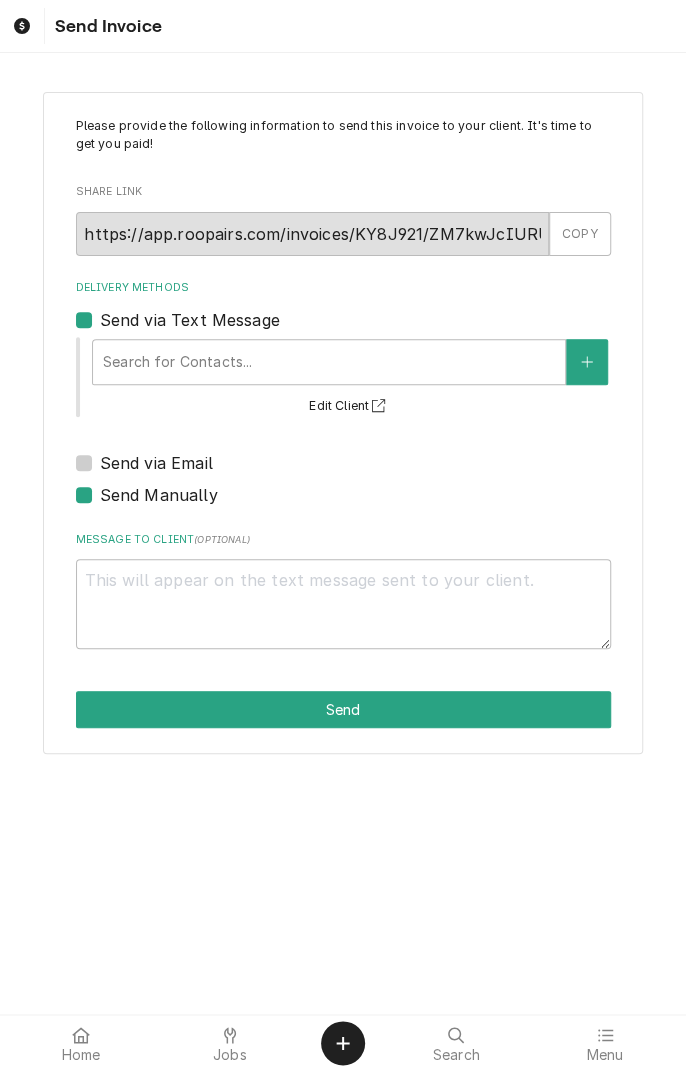 click on "Send via Text Message" at bounding box center [190, 320] 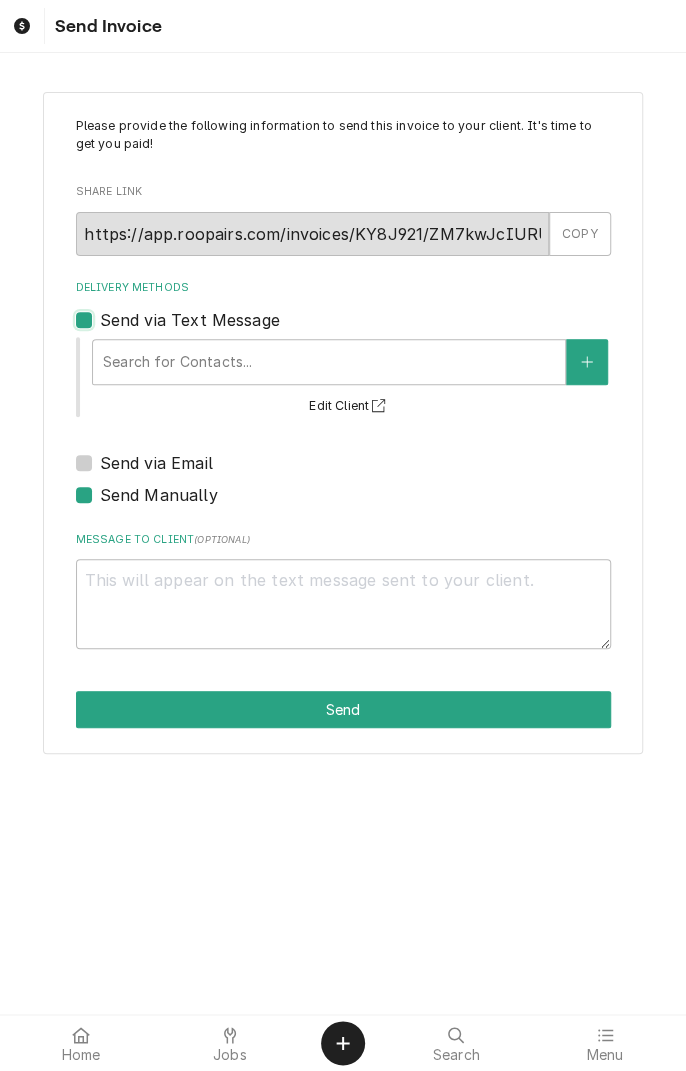 click on "Send via Text Message" at bounding box center [367, 330] 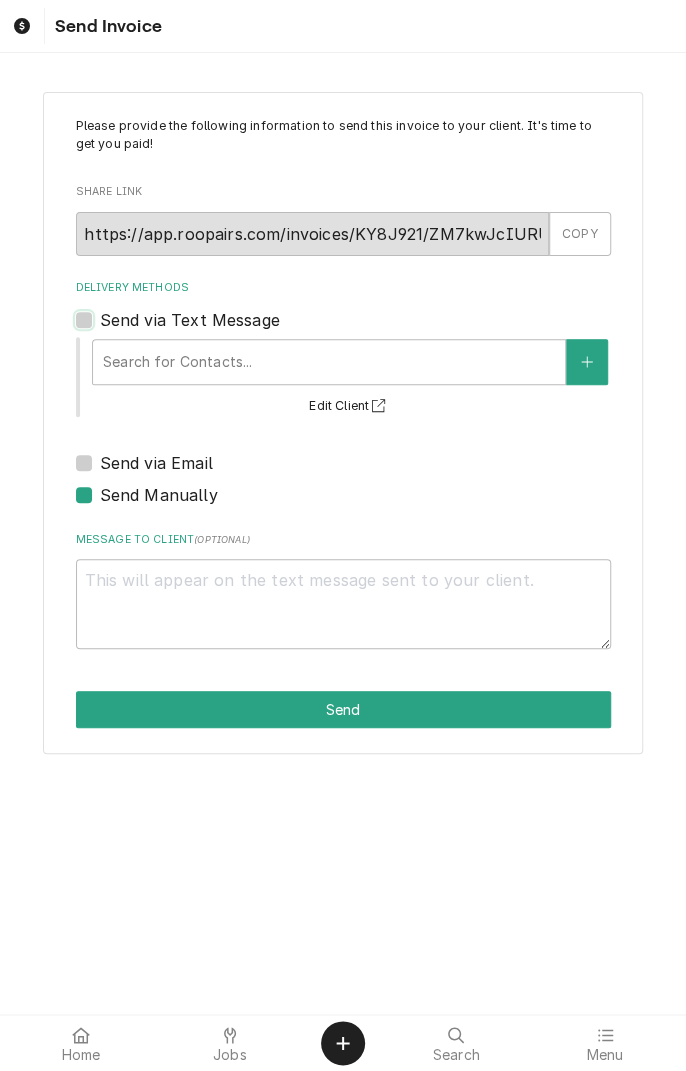 checkbox on "false" 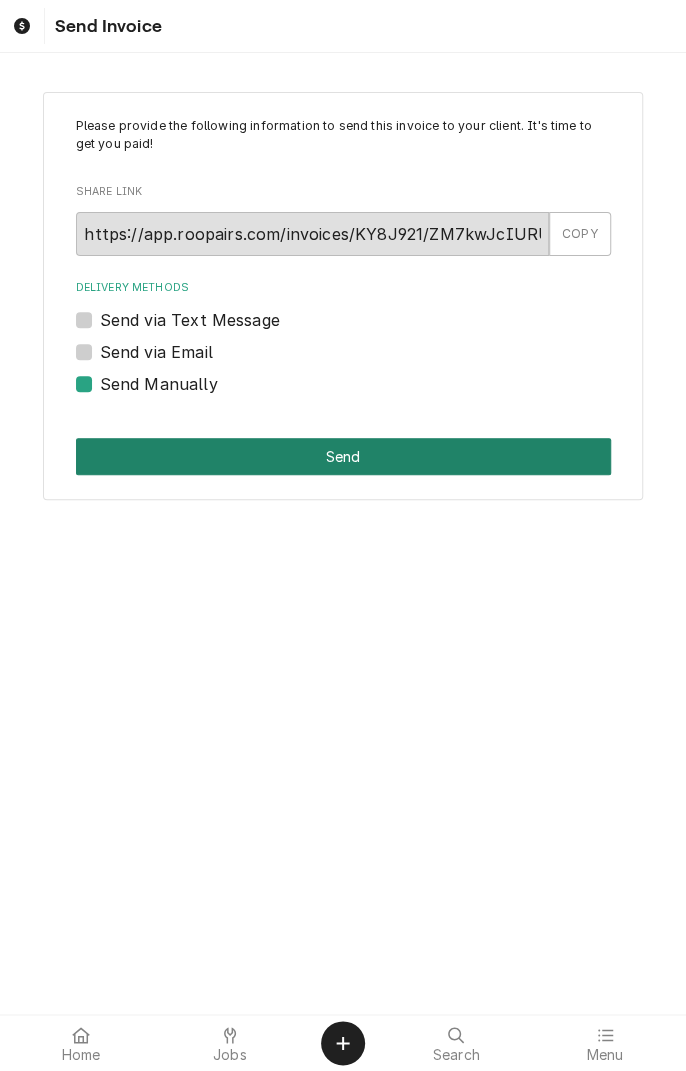 click on "Send" at bounding box center (343, 456) 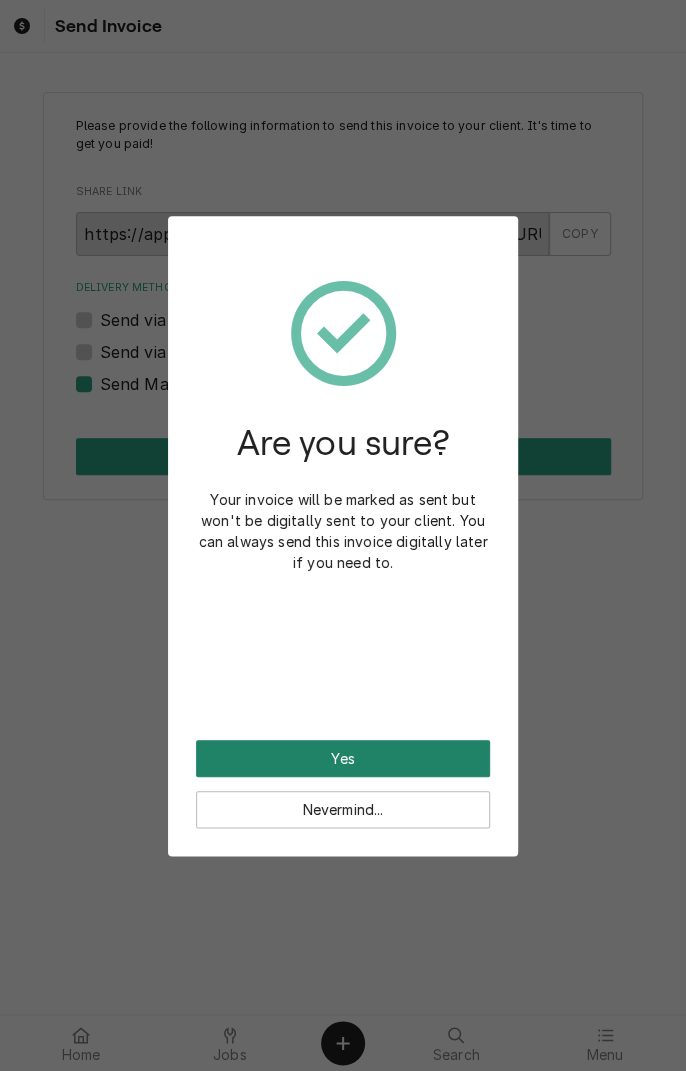 click on "Yes" at bounding box center [343, 758] 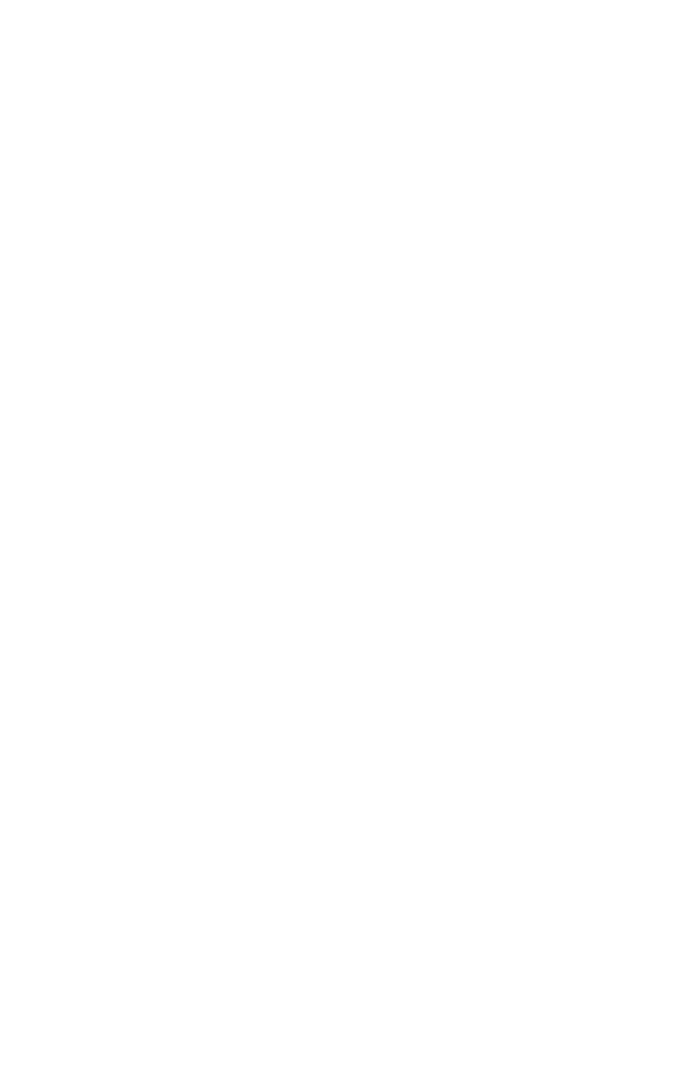 scroll, scrollTop: 0, scrollLeft: 0, axis: both 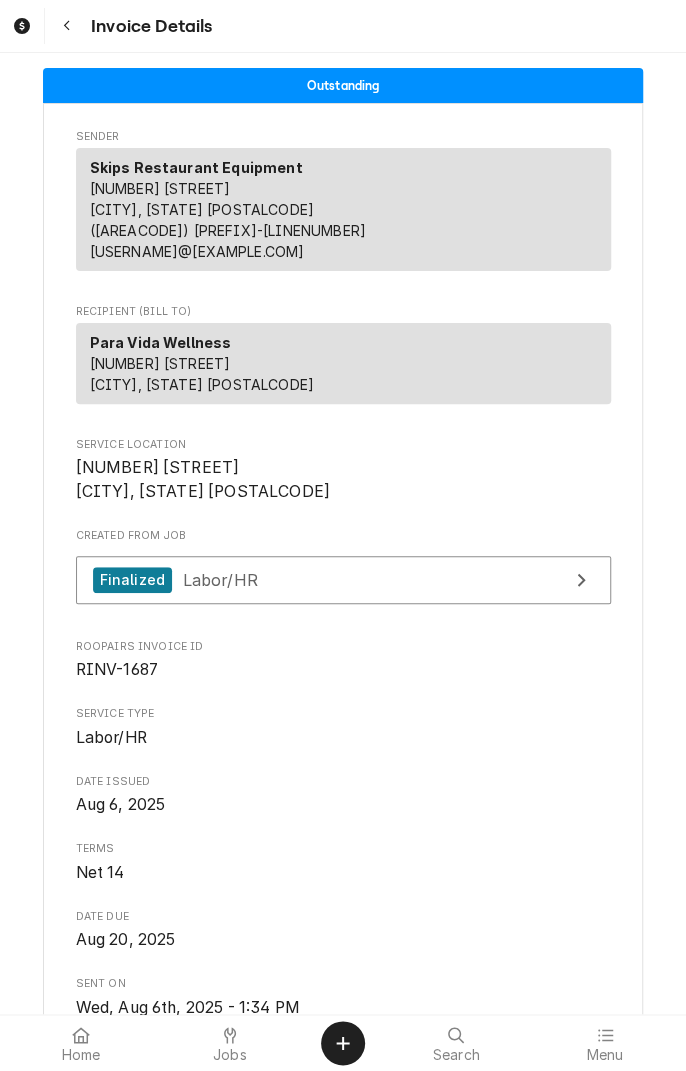 click at bounding box center (230, 1035) 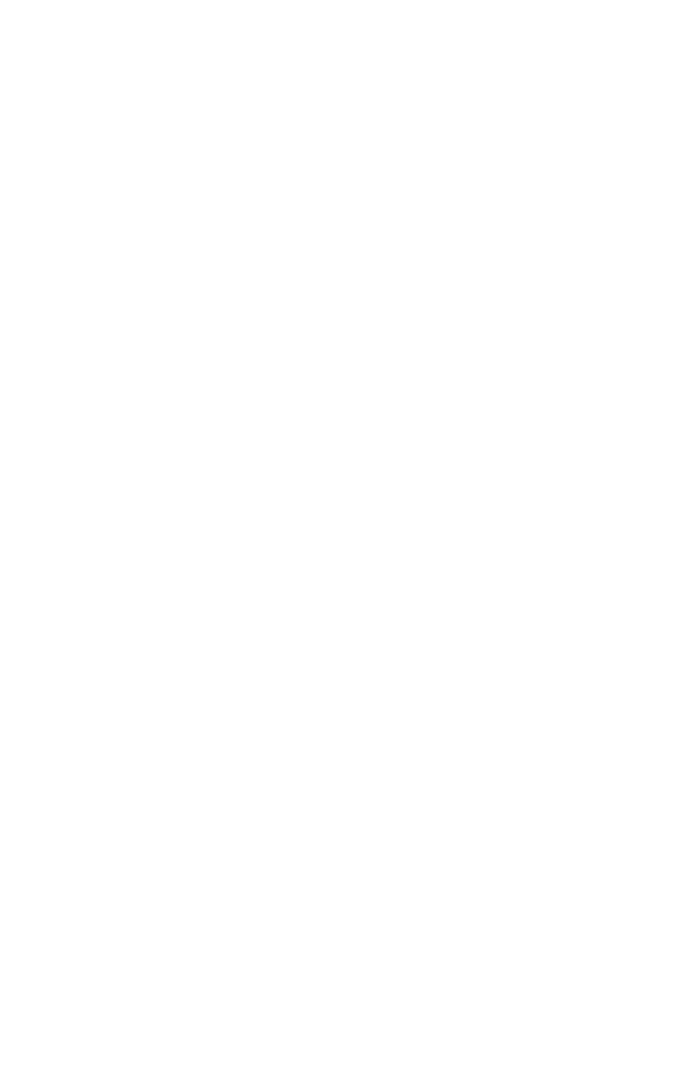 scroll, scrollTop: 0, scrollLeft: 0, axis: both 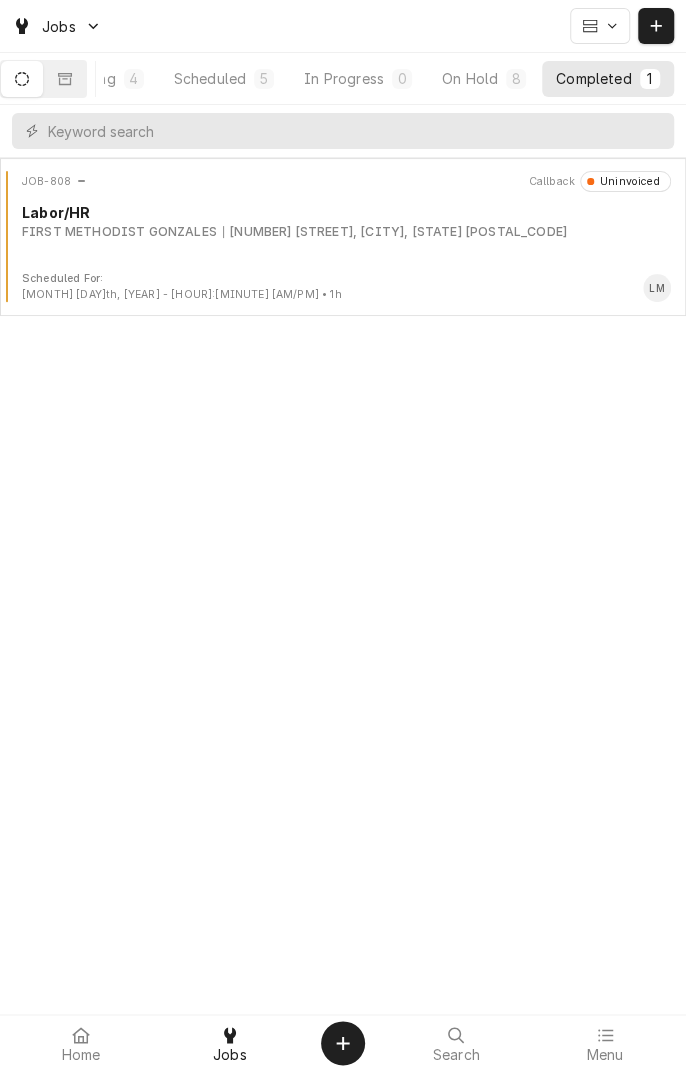 click on "Completed" at bounding box center (593, 78) 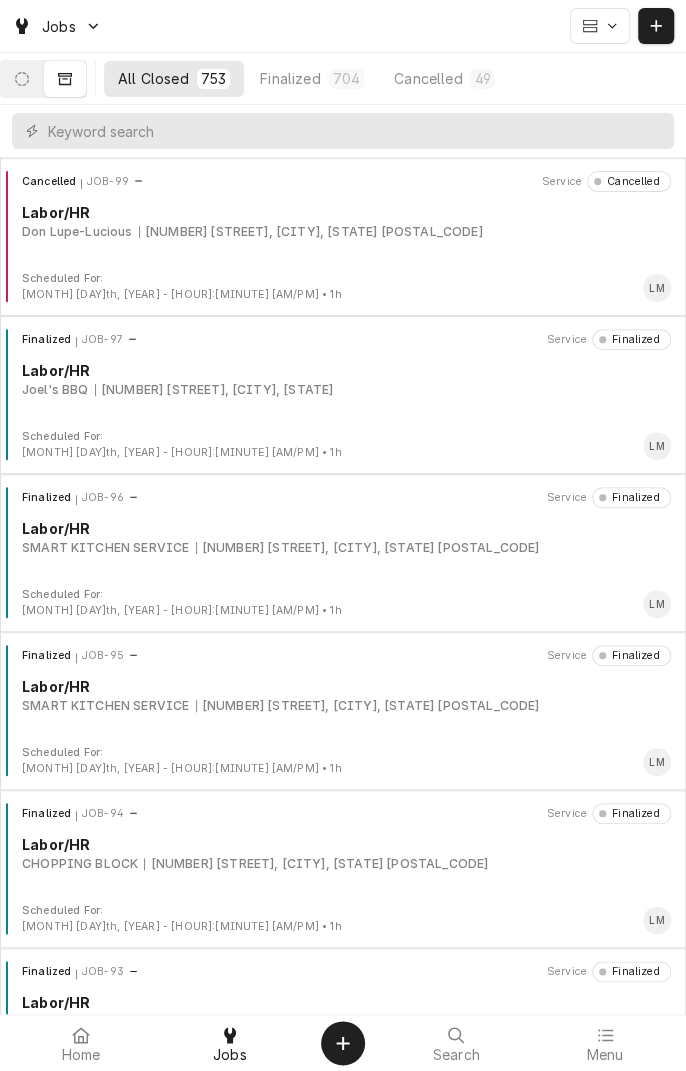 click on "All Closed 753" at bounding box center [174, 79] 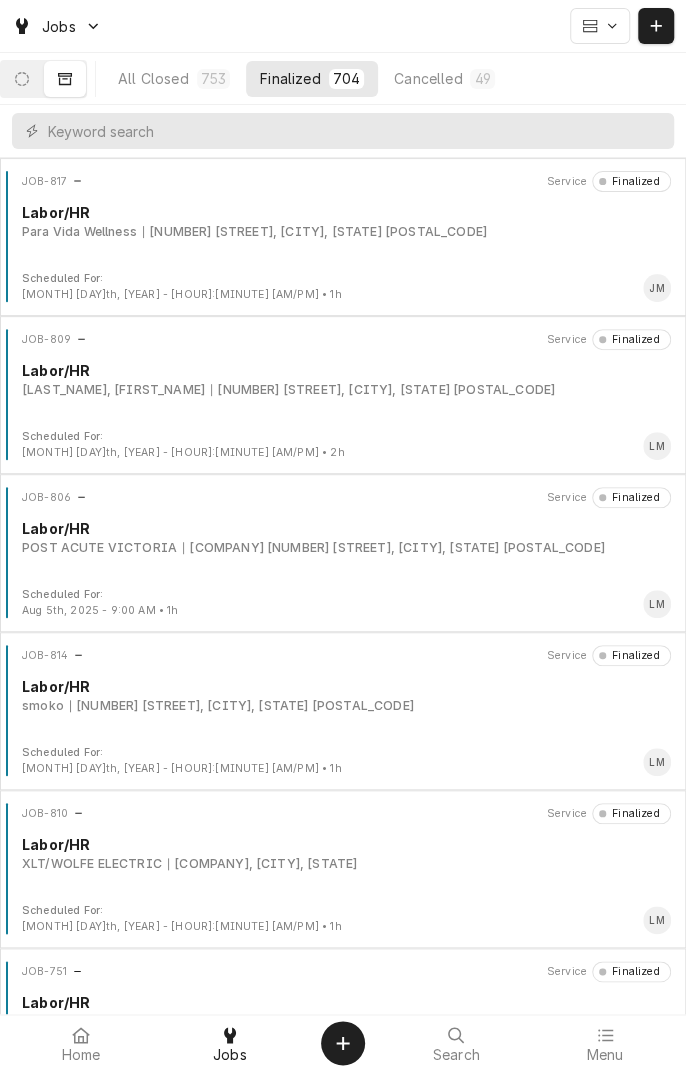 click at bounding box center [22, 79] 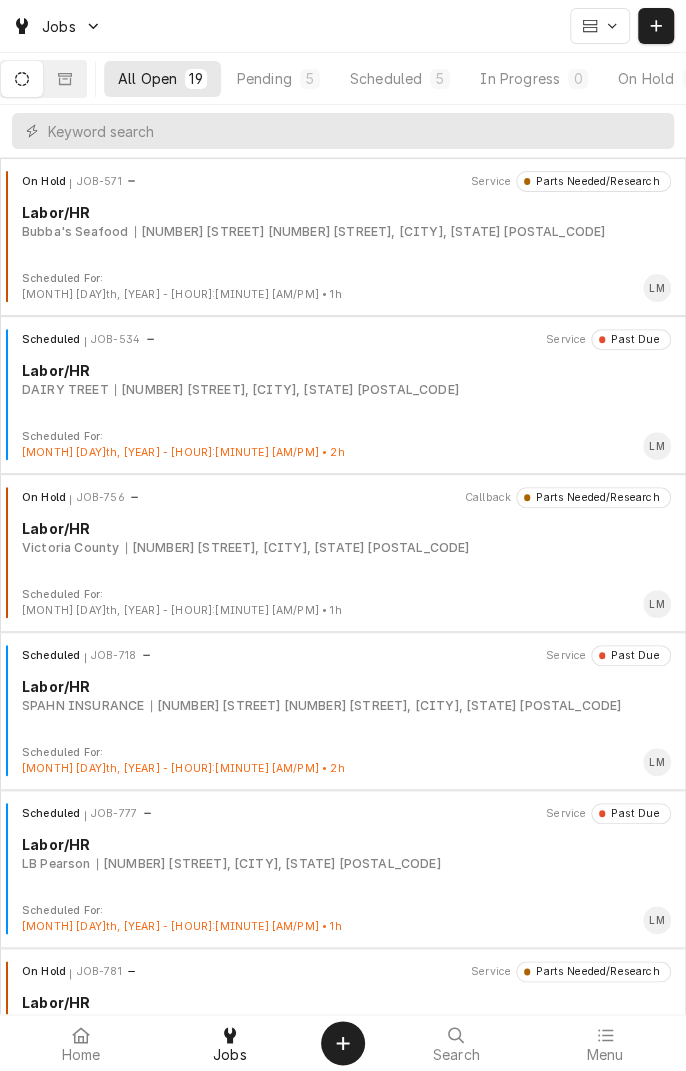 click on "Scheduled" at bounding box center [386, 78] 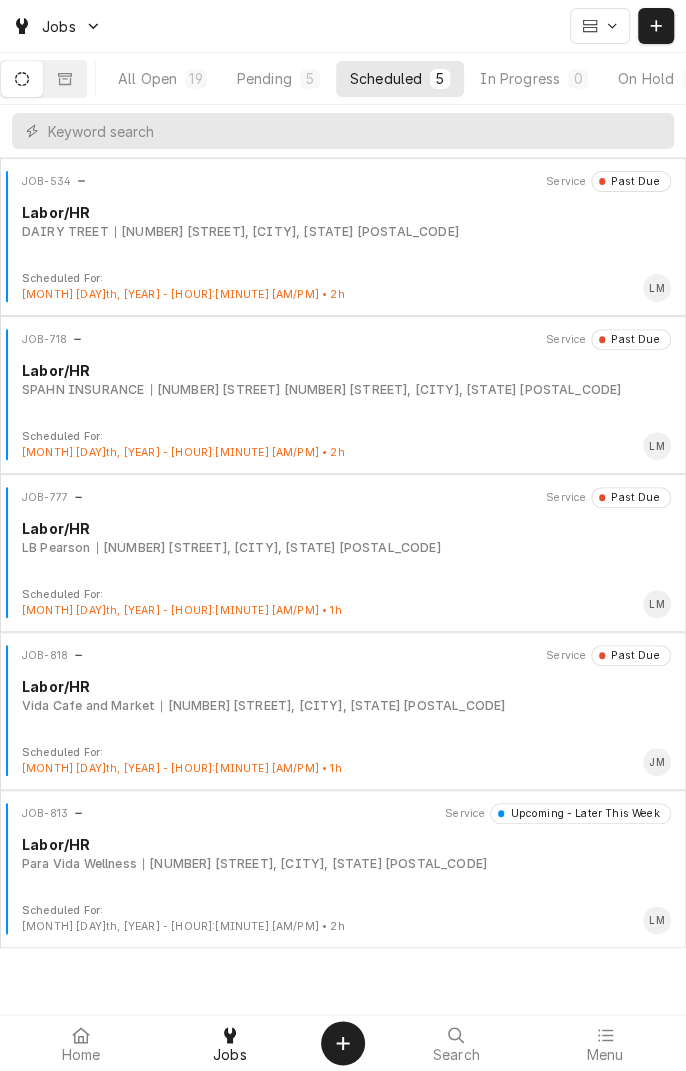 click on "1405 E Airline Rd, Victoria, TX 77901" at bounding box center (315, 864) 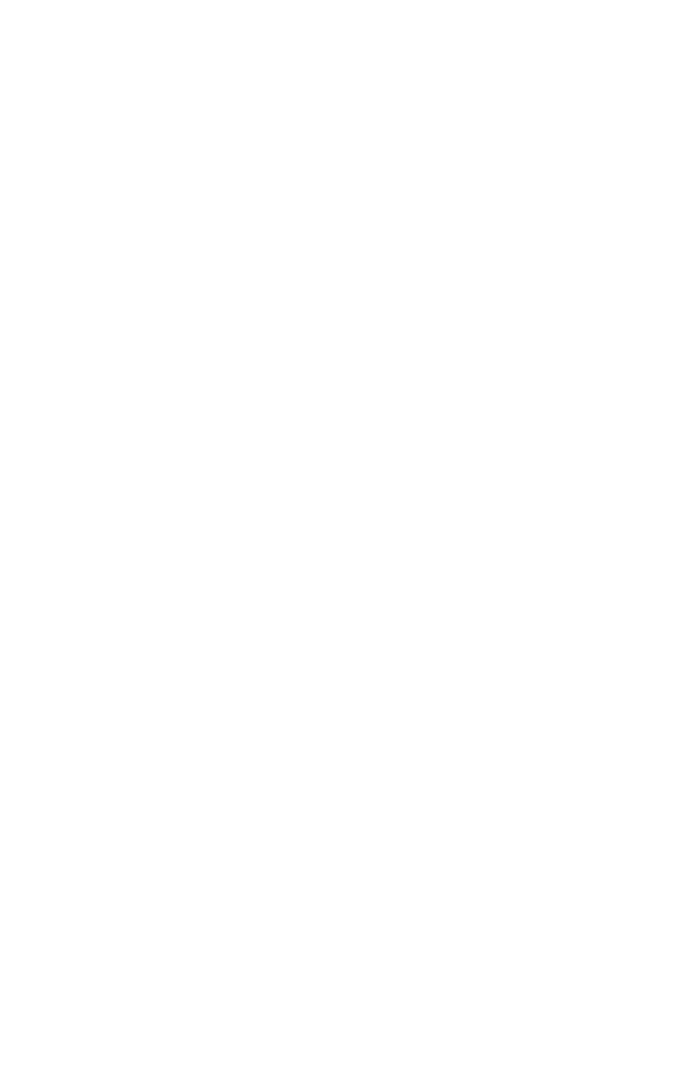scroll, scrollTop: 0, scrollLeft: 0, axis: both 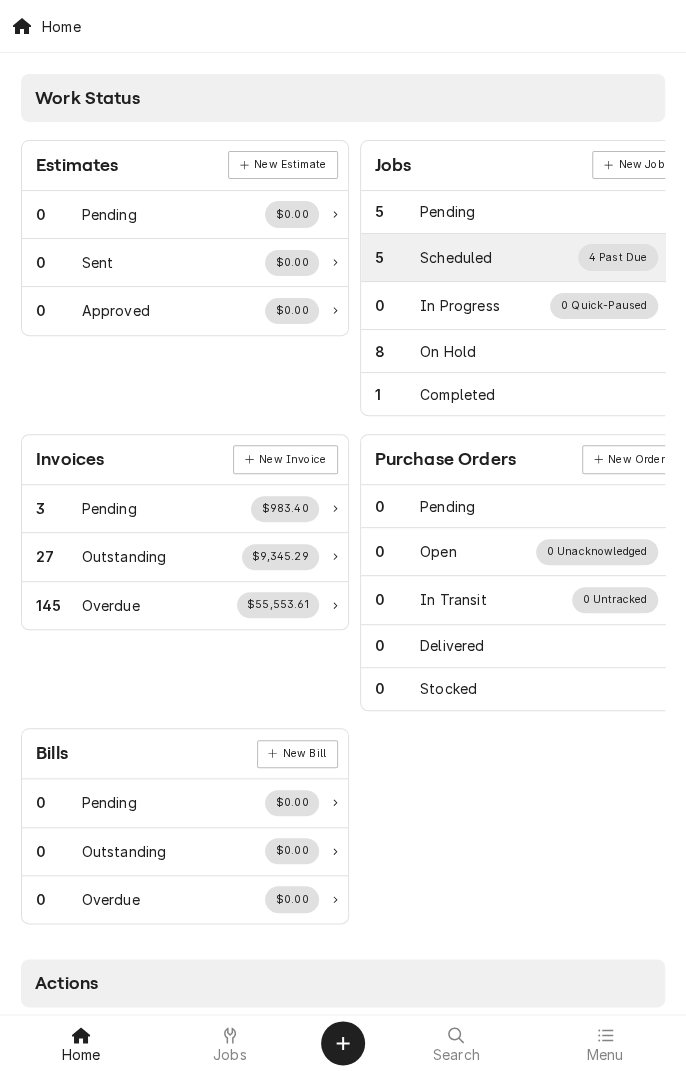 click on "Scheduled" at bounding box center (456, 257) 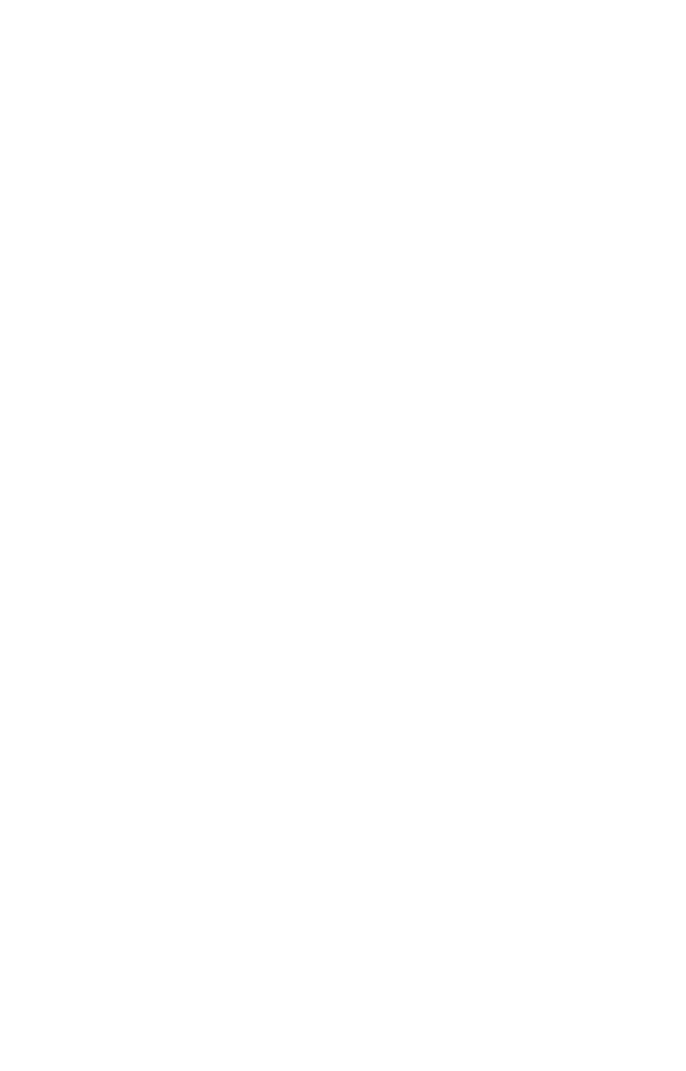 scroll, scrollTop: 0, scrollLeft: 0, axis: both 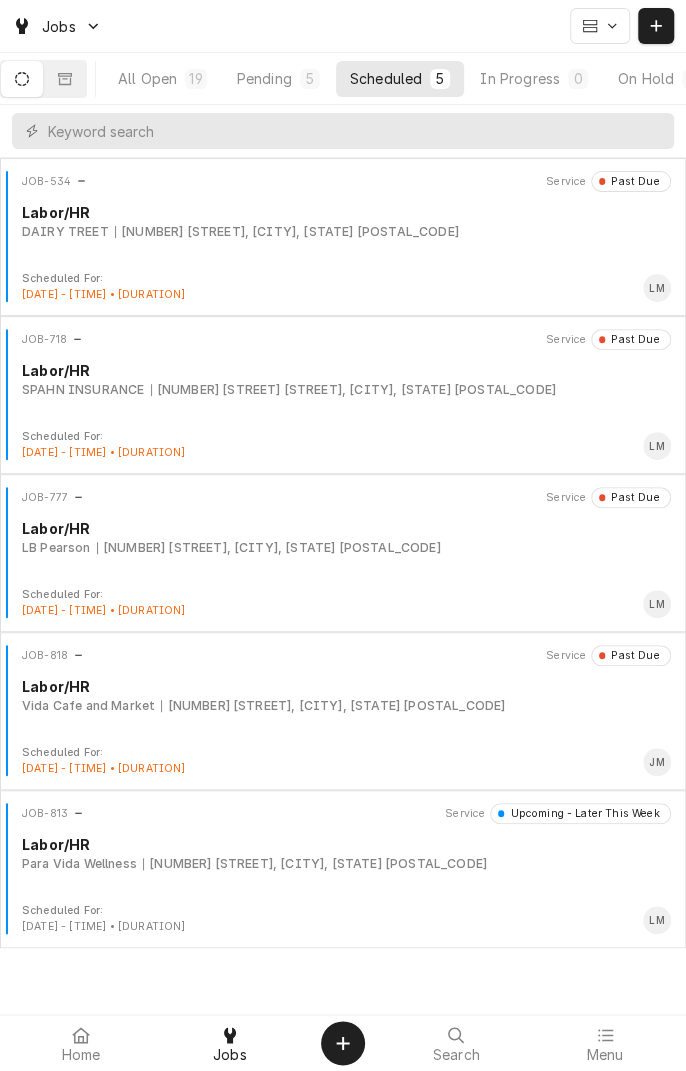 click on "Labor/HR" at bounding box center (346, 686) 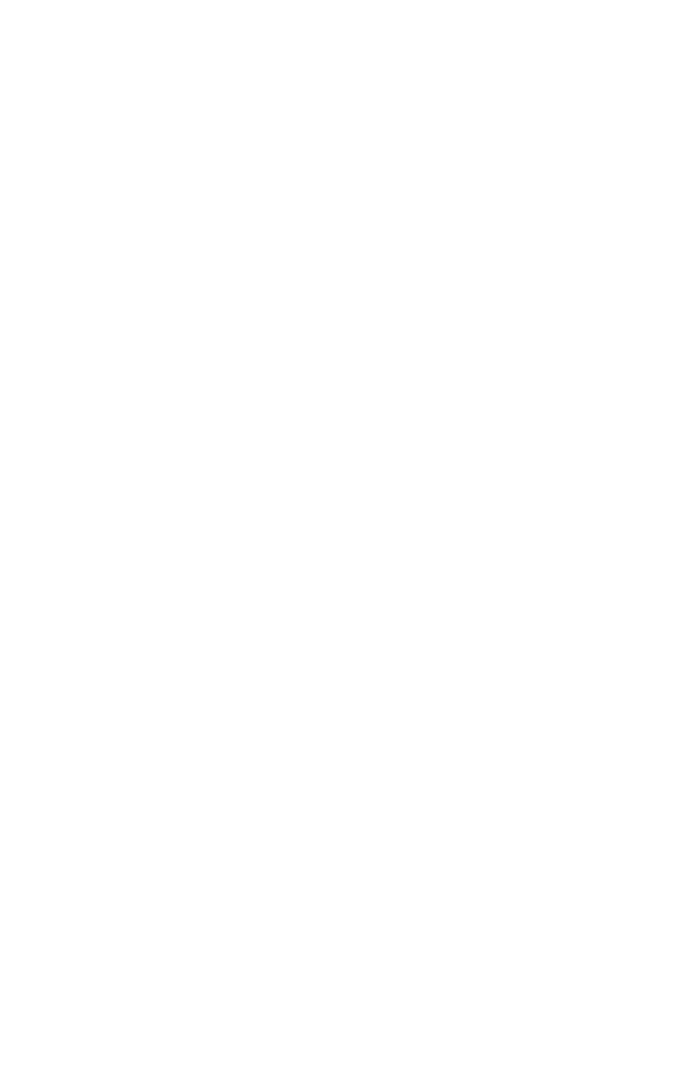 scroll, scrollTop: 0, scrollLeft: 0, axis: both 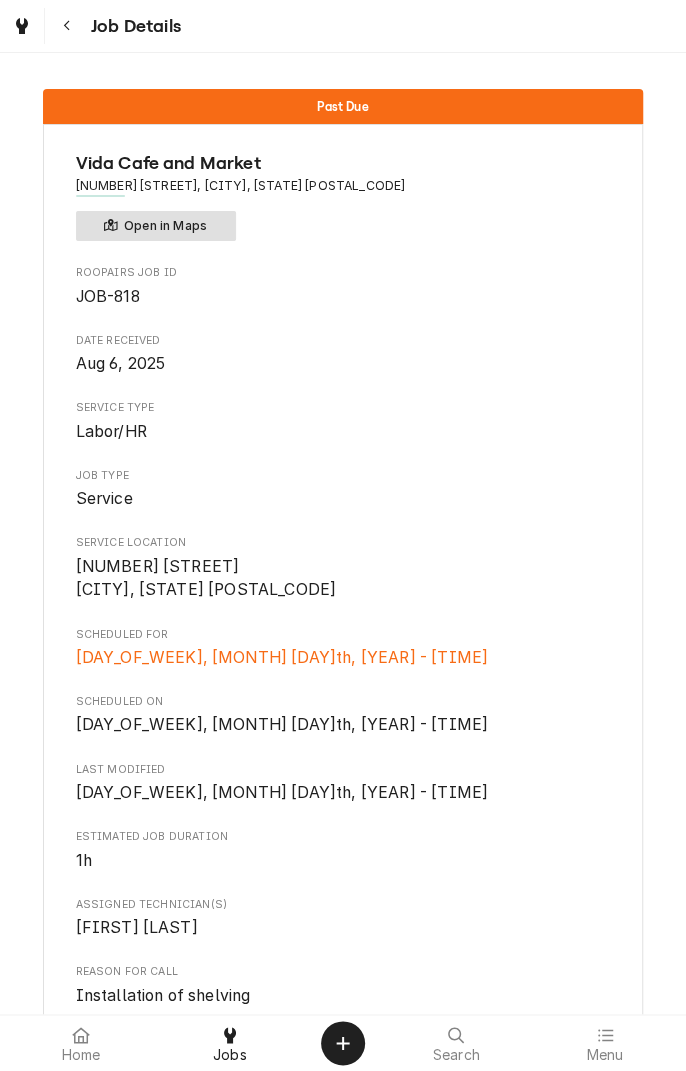 click on "Open in Maps" at bounding box center [156, 226] 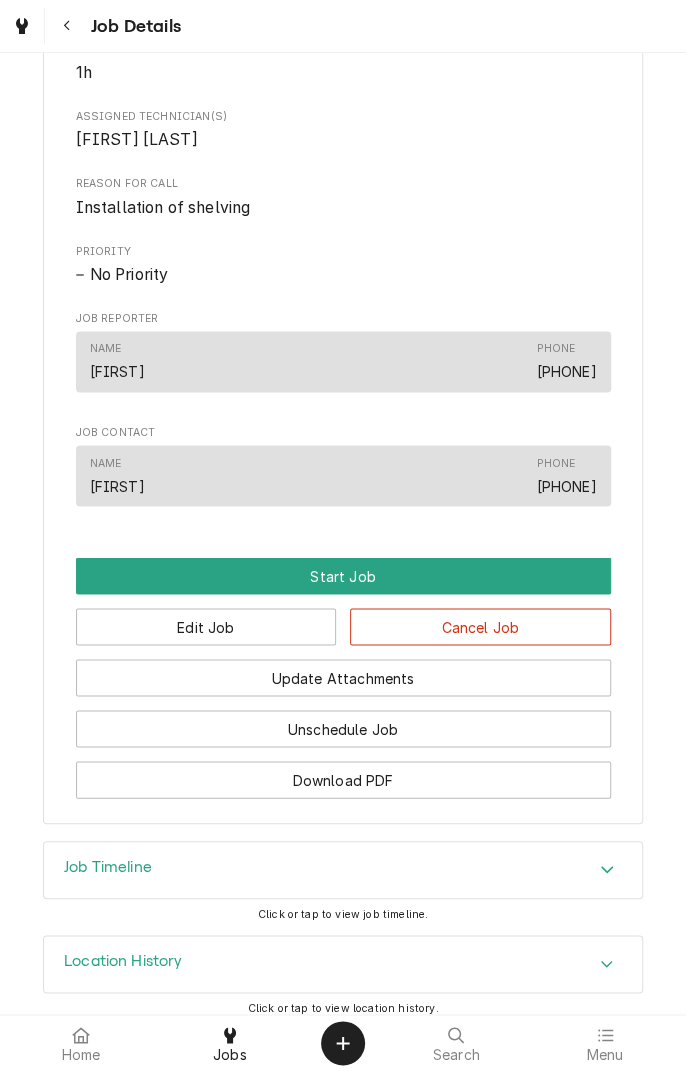 scroll, scrollTop: 802, scrollLeft: 0, axis: vertical 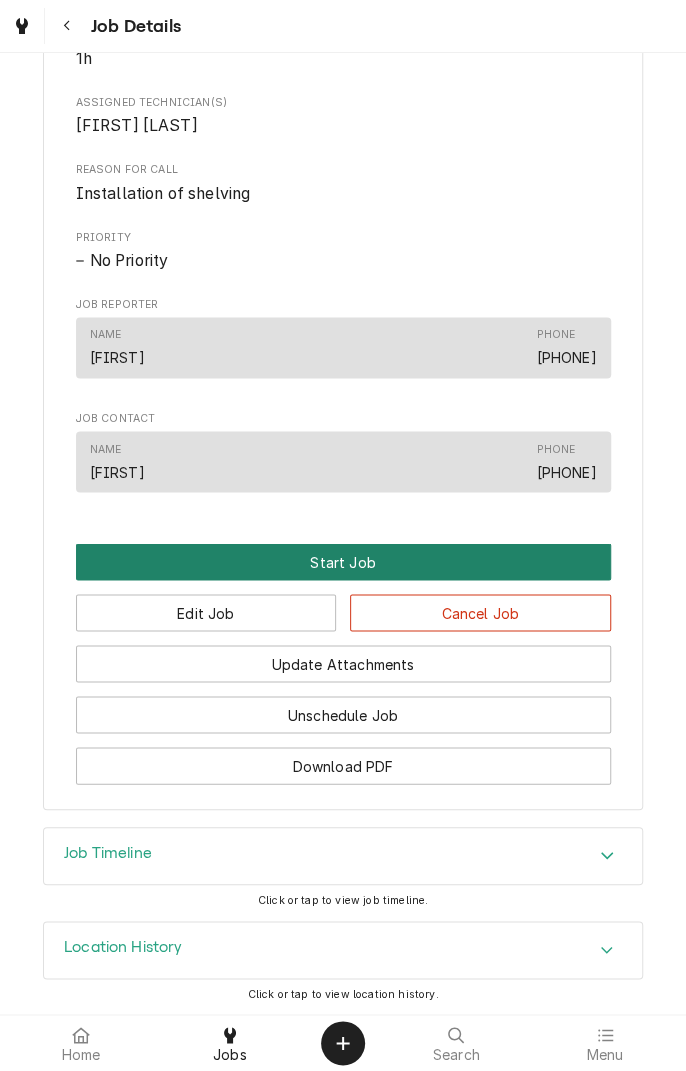 click on "Start Job" at bounding box center [343, 561] 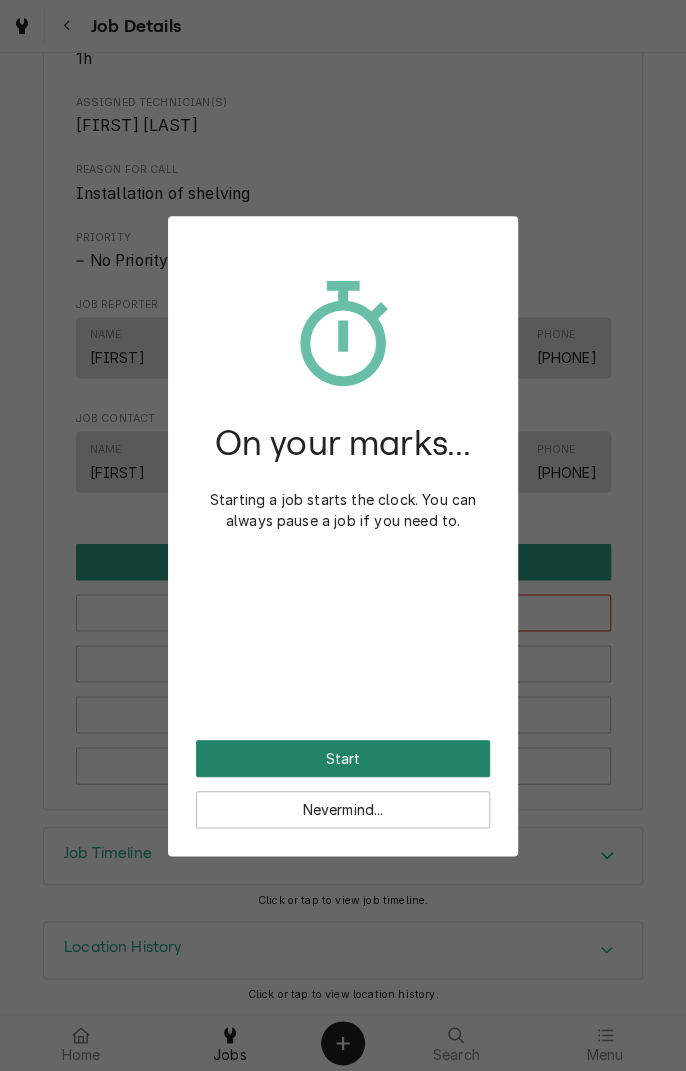 click on "Start" at bounding box center [343, 758] 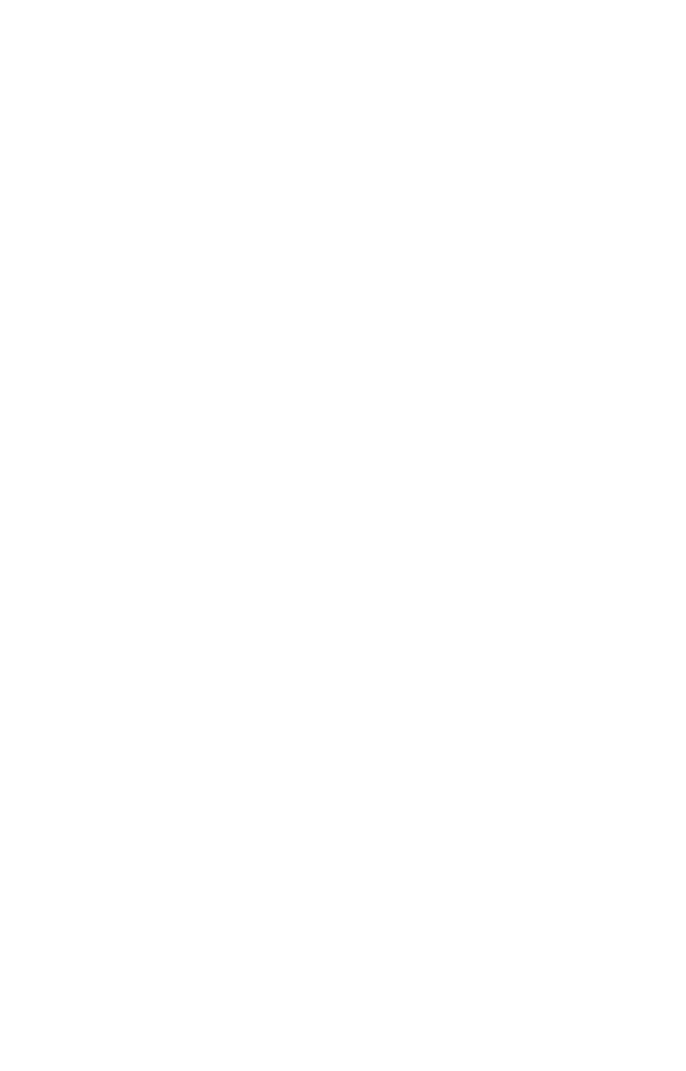 scroll, scrollTop: 0, scrollLeft: 0, axis: both 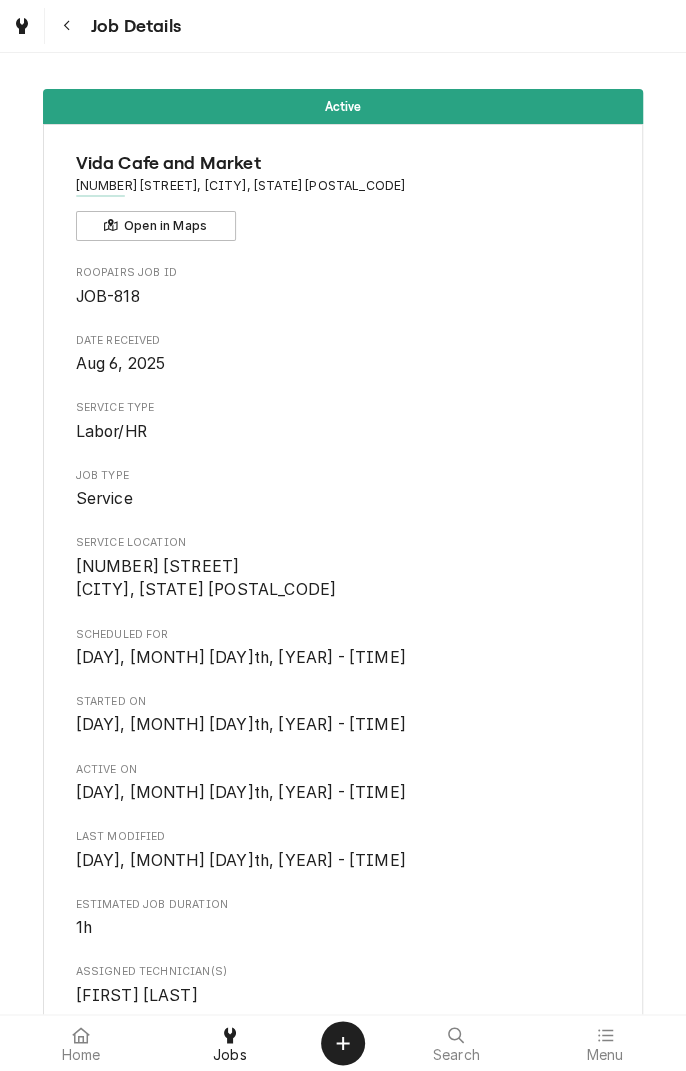 click at bounding box center (81, 1035) 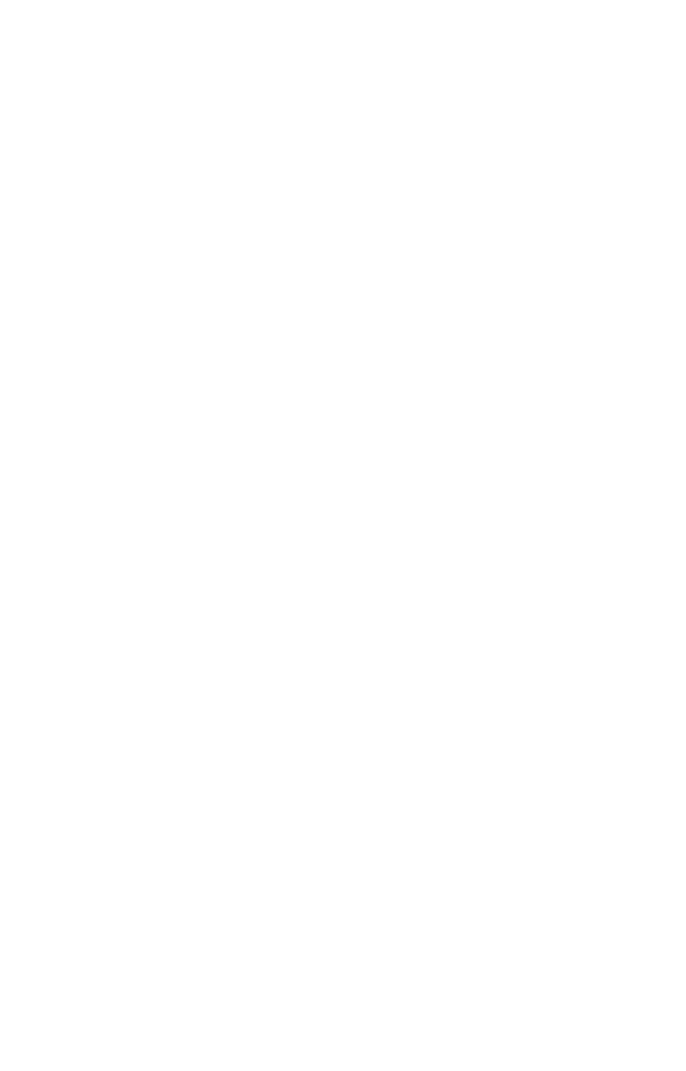 scroll, scrollTop: 0, scrollLeft: 0, axis: both 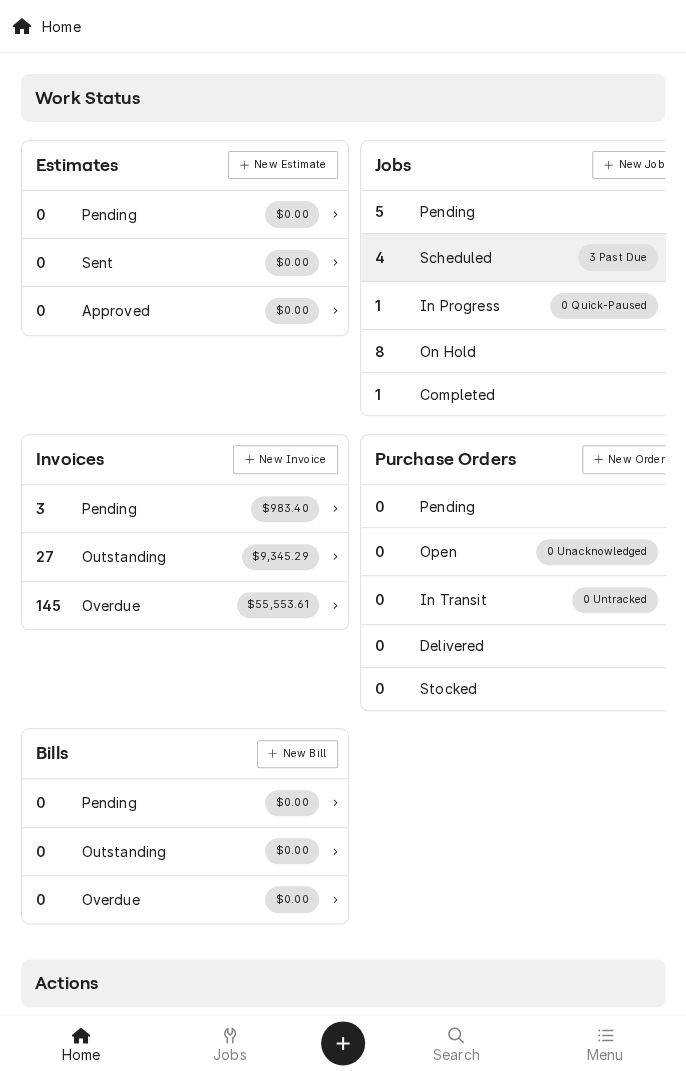 click on "Scheduled" at bounding box center (456, 257) 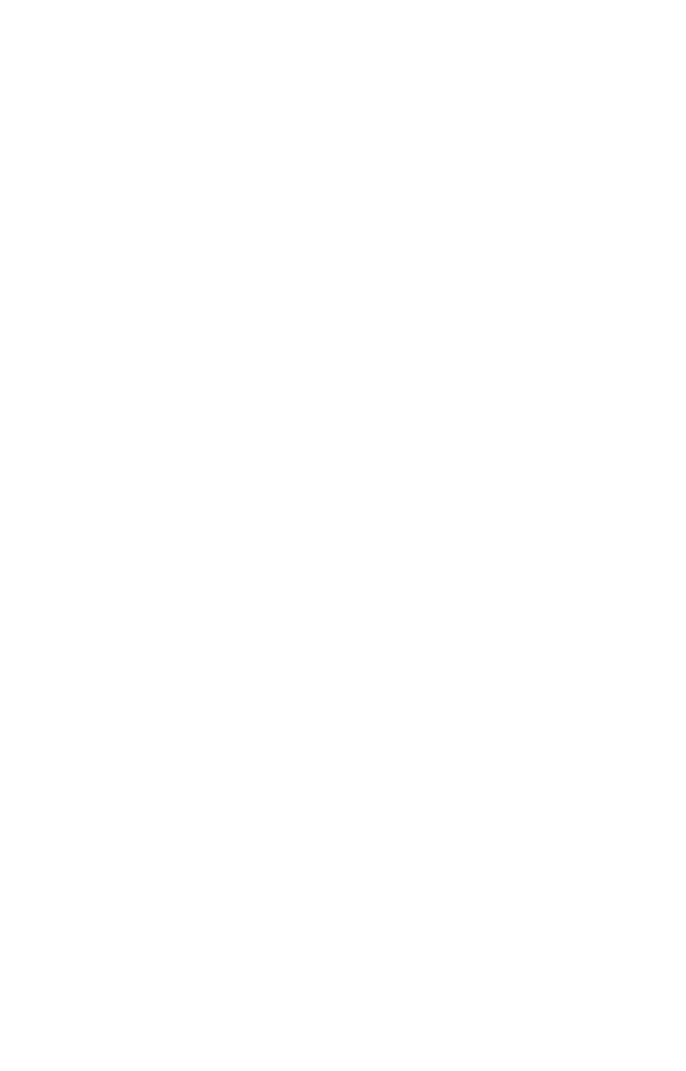 scroll, scrollTop: 0, scrollLeft: 0, axis: both 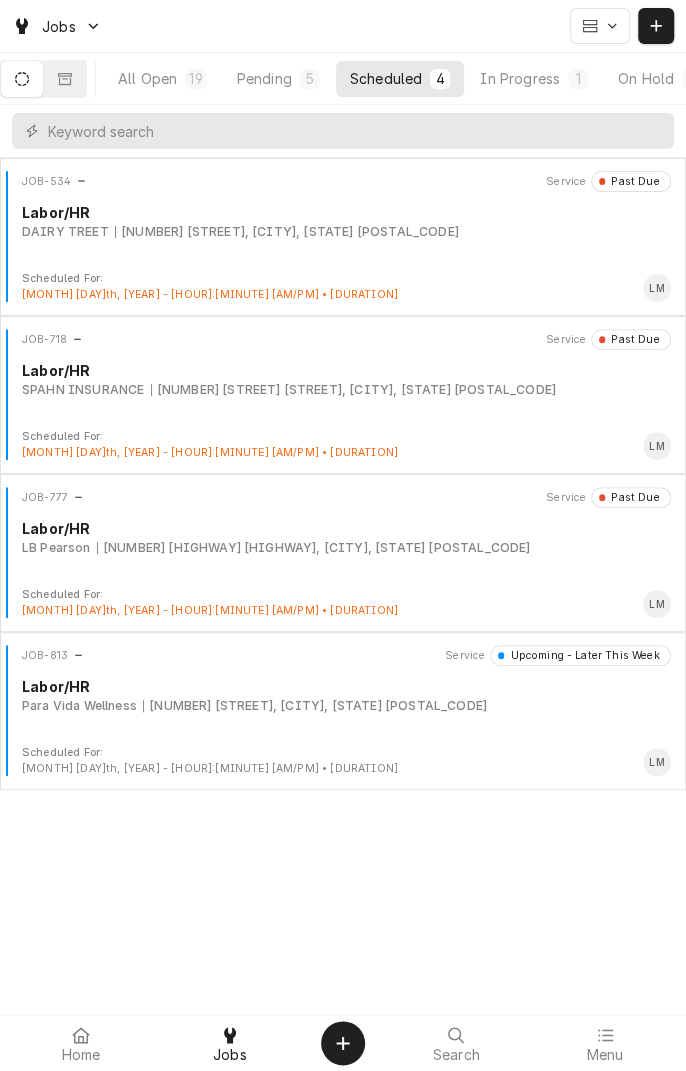 click at bounding box center (65, 79) 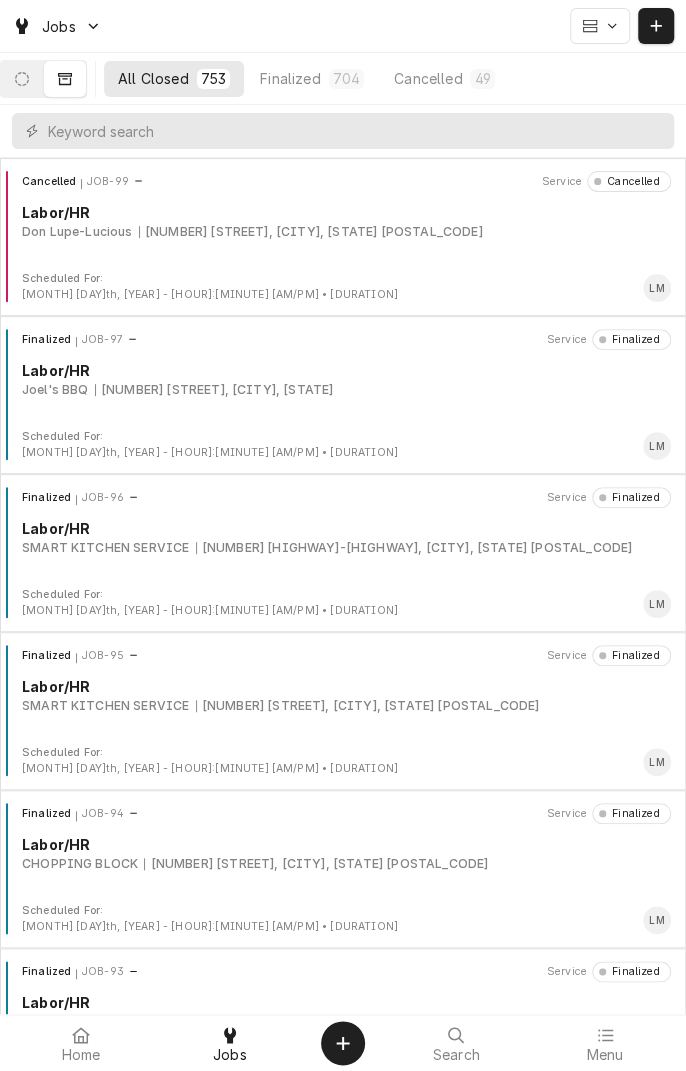 click on "Finalized" at bounding box center [290, 78] 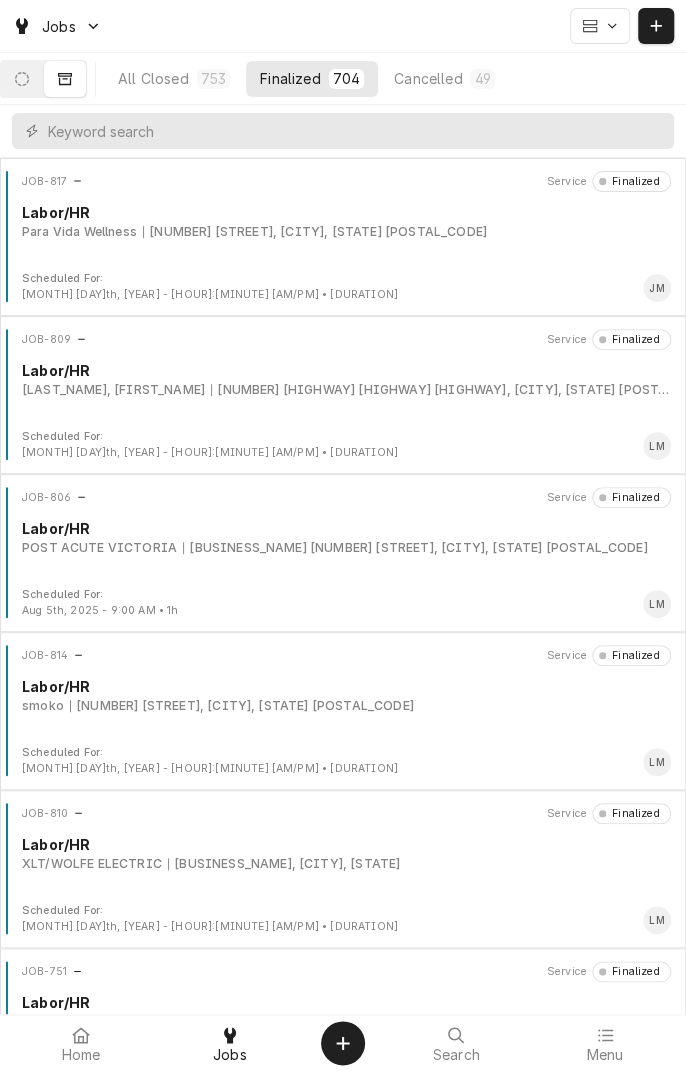 click on "JOB-817 Service Finalized Labor/HR Para Vida Wellness 1405 E Airline Rd, Victoria, TX 77901" at bounding box center [343, 221] 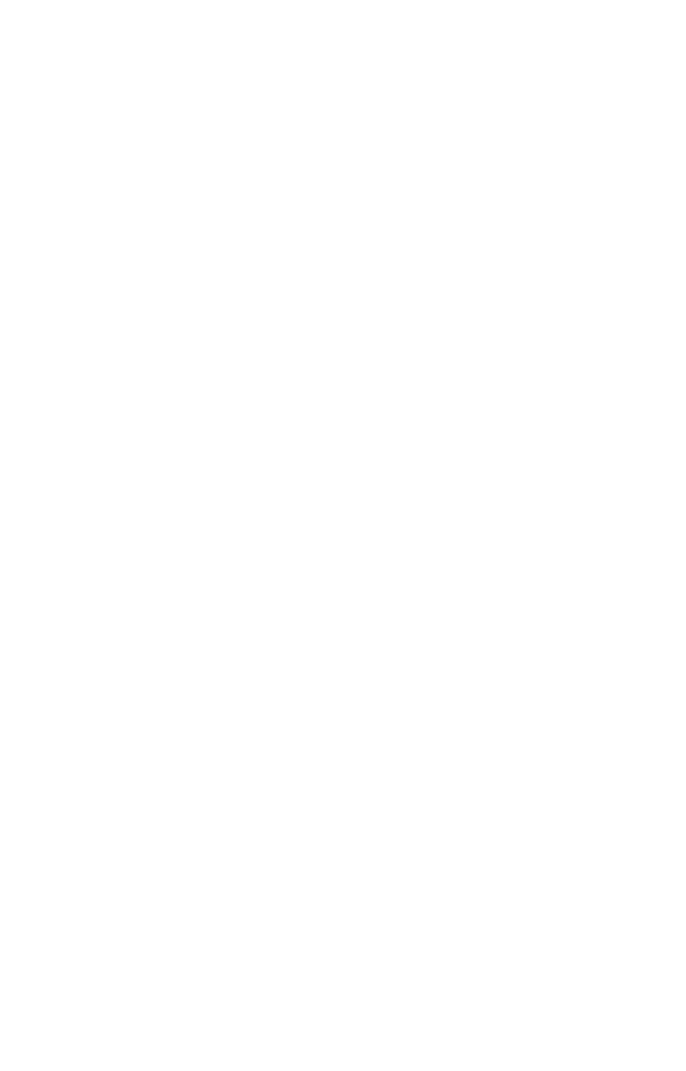 scroll, scrollTop: 0, scrollLeft: 0, axis: both 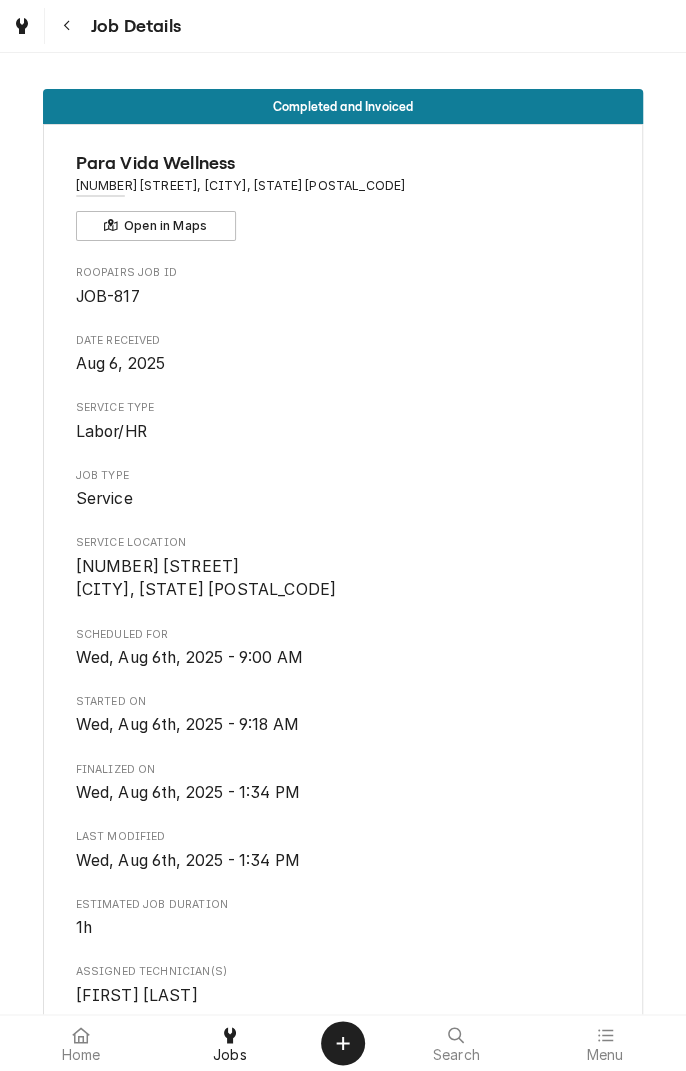 click 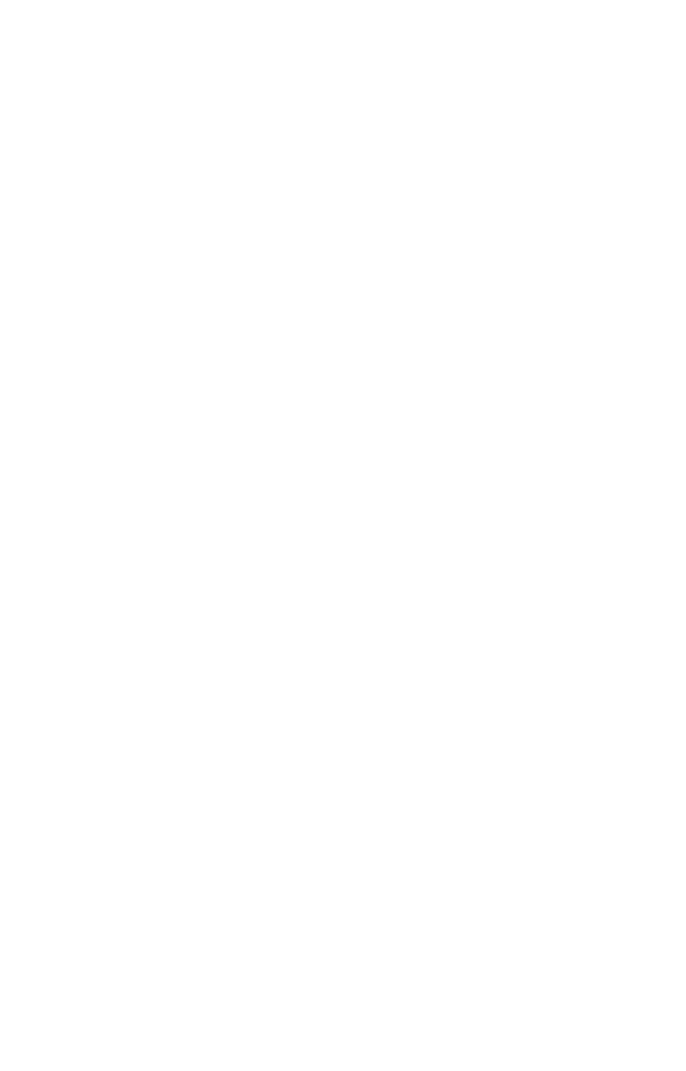 scroll, scrollTop: 0, scrollLeft: 0, axis: both 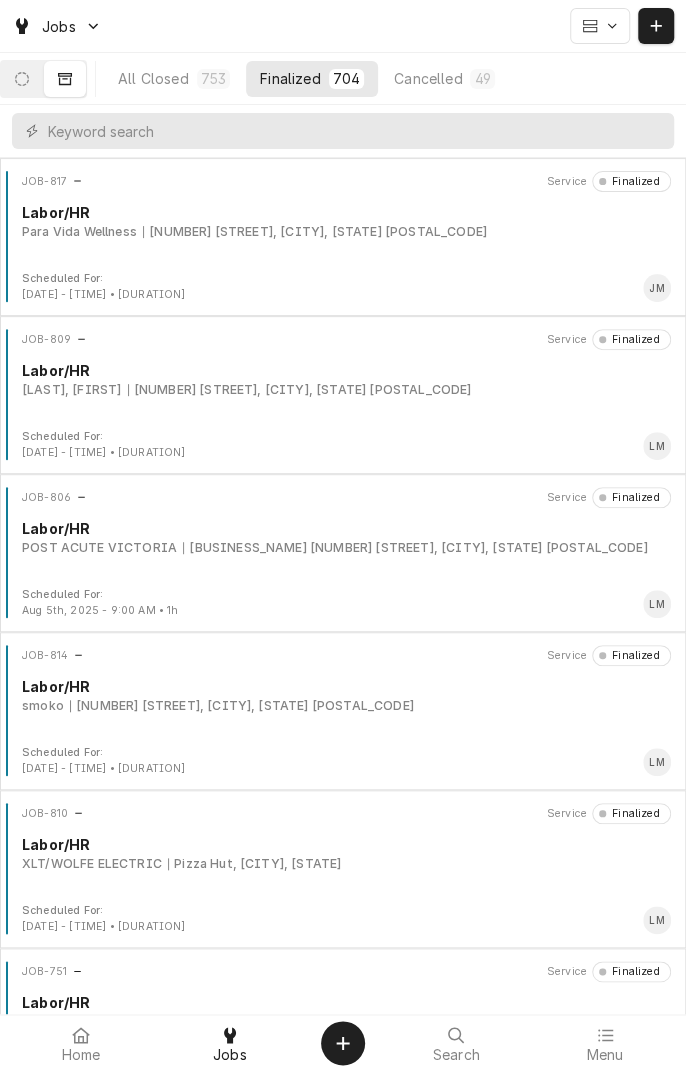 click on "[BUSINESS_NAME] [NUMBER] [STREET], [CITY], [STATE] [POSTAL_CODE]" at bounding box center [346, 232] 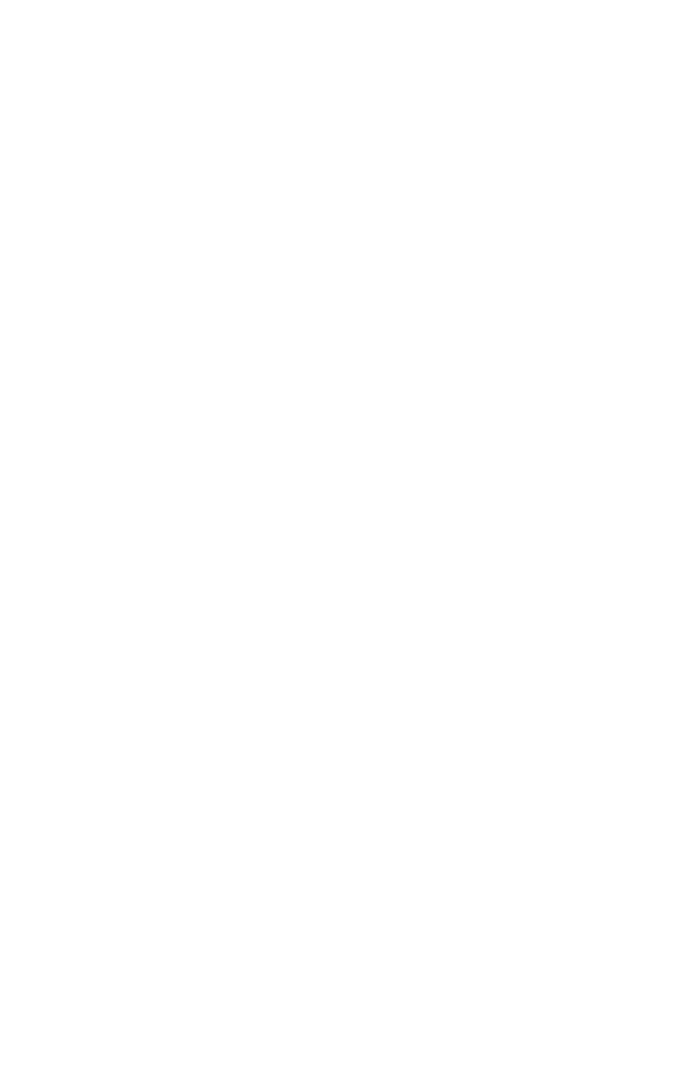 scroll, scrollTop: 0, scrollLeft: 0, axis: both 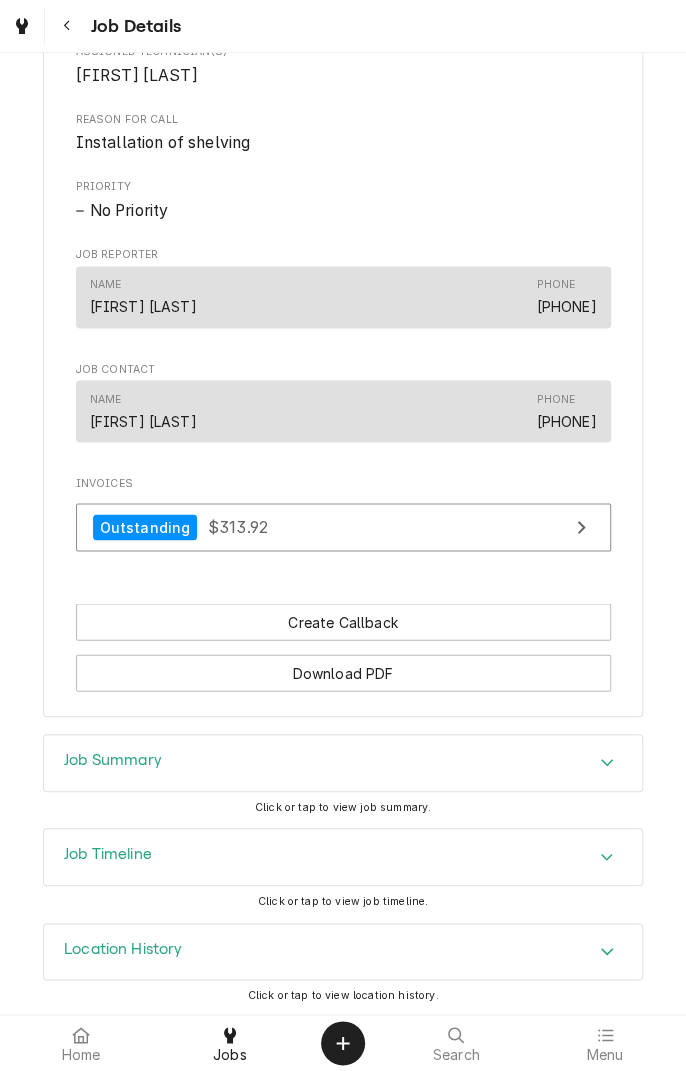 click 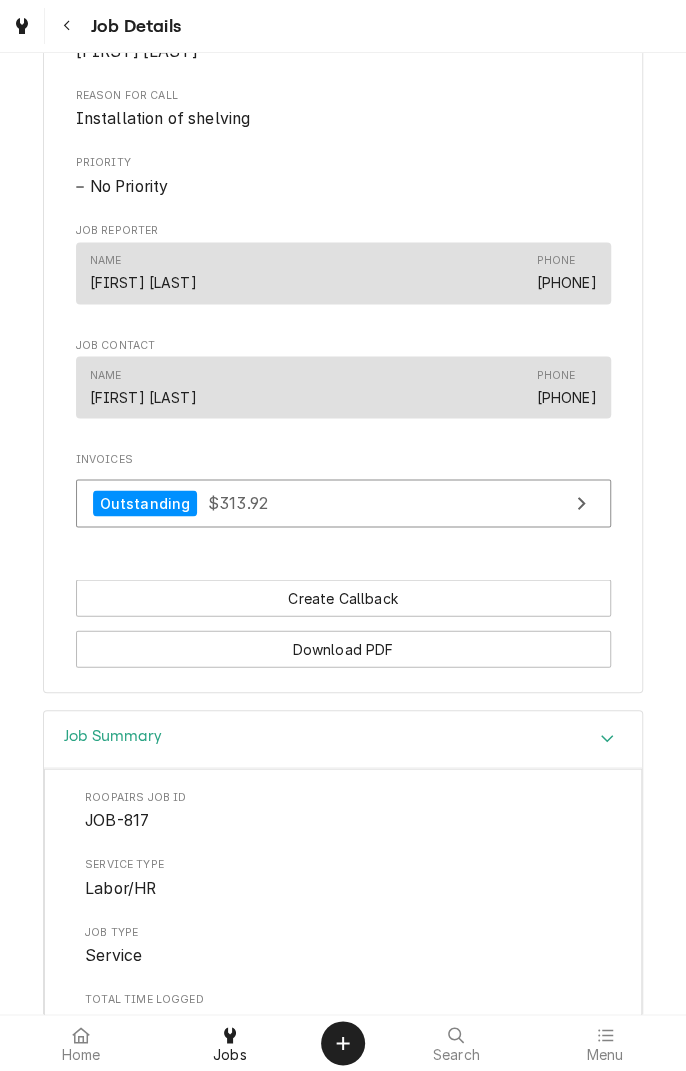 scroll, scrollTop: 946, scrollLeft: 0, axis: vertical 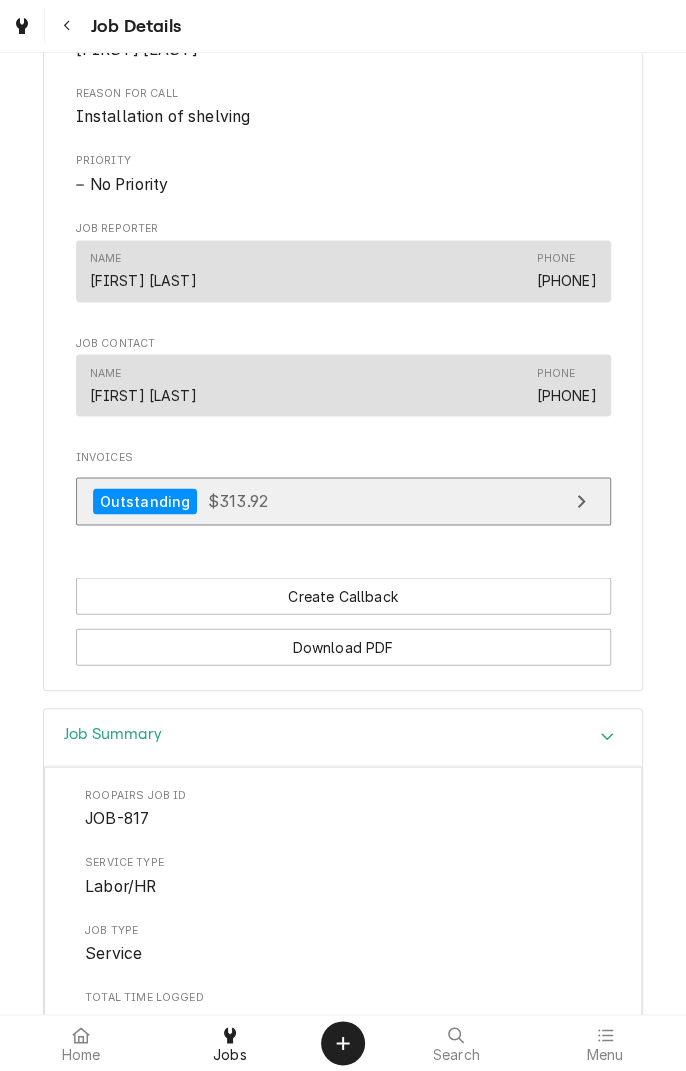 click on "Outstanding $313.92" at bounding box center [343, 501] 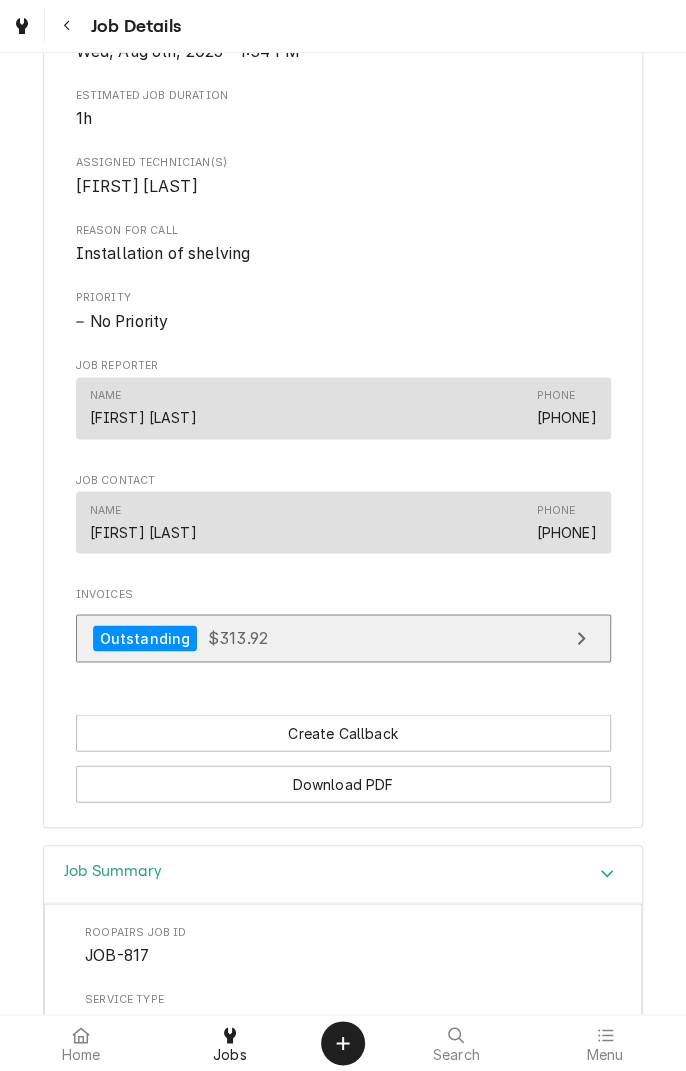 scroll, scrollTop: 801, scrollLeft: 0, axis: vertical 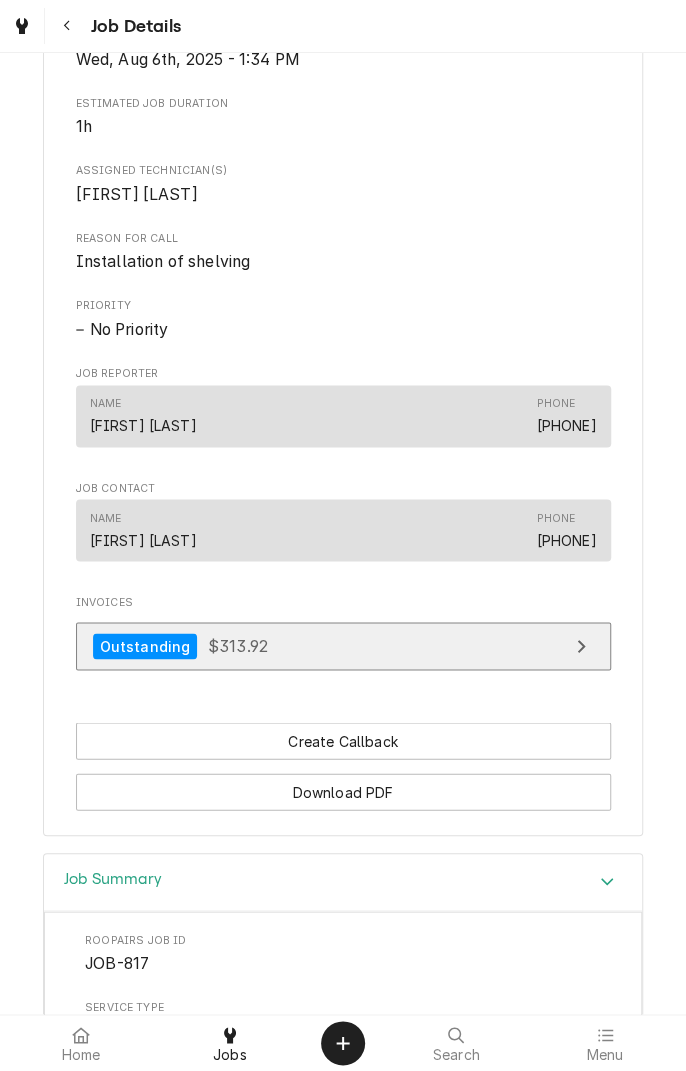 click on "Outstanding $313.92" at bounding box center [343, 646] 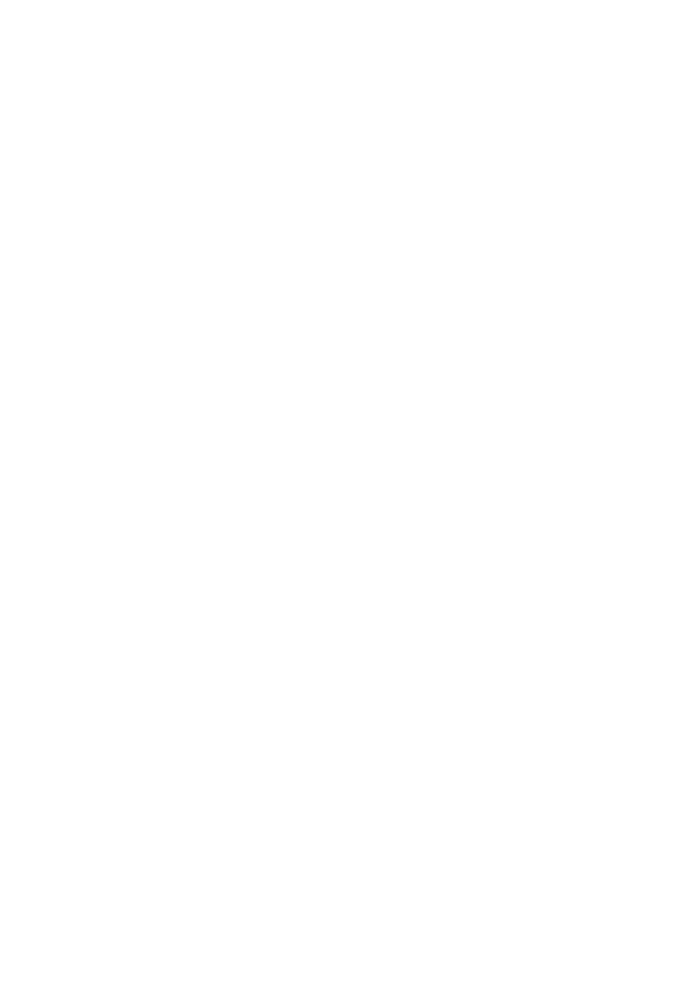 scroll, scrollTop: 0, scrollLeft: 0, axis: both 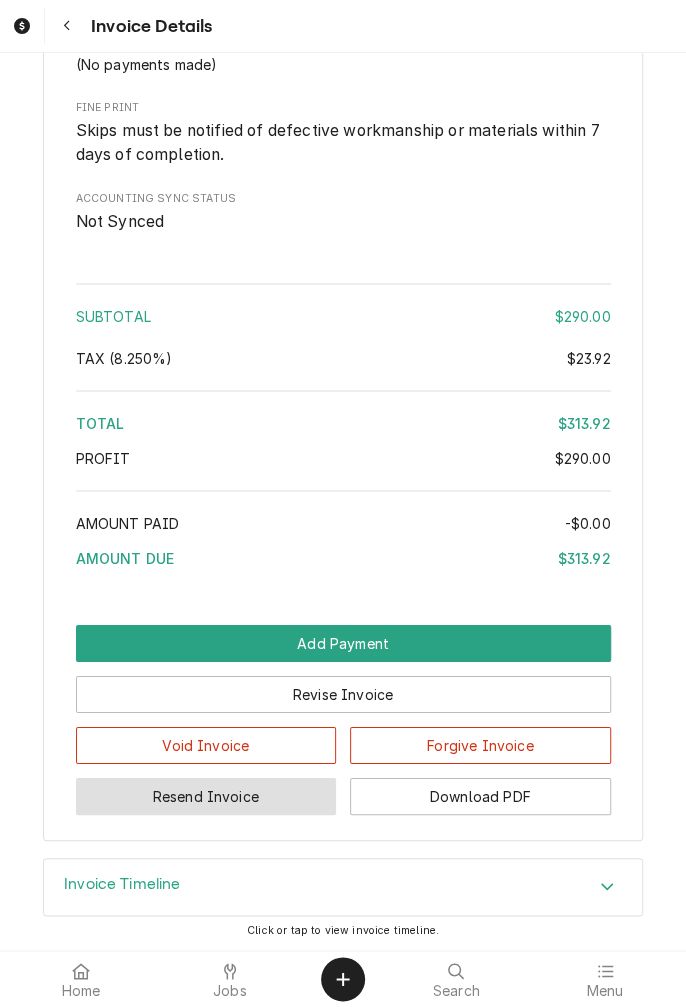 click on "Resend Invoice" at bounding box center (206, 796) 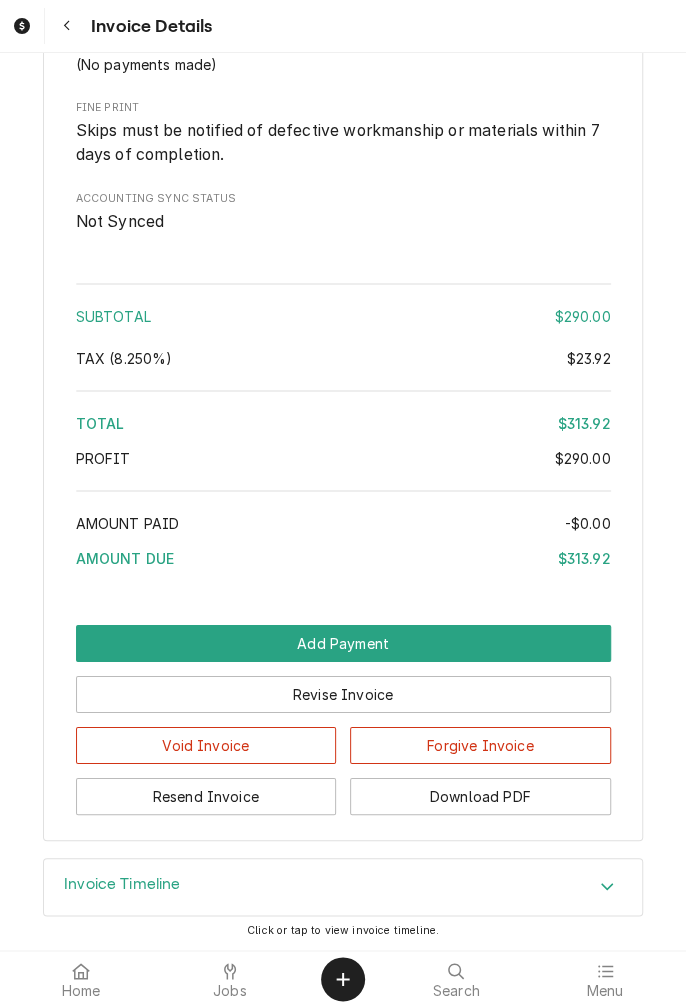 click on "Outstanding Sender Skips Restaurant Equipment 1604 Houston Hwy
Victoria, TX 77901 (361) 578-7310 shanskipper@gmail.com Recipient (Bill To) Para Vida Wellness 1405 E Airline Rd
Victoria, TX 77901 Service Location 1405 E Airline Rd
Victoria, TX 77901 Created From Job Finalized Labor/HR Roopairs Invoice ID RINV-1687 Service Type Labor/HR Date Issued Aug 6, 2025 Terms Net 14 Date Due Aug 20, 2025 Sent On Wed, Aug 6th, 2025 - 1:34 PM Last Modified Wed, Aug 6th, 2025 - 1:34 PM Service Charges Short Description Labor/HR Service Date Aug 6, 2025 Hourly Cost $0.00/hr Qty. 2hrs Rate $125.00/hr Amount $250.00 Tax Taxable Service  Summary Helped move table and supplies removed white board from wall explained to customer her location would not work due to outlet and microwave. Relocated and installed 2 wire shelves above prep table Parts and Materials (No parts and materials charges) Trip Charges, Diagnostic Fees, etc. Short Description Truck Charge - In Town Unit Cost $0.00 Qty. 1 Price $40.00 Amount $40.00 Tax Taxable [" at bounding box center (343, 501) 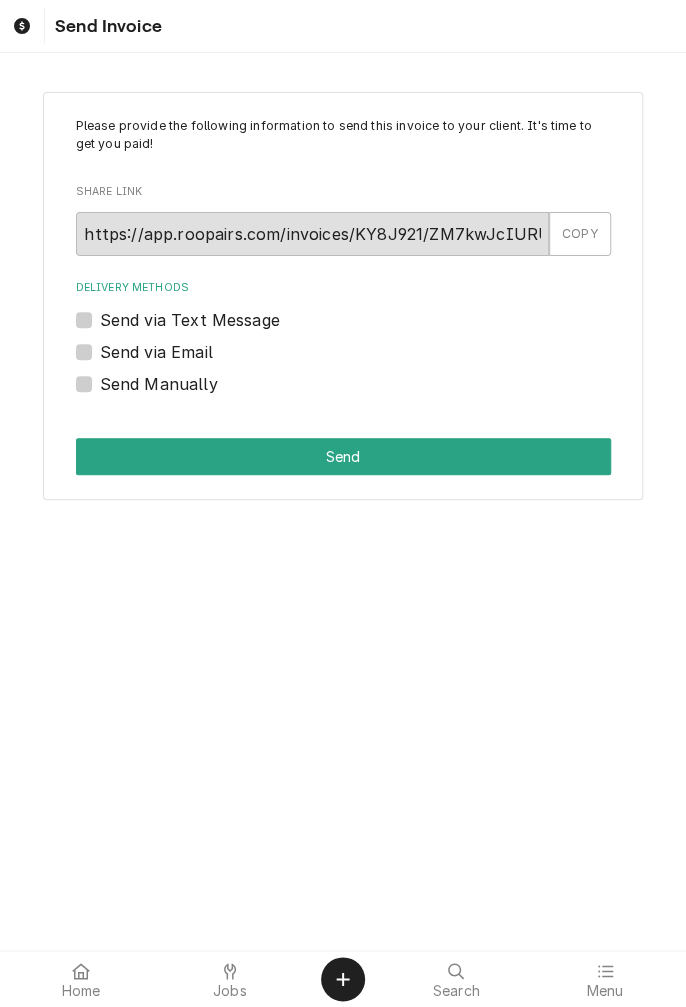 scroll, scrollTop: 0, scrollLeft: 0, axis: both 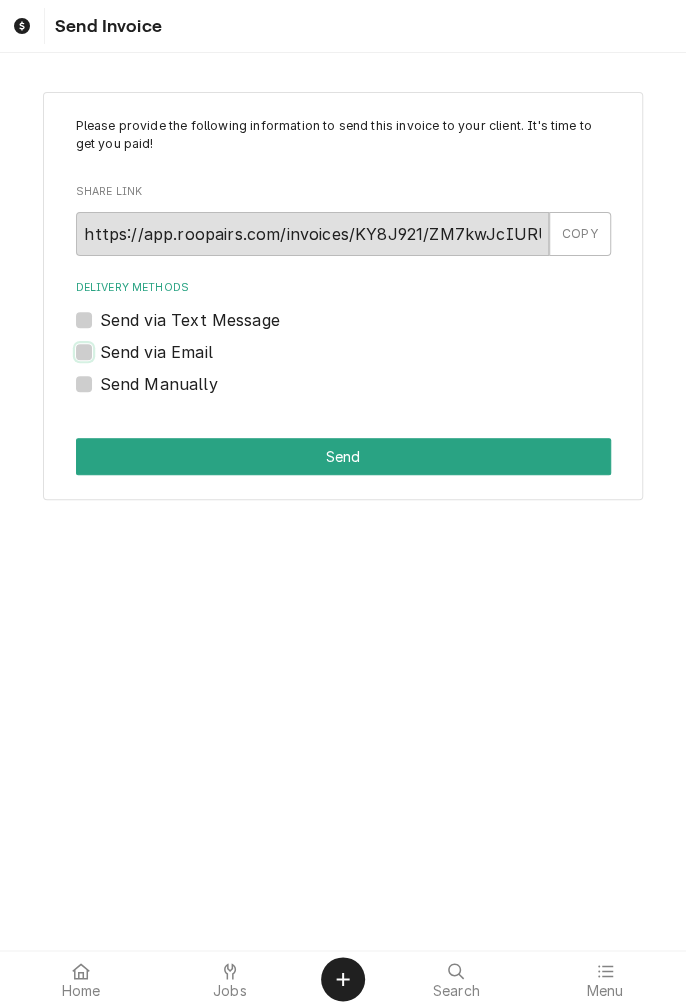 click on "Send via Email" at bounding box center (367, 362) 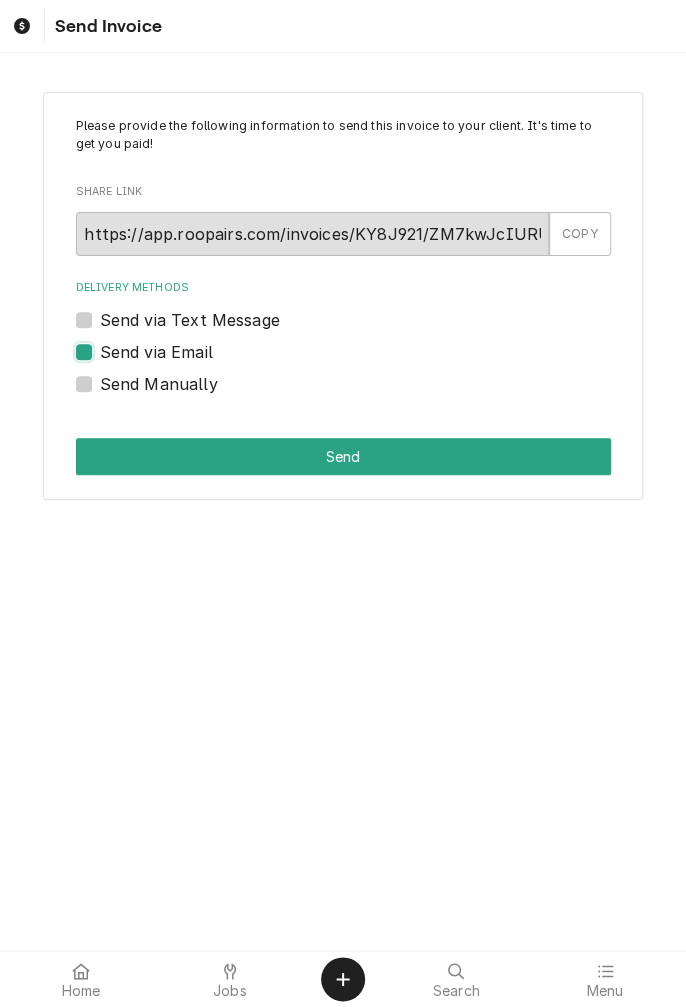 checkbox on "true" 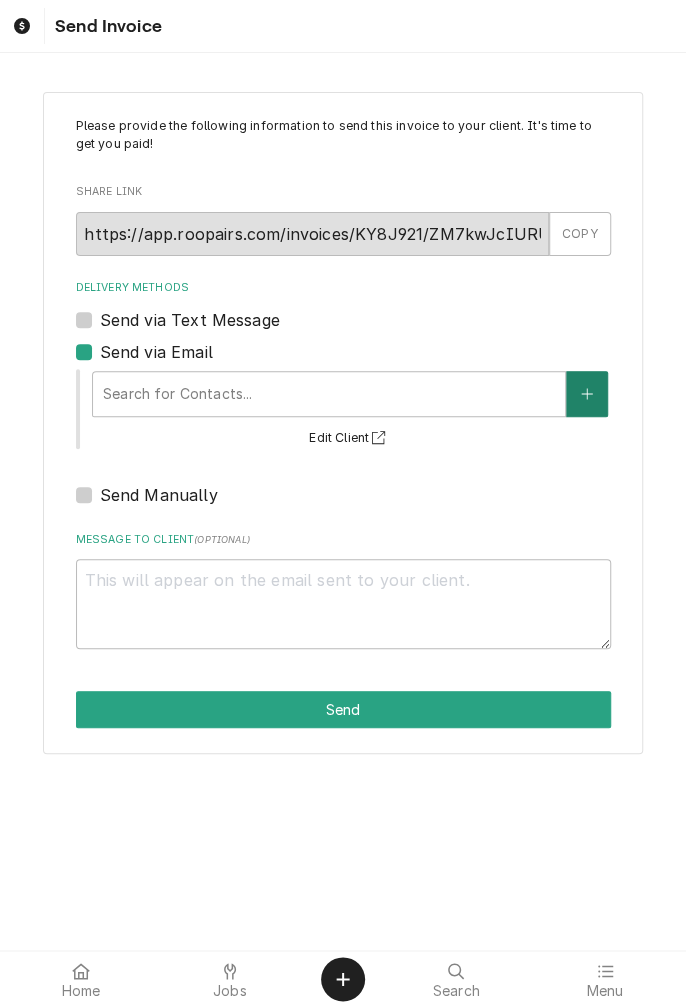 click 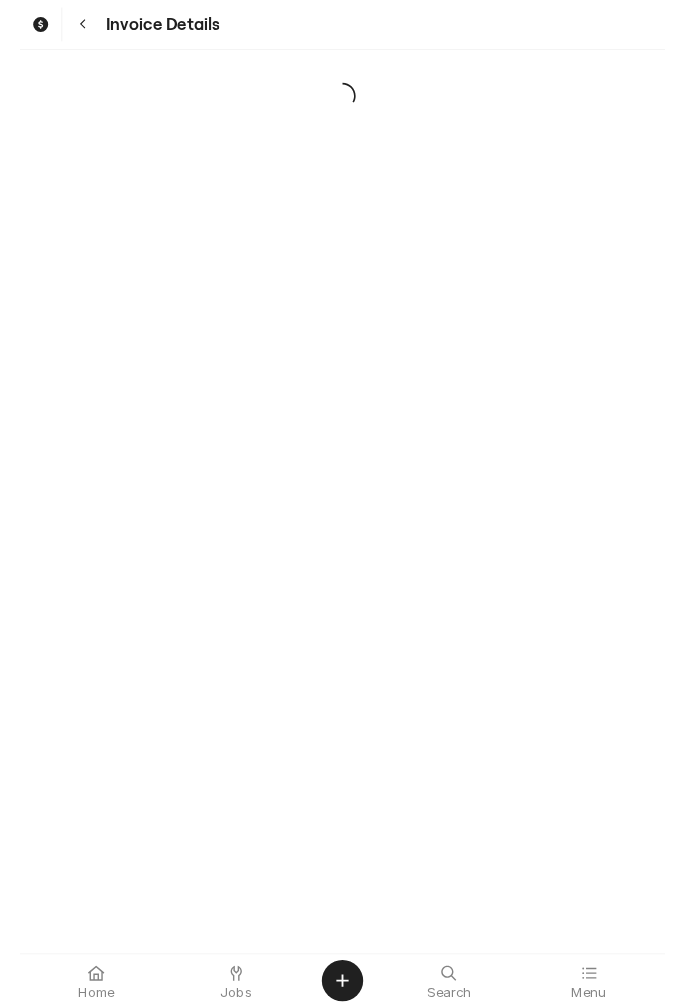 scroll, scrollTop: 0, scrollLeft: 0, axis: both 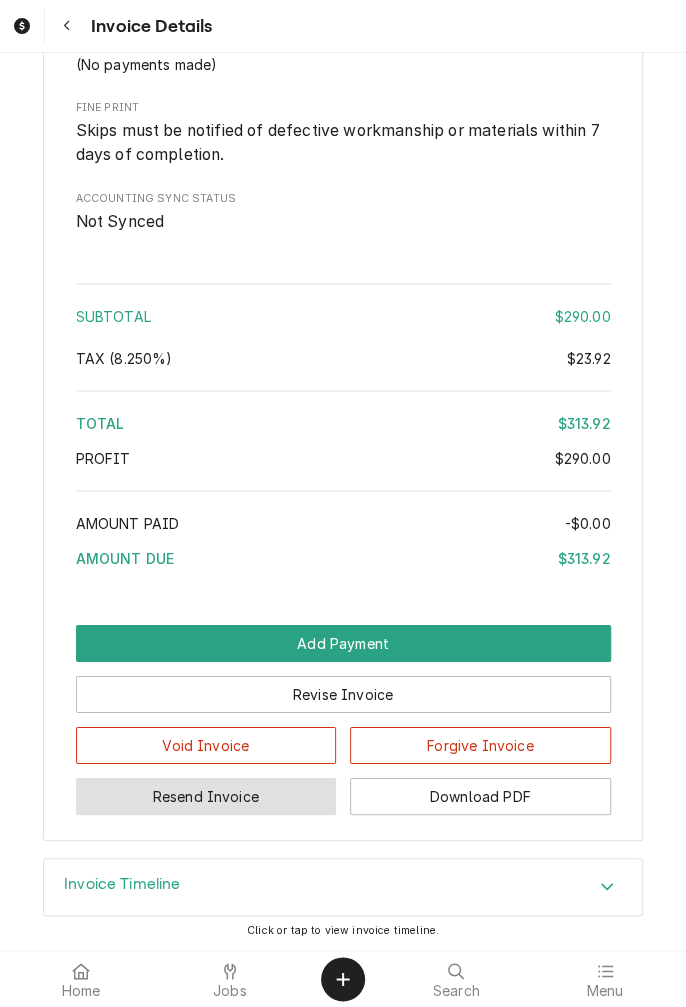 click on "Resend Invoice" at bounding box center (206, 796) 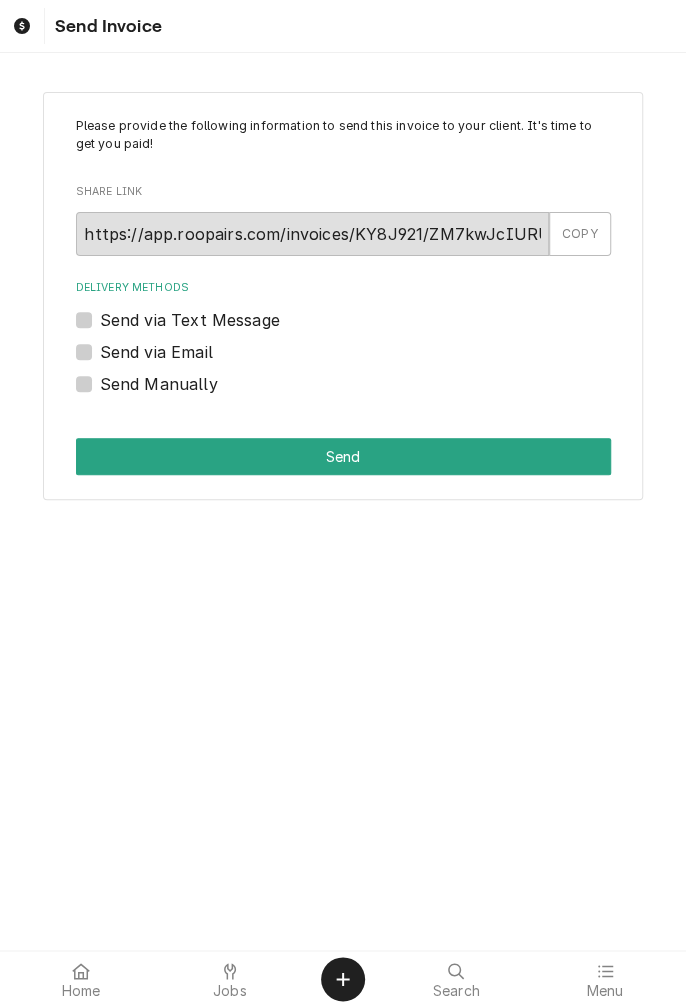 scroll, scrollTop: 0, scrollLeft: 0, axis: both 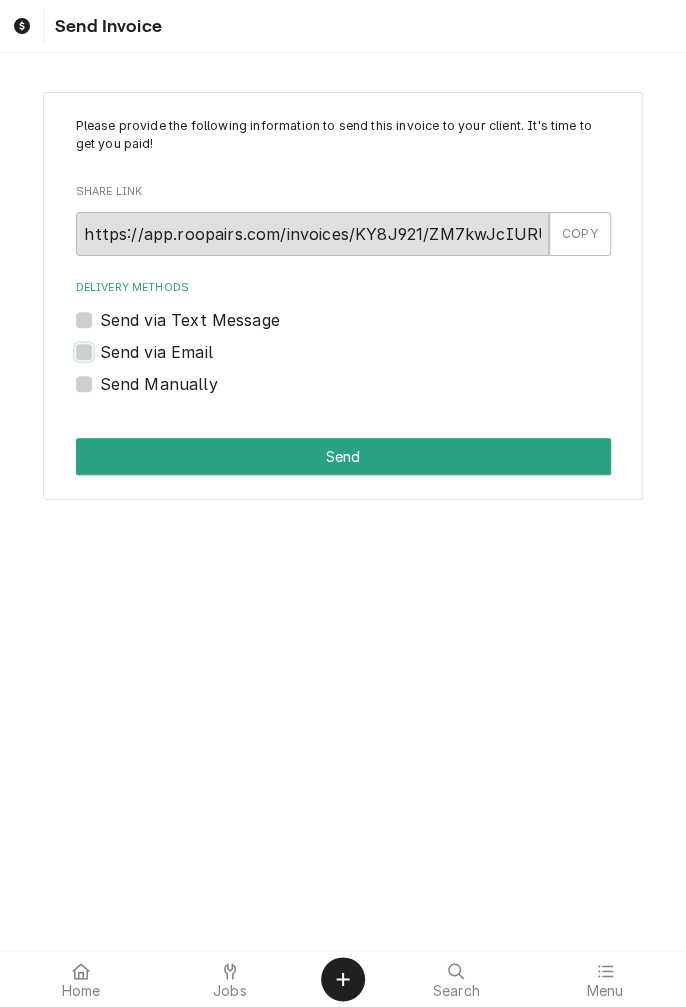 click on "Send via Email" at bounding box center (367, 362) 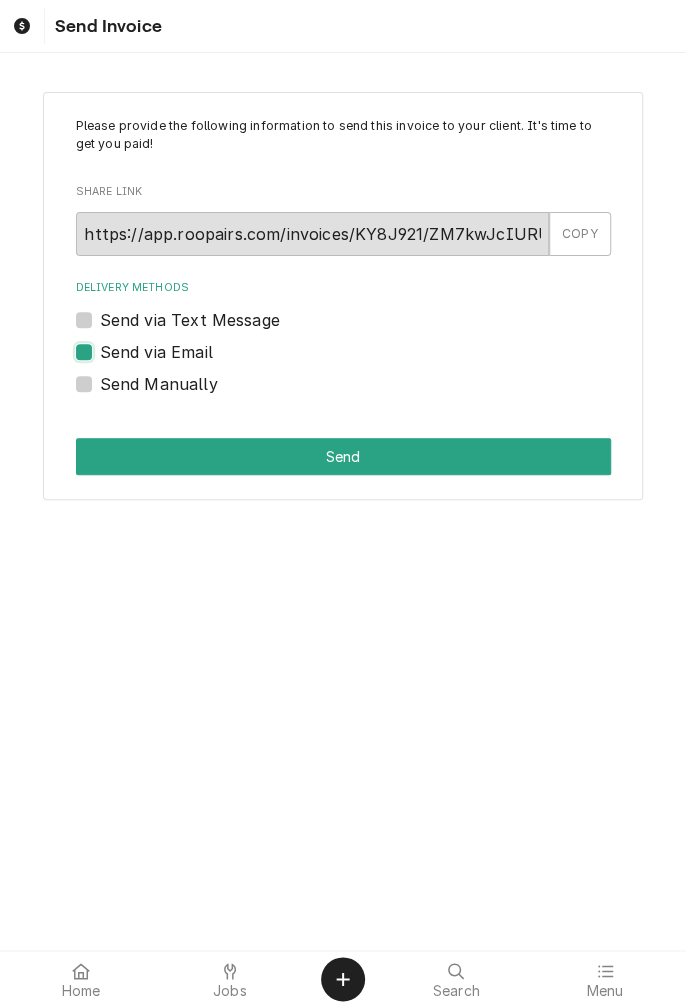 checkbox on "true" 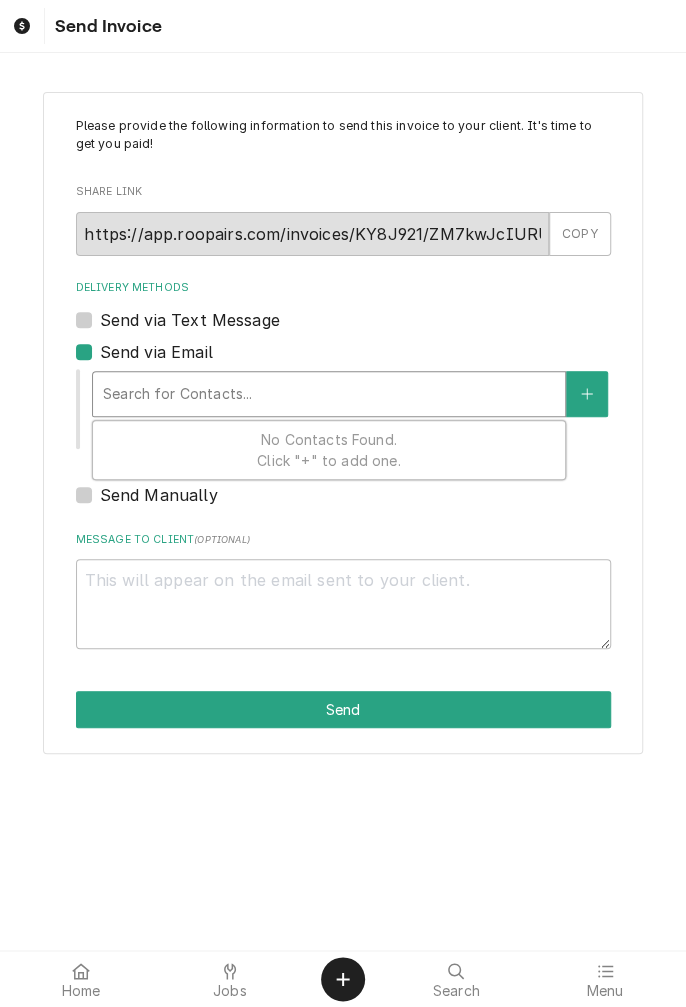 type on "x" 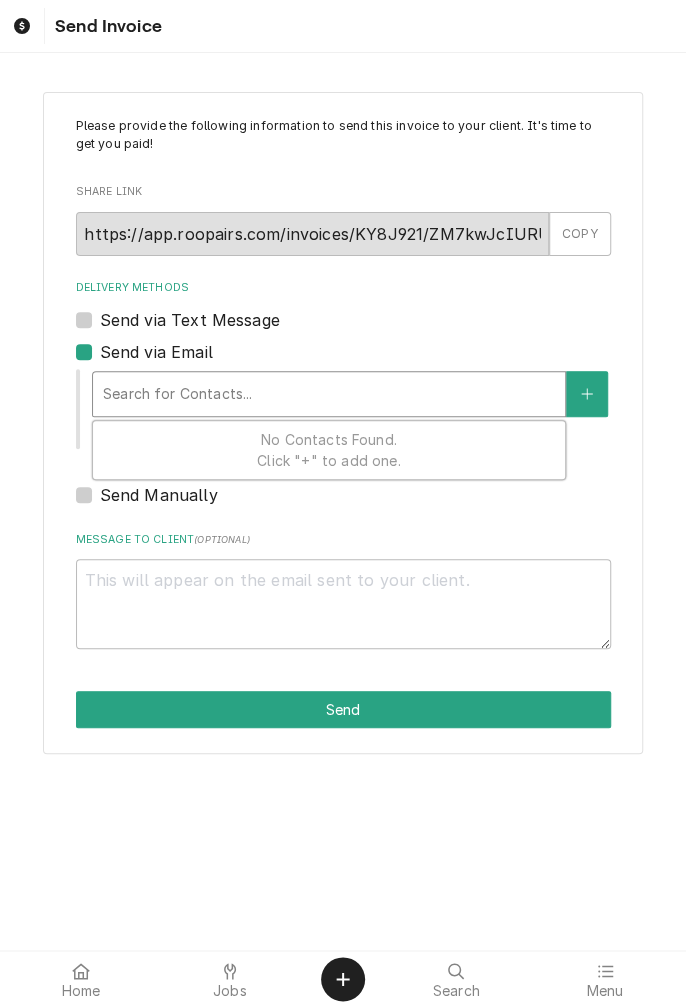 type on "e" 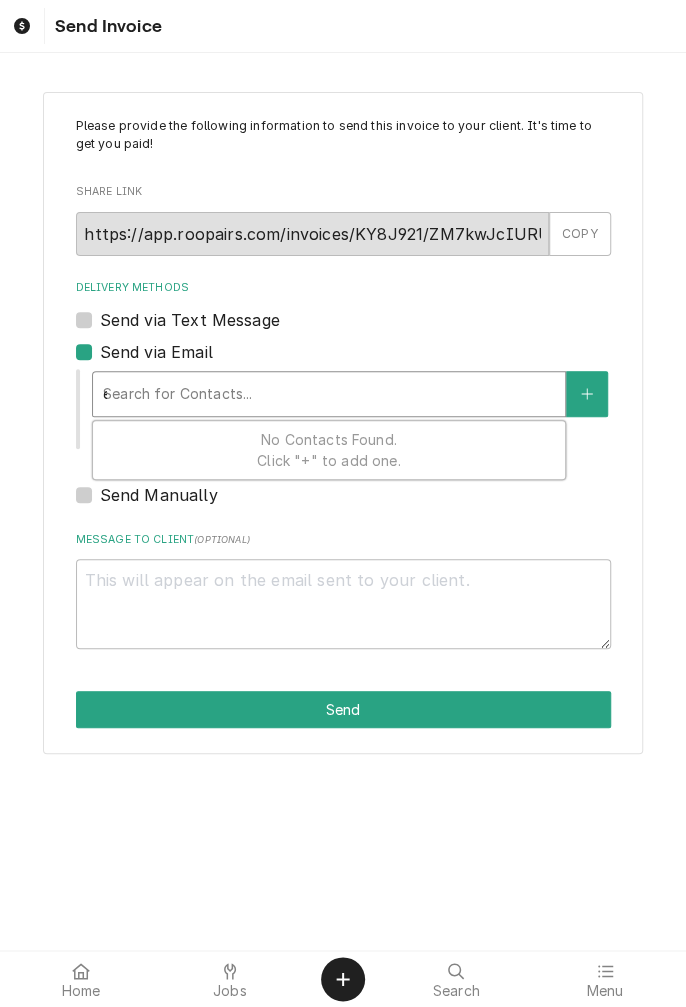 type on "x" 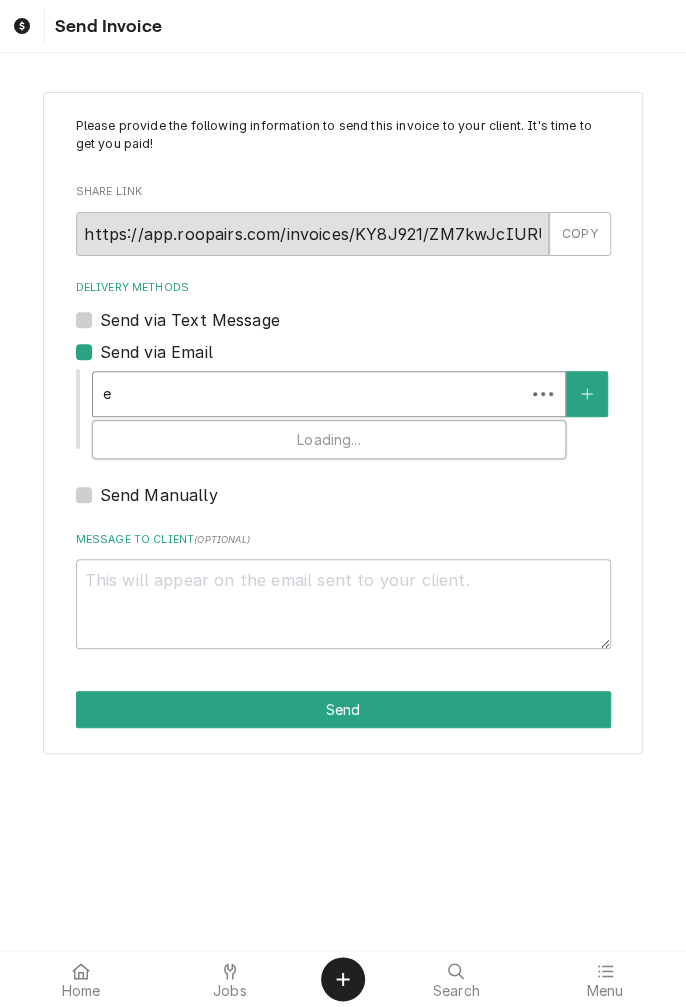 scroll, scrollTop: 0, scrollLeft: 0, axis: both 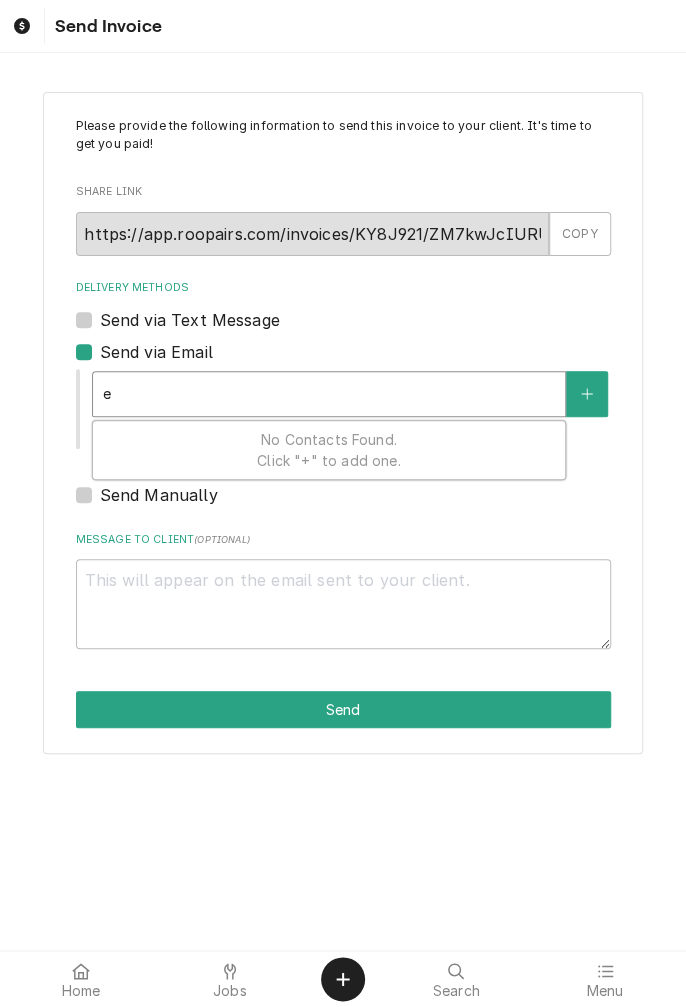 type on "er" 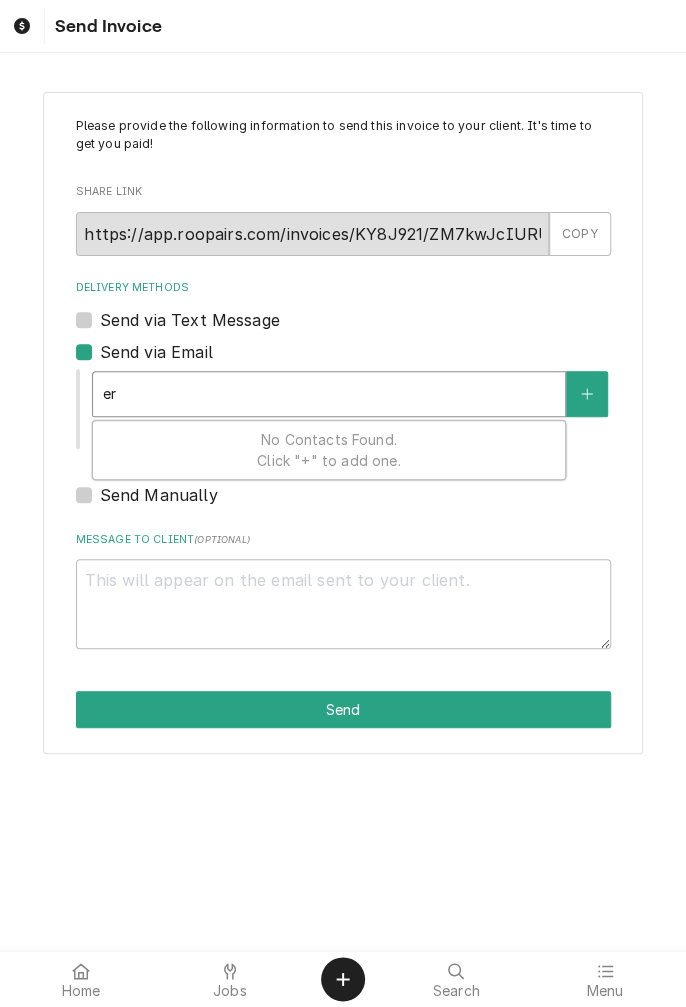 type on "x" 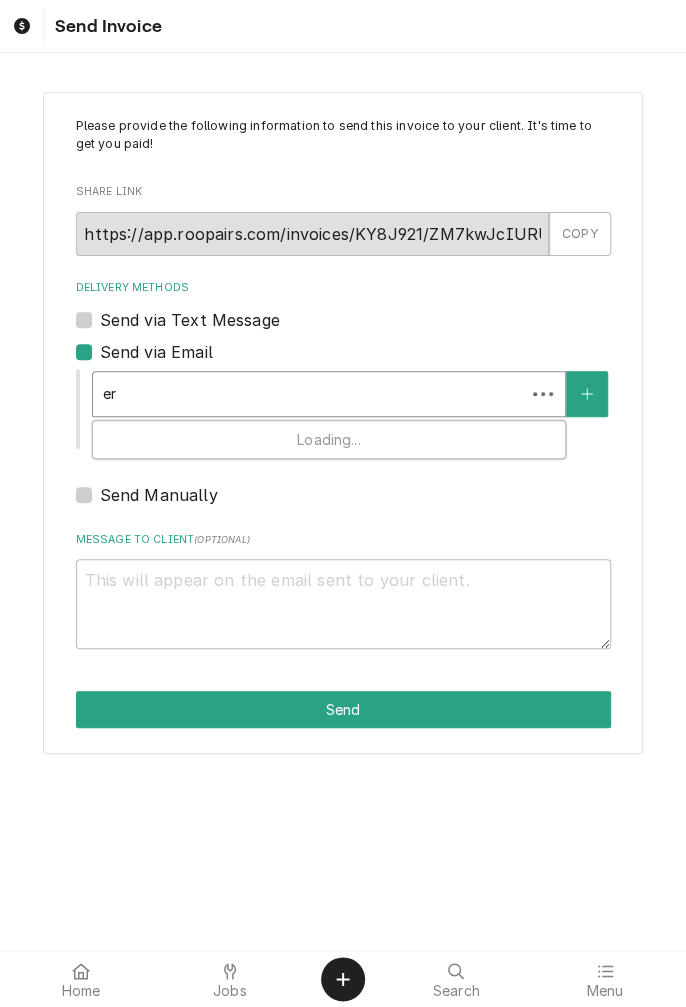 type on "eri" 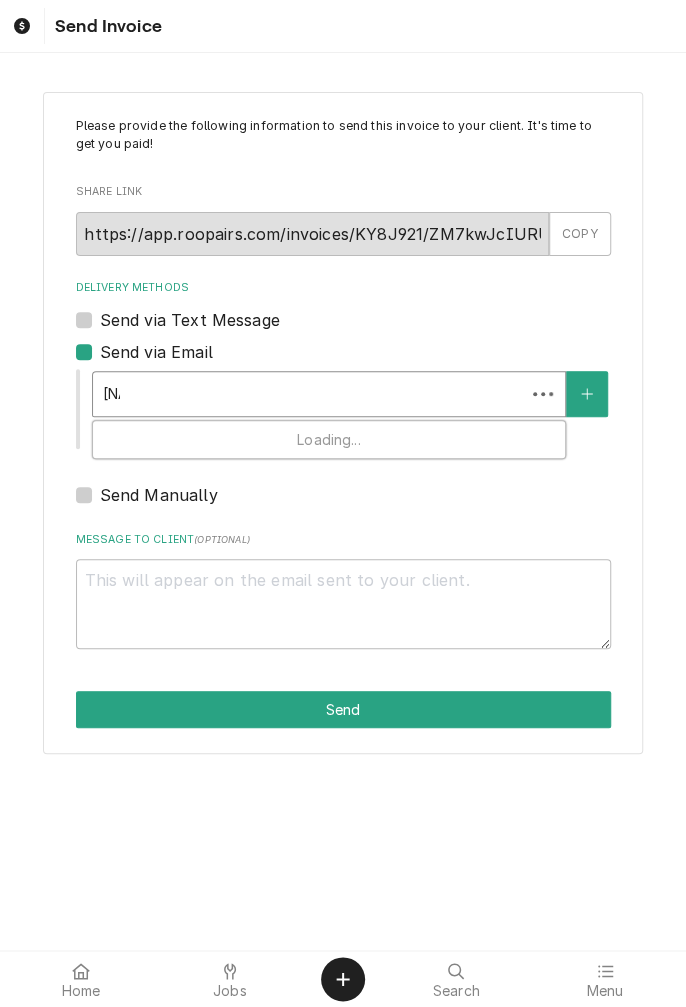 type on "x" 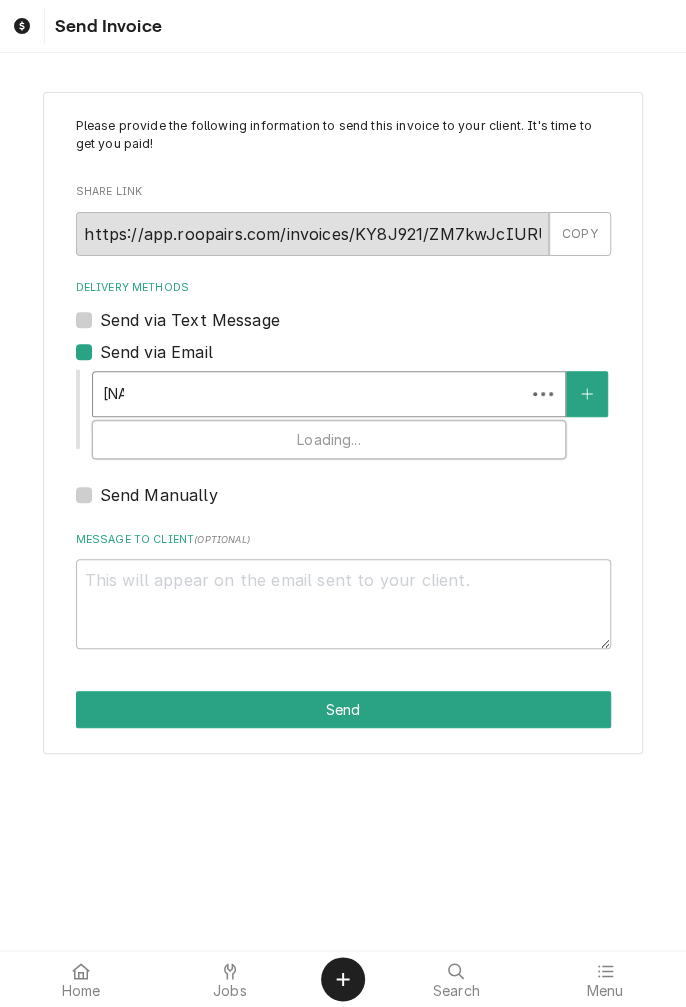 type on "eric" 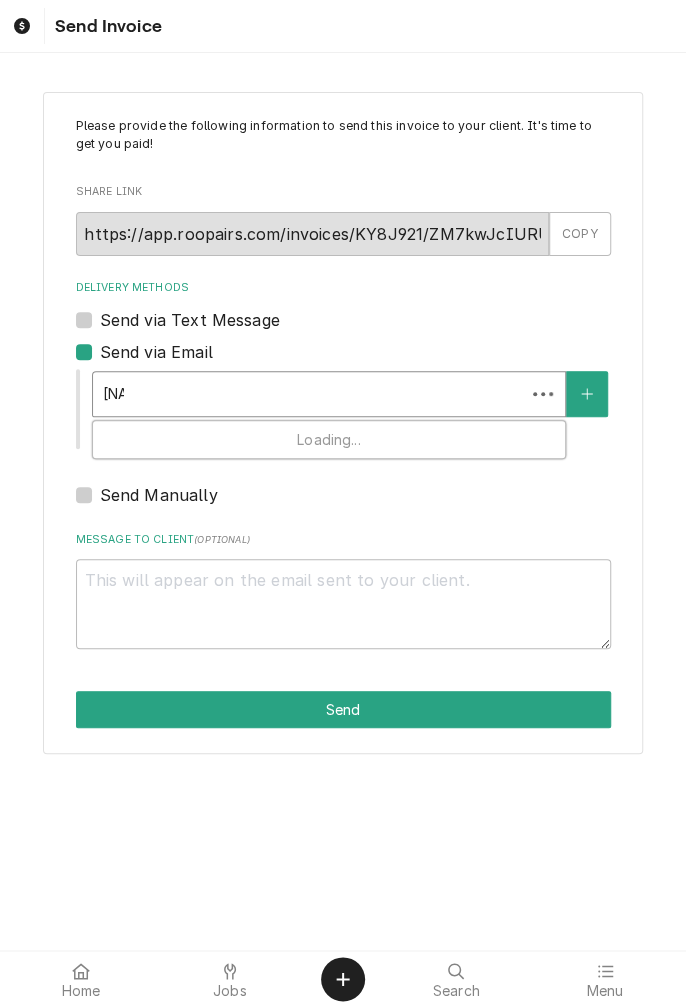type on "x" 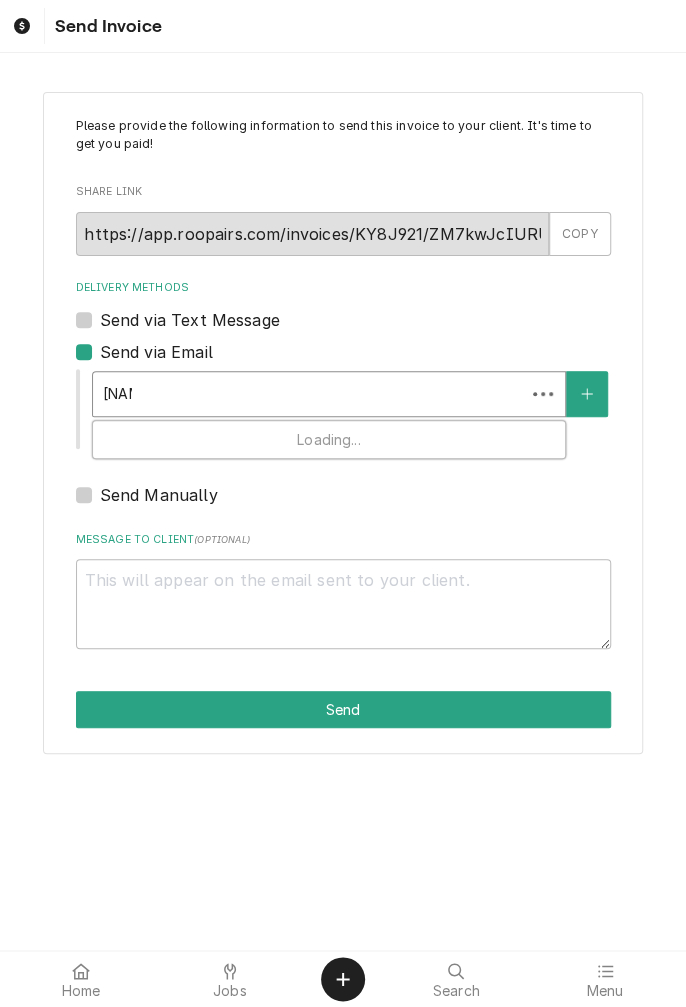 type on "[FIRST]" 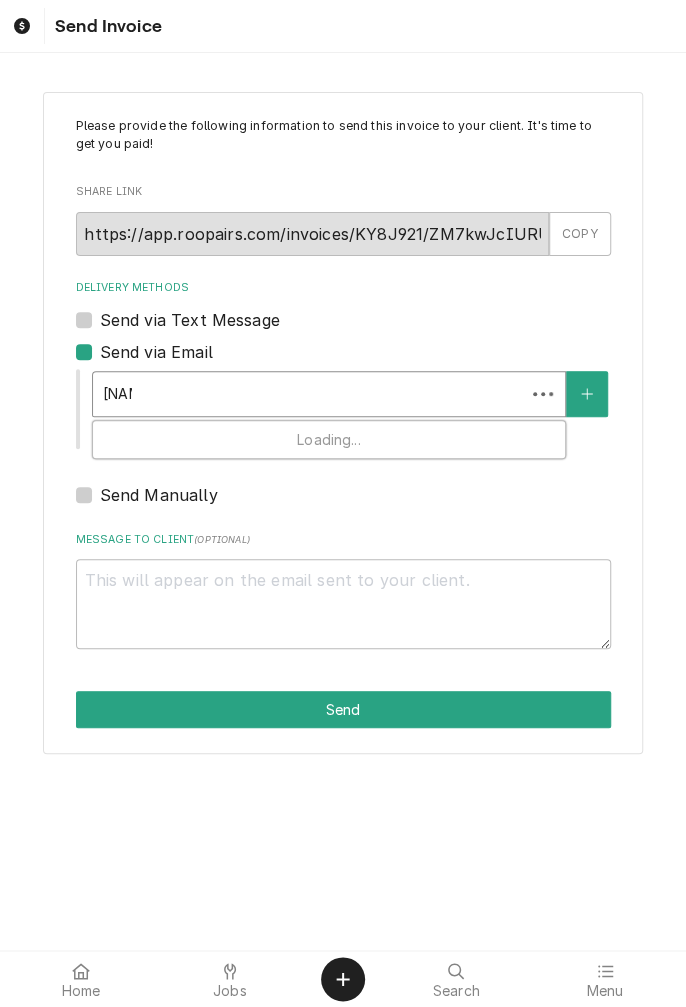 type on "x" 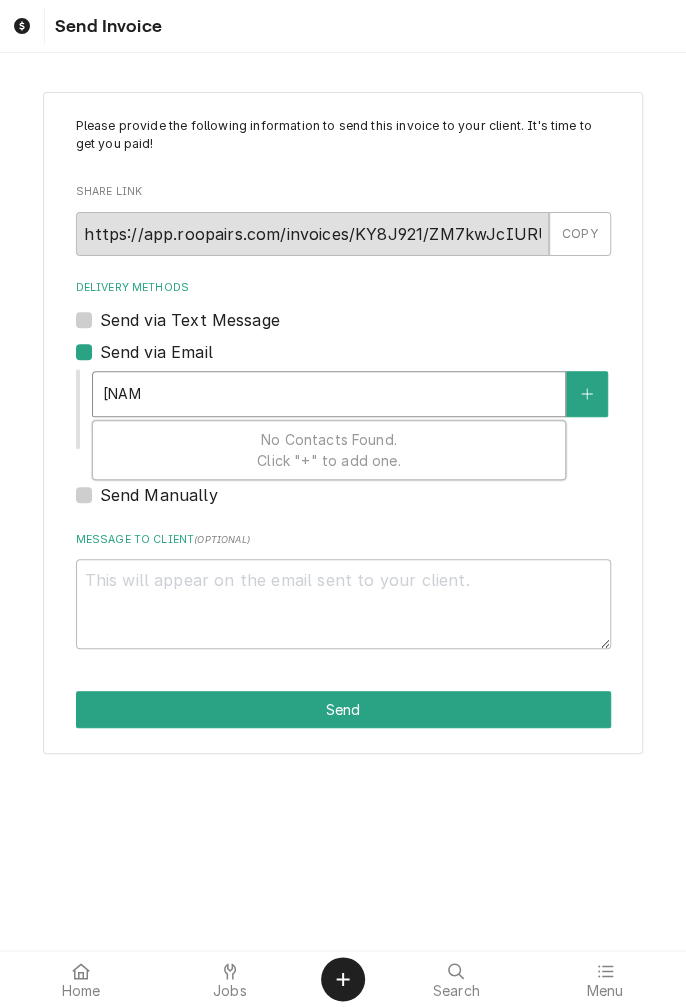 type on "[EMAIL]" 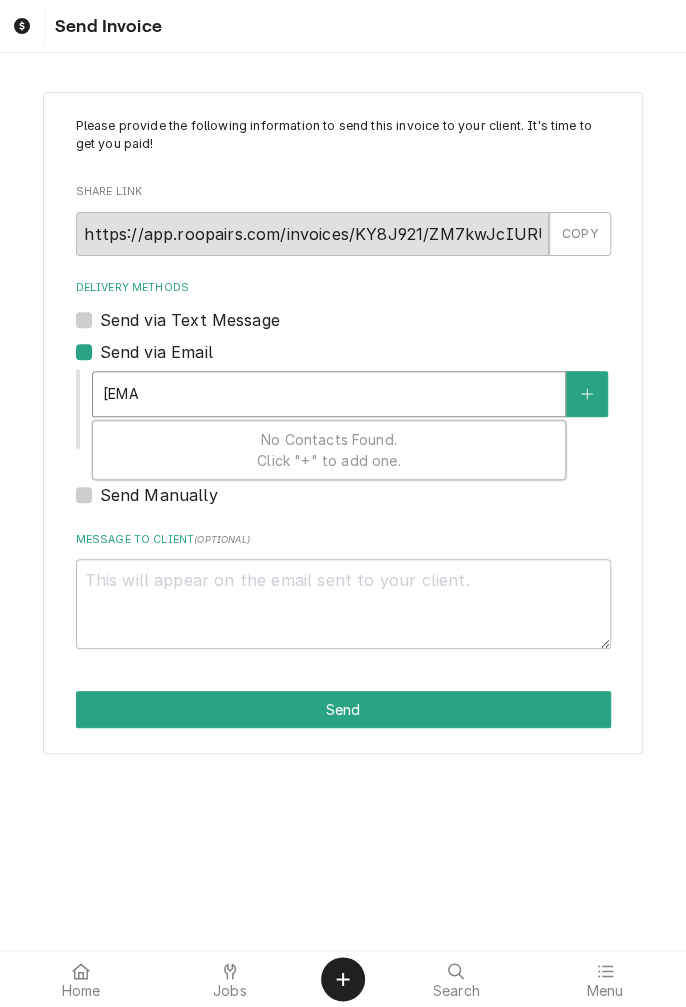 type on "x" 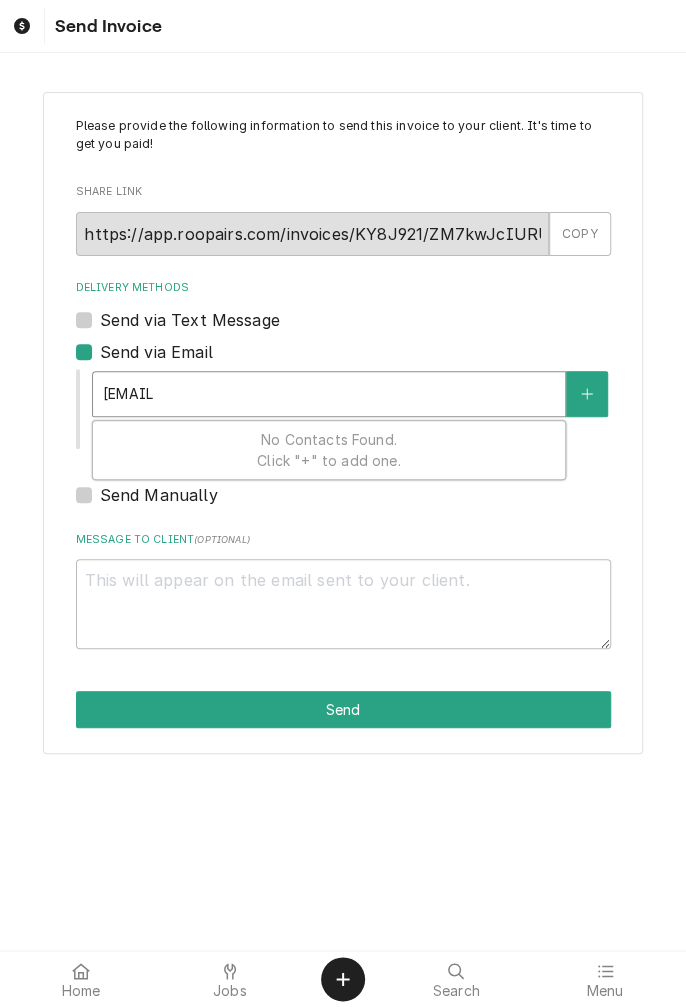 type on "[EMAIL]" 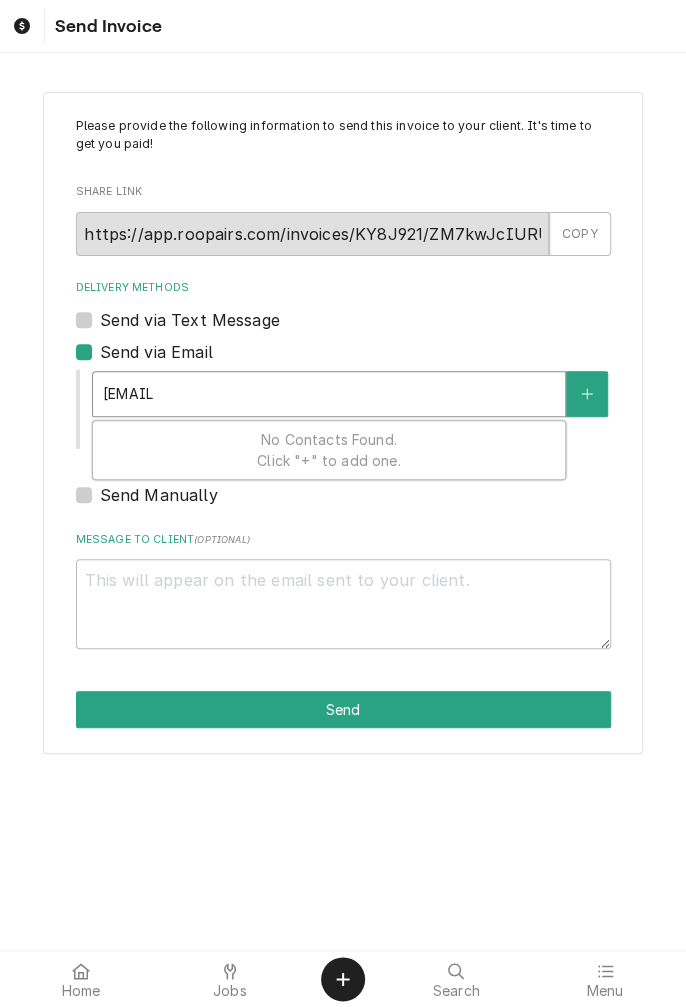 type on "x" 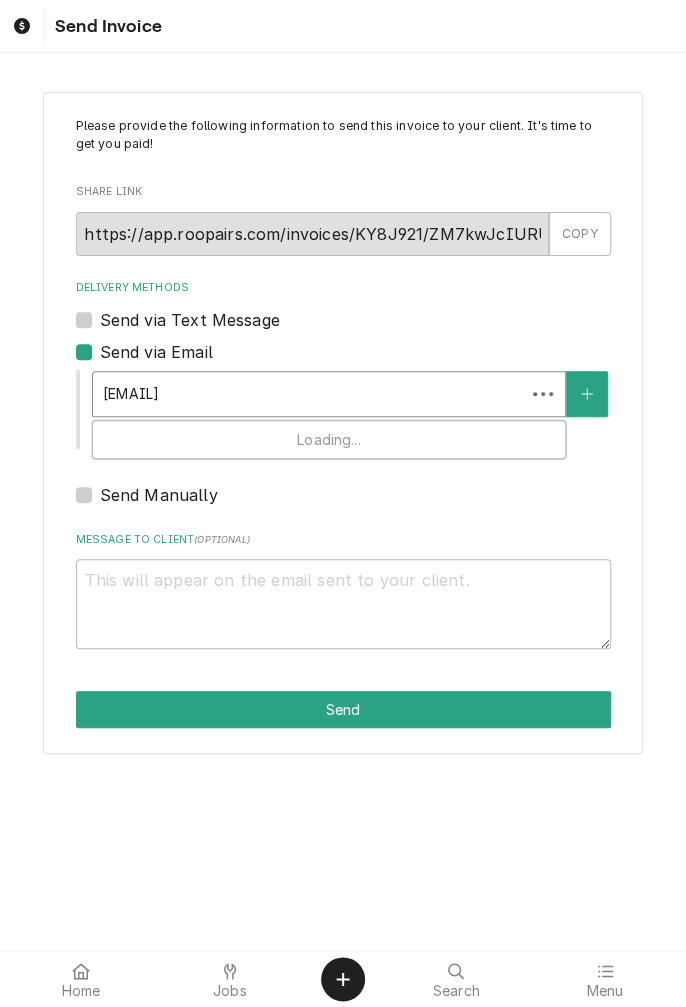 type on "erica@pa" 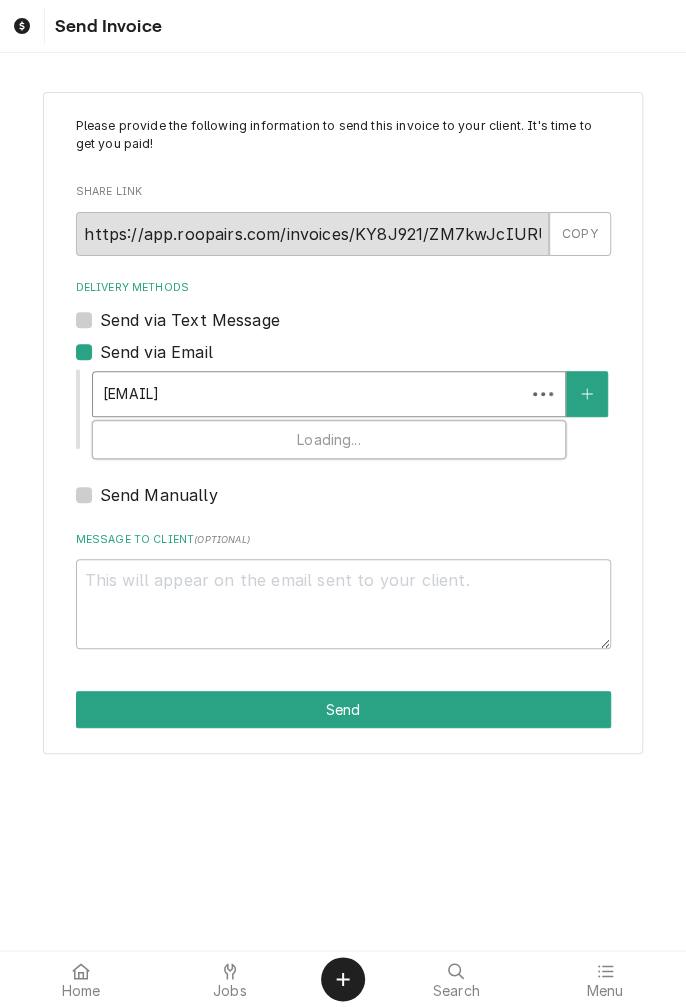 type on "x" 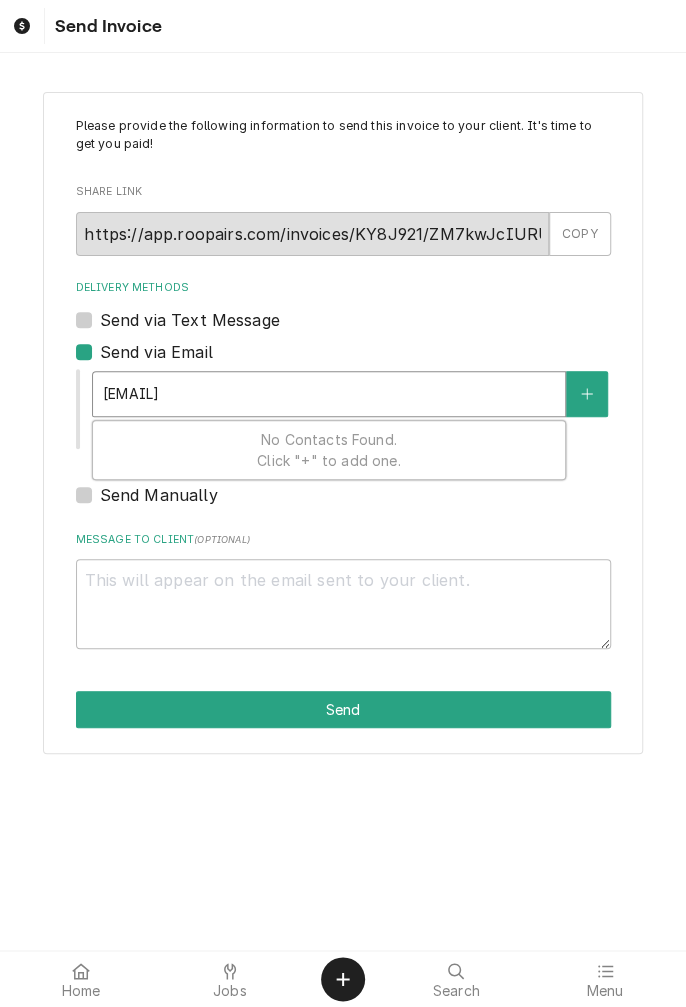type on "erica@par" 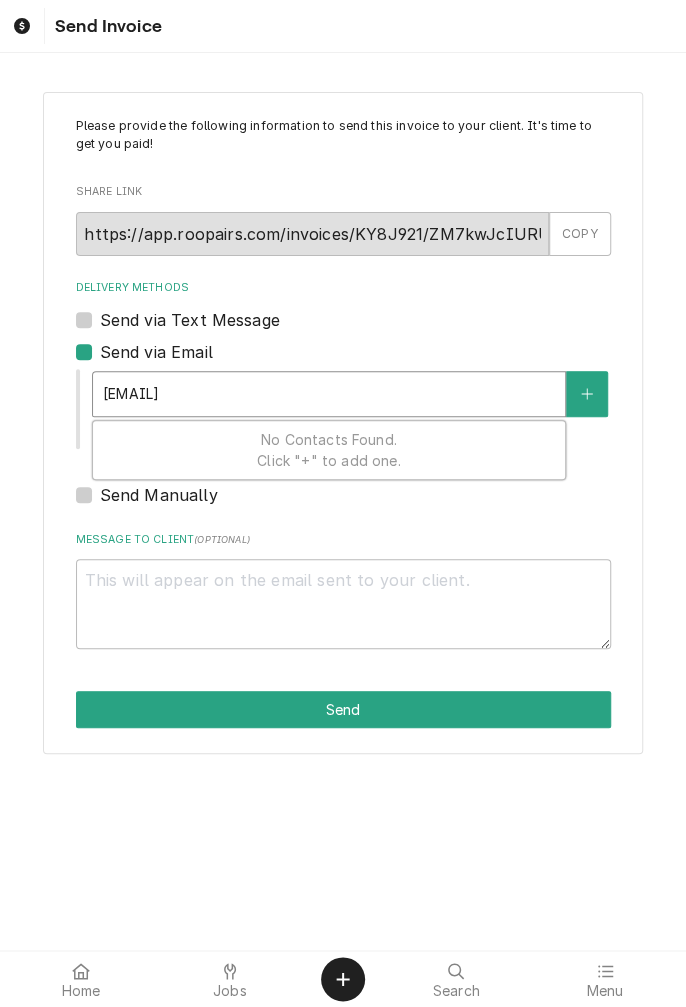type on "x" 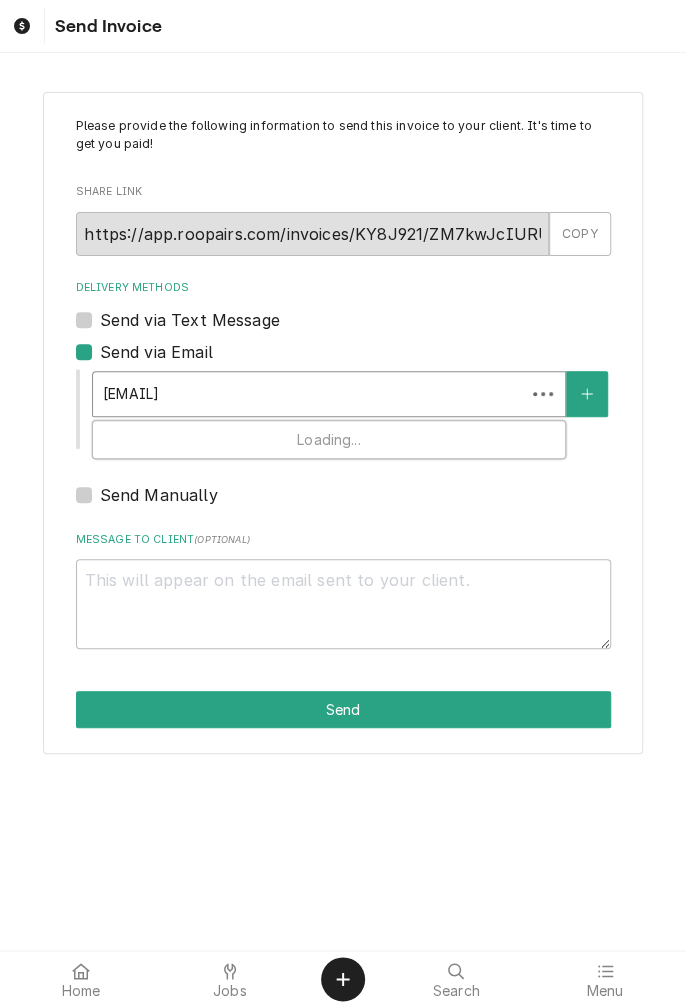type on "erica@para" 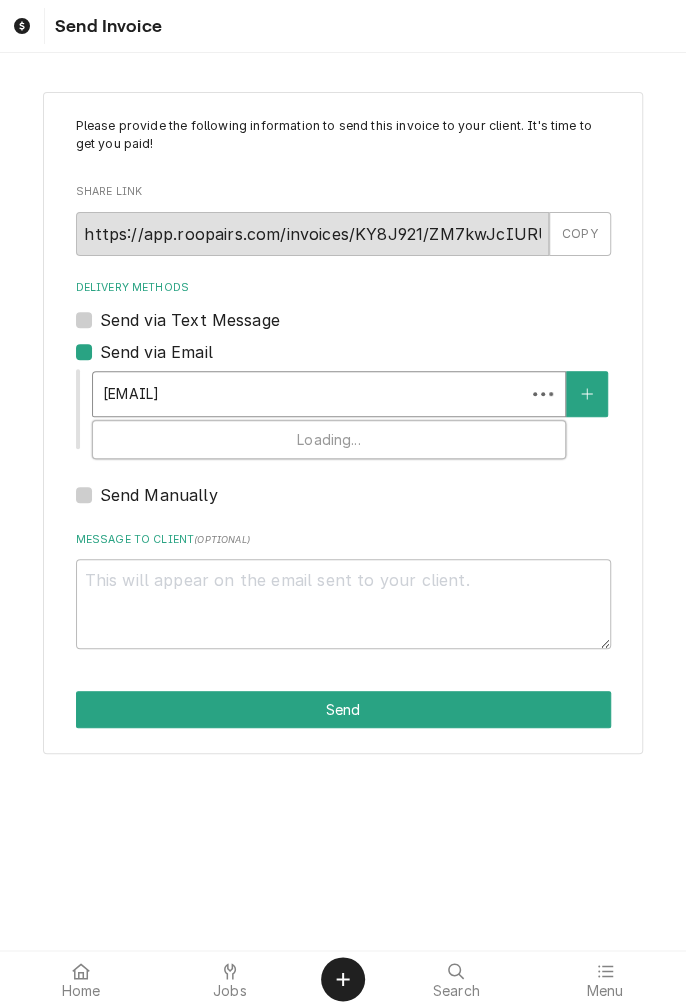 type on "x" 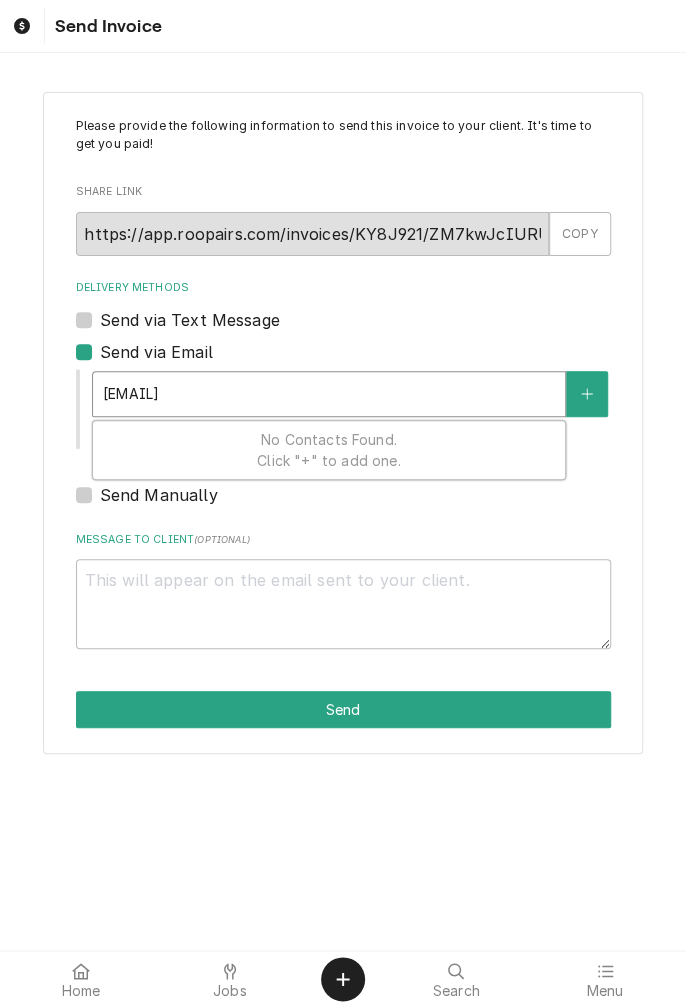 type on "erica@parav" 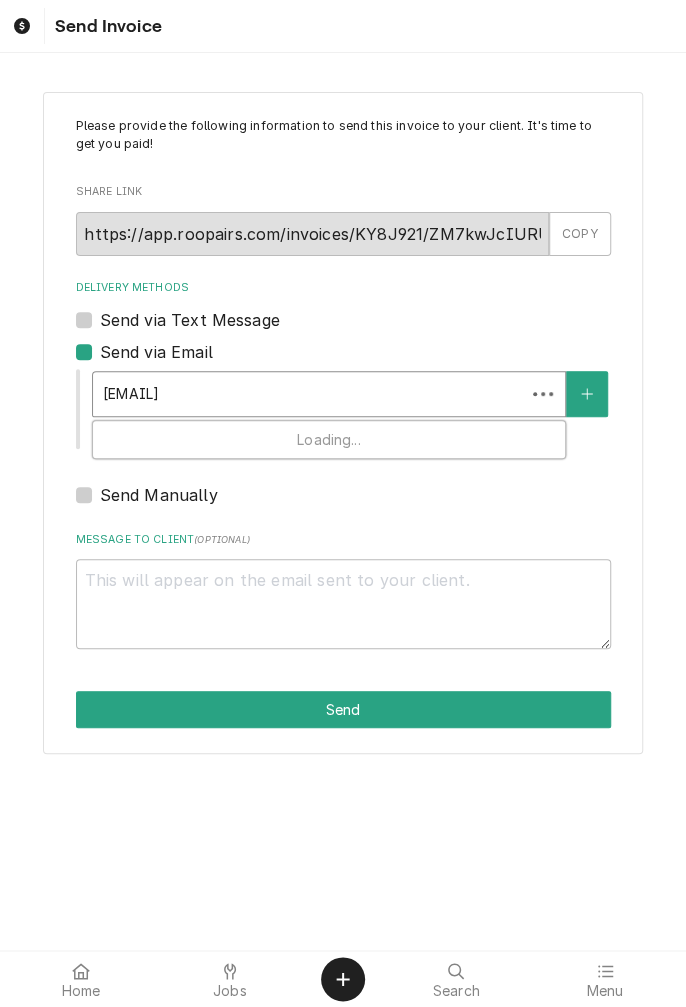 type on "erica@paravi" 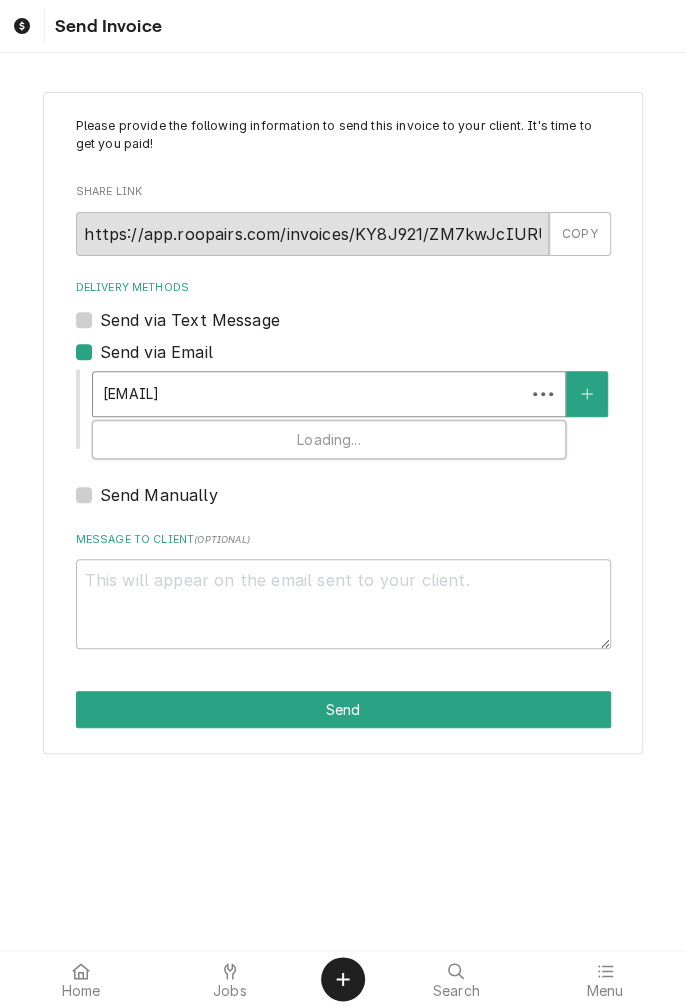 type on "x" 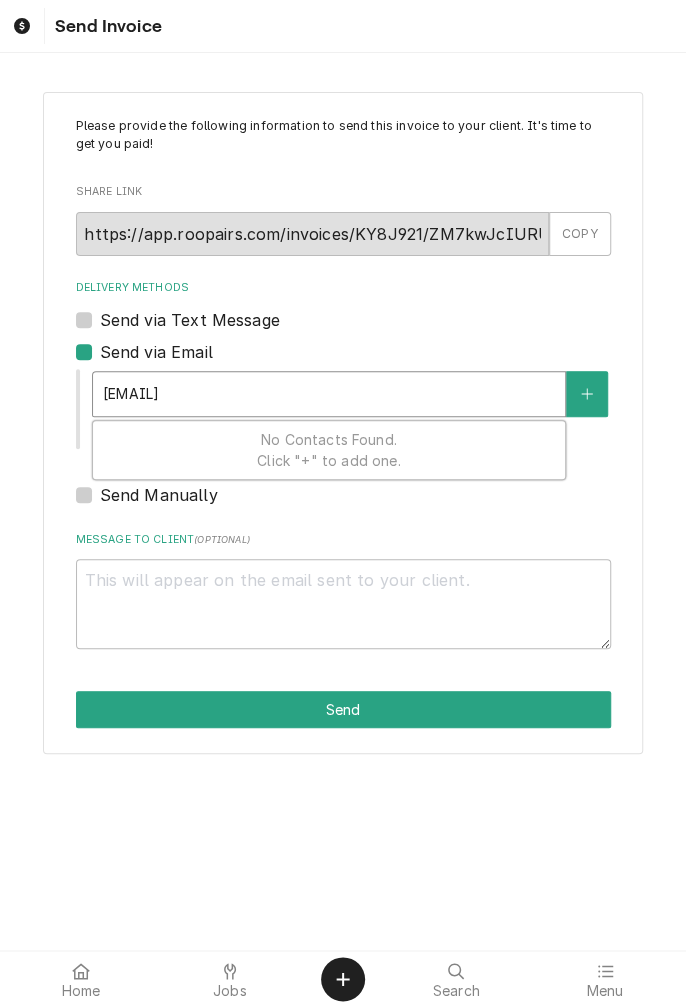 type on "erica@paravid" 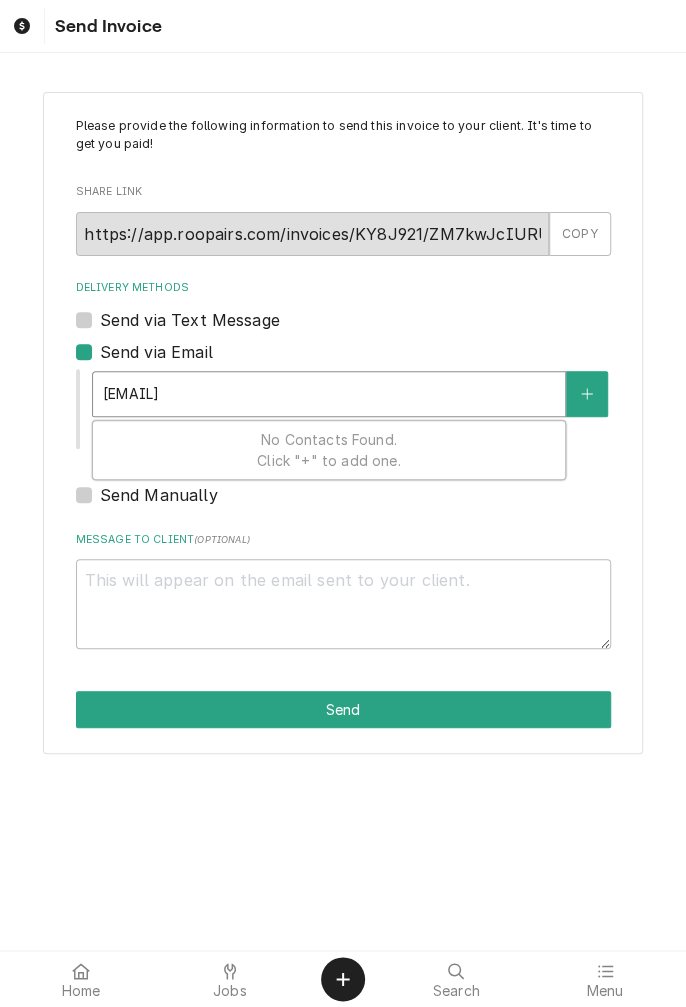 type on "x" 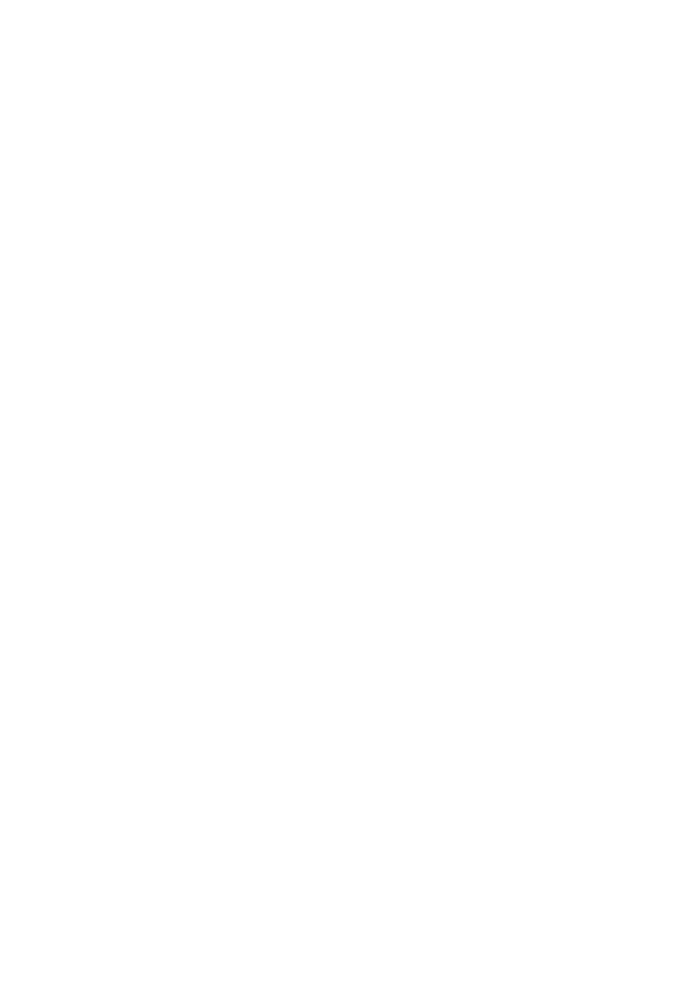 scroll, scrollTop: 0, scrollLeft: 0, axis: both 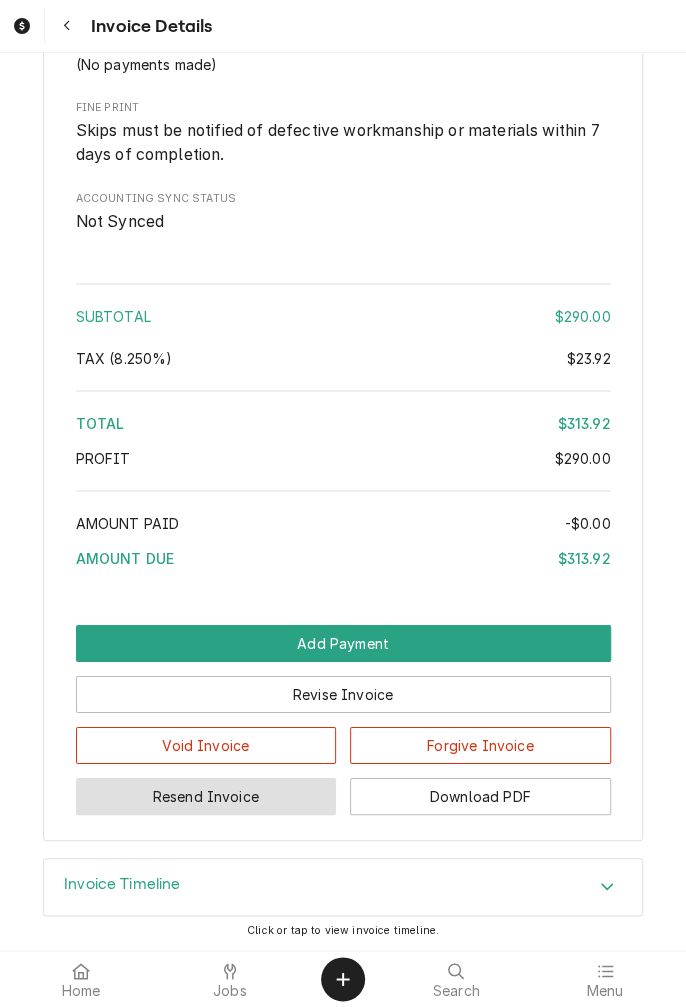 click on "Resend Invoice" at bounding box center (206, 796) 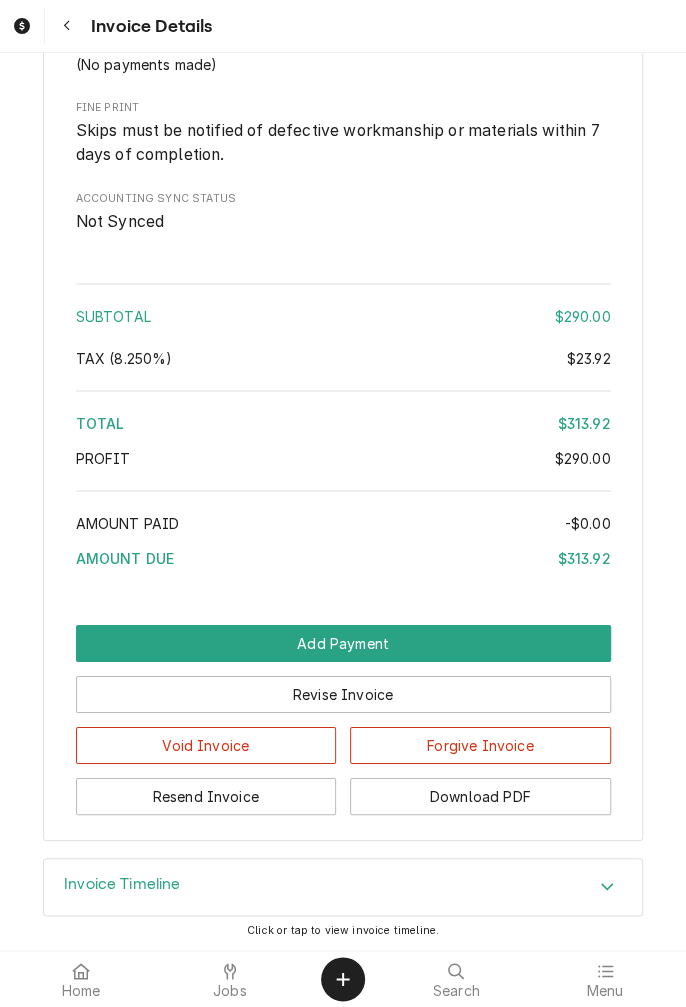 scroll, scrollTop: 0, scrollLeft: 0, axis: both 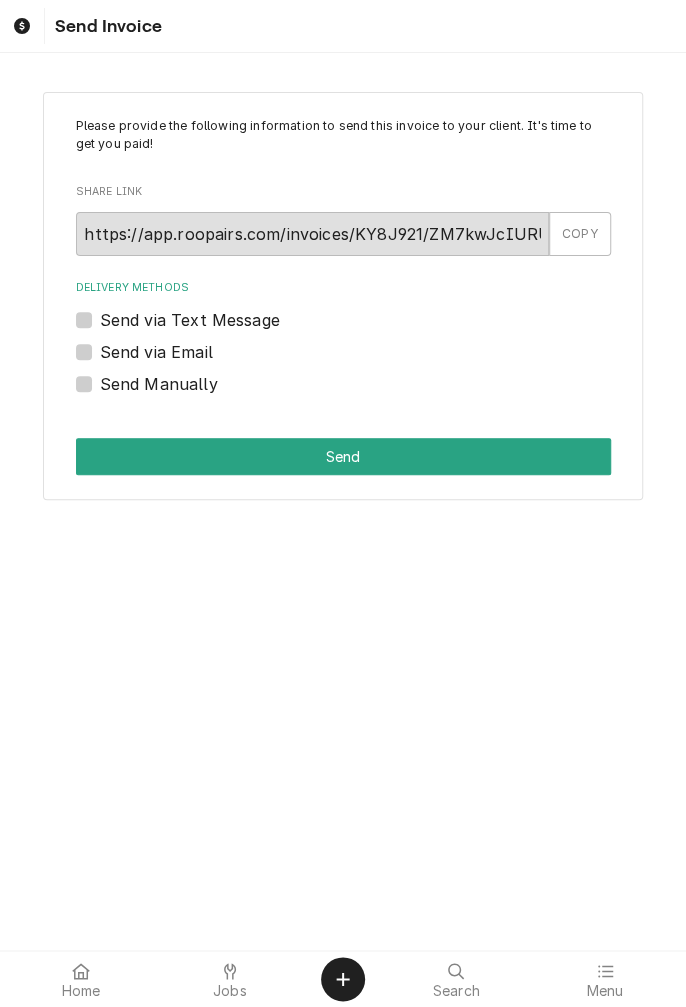 click on "Send via Email" at bounding box center (156, 352) 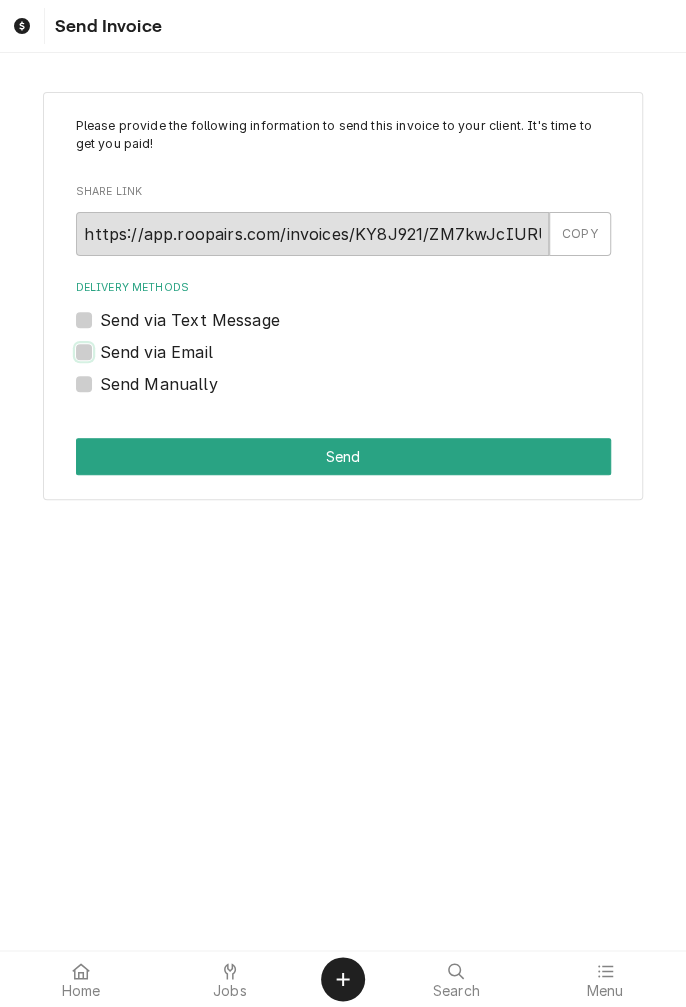 click on "Send via Email" at bounding box center [367, 362] 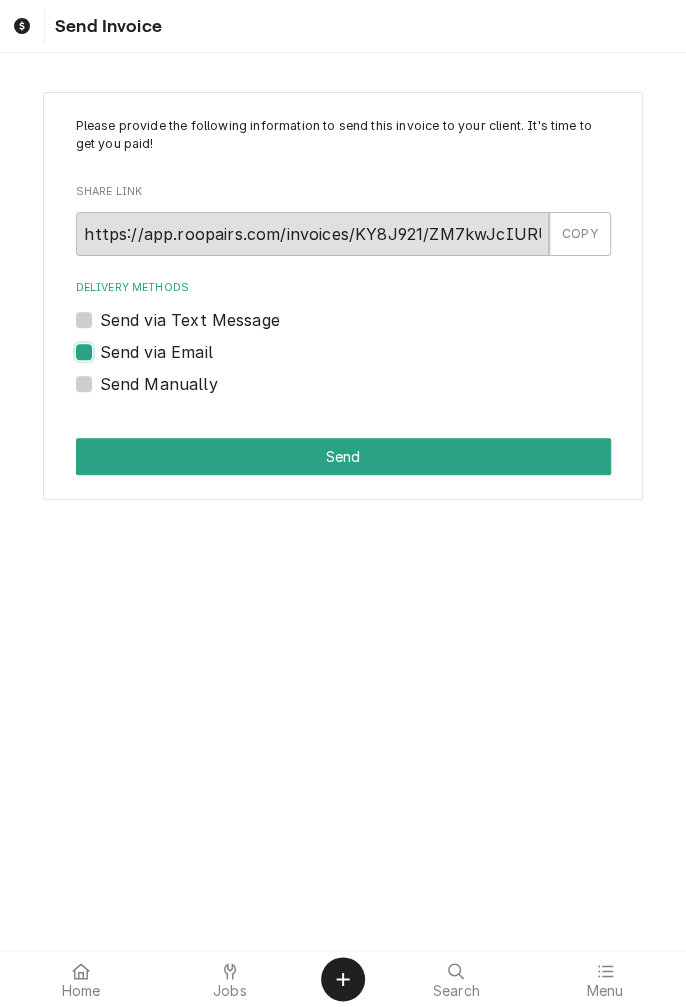 checkbox on "true" 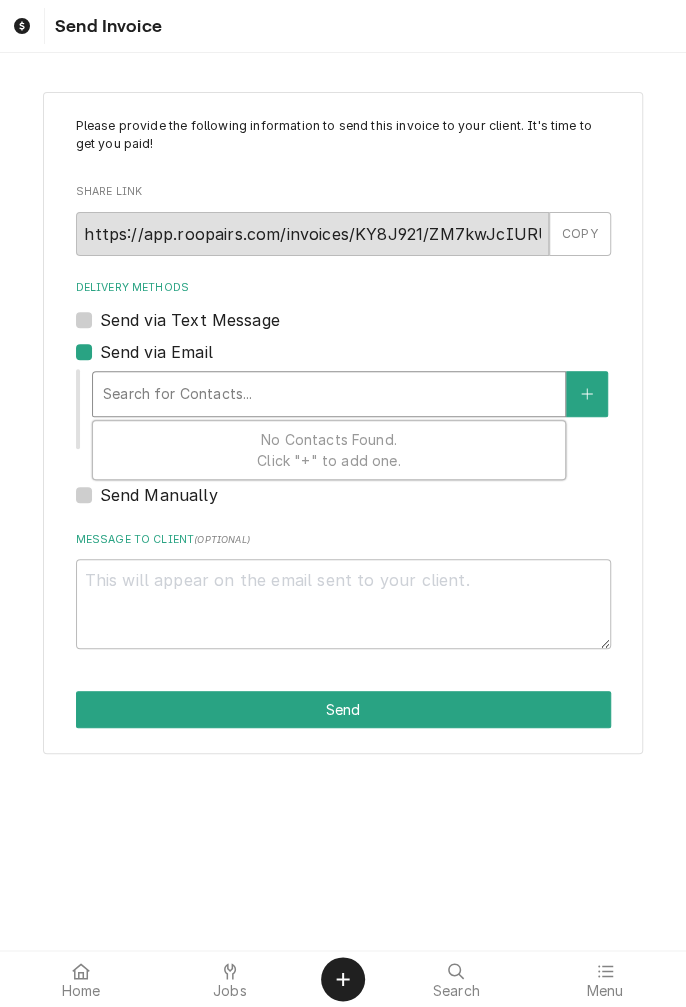 type on "x" 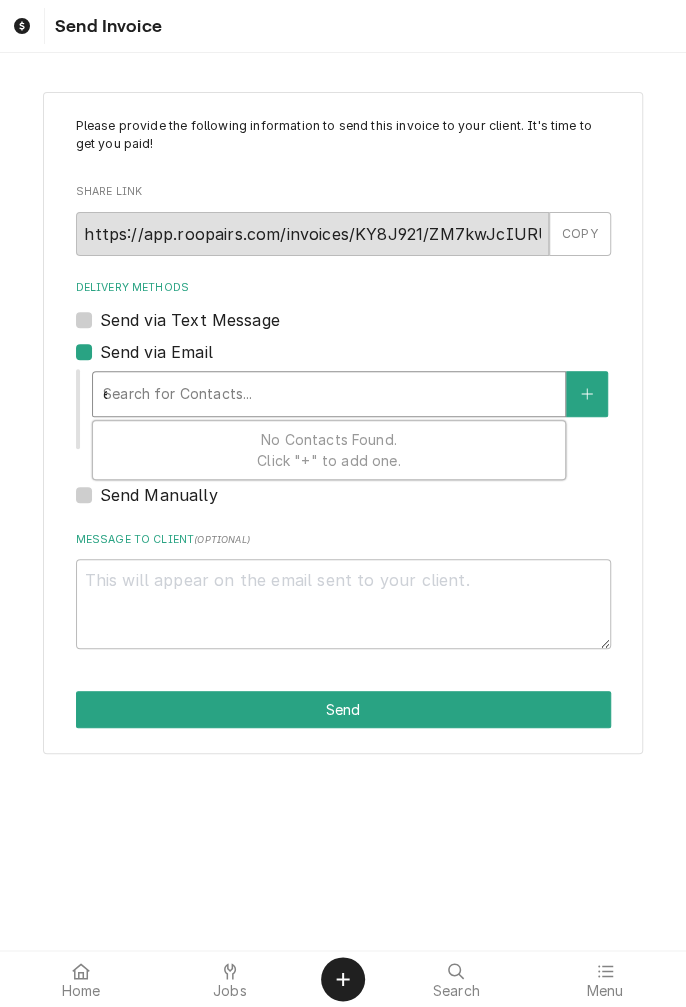 type on "x" 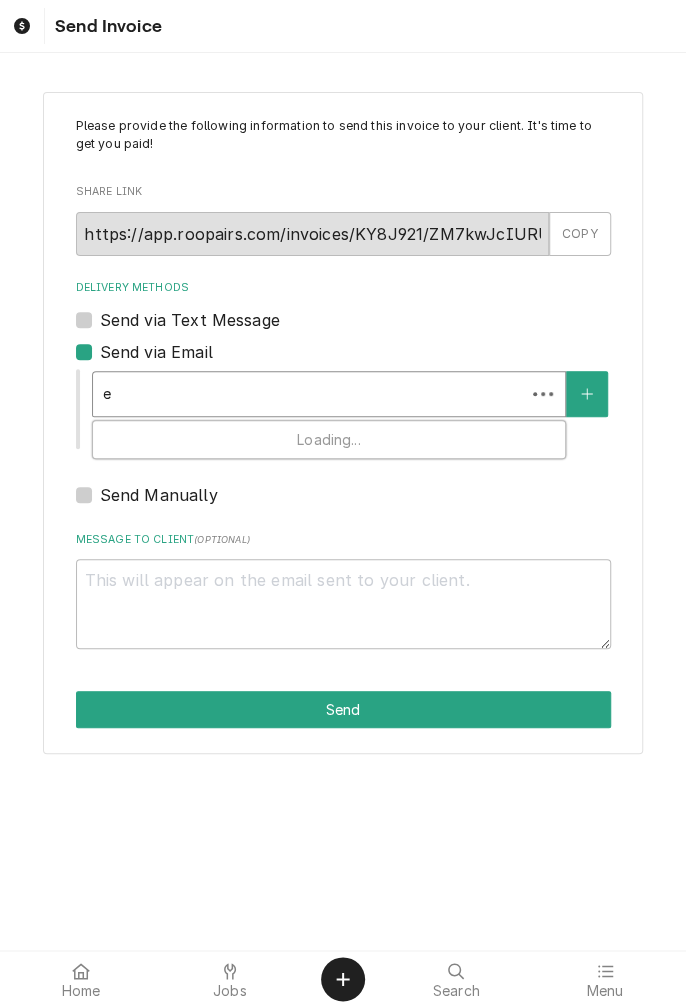 type on "er" 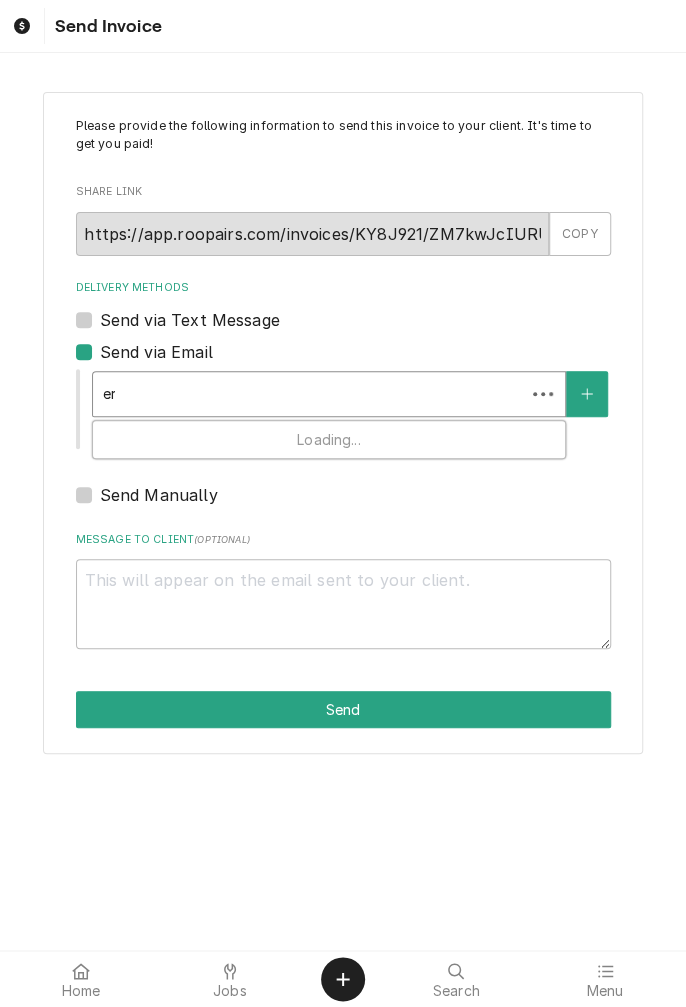 type on "x" 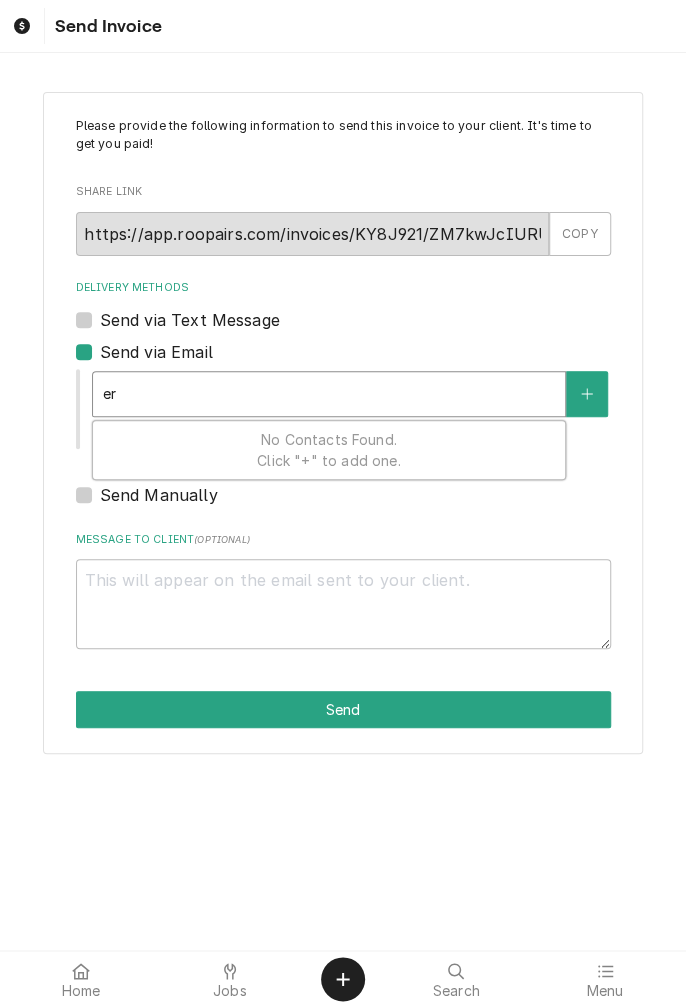 type on "eri" 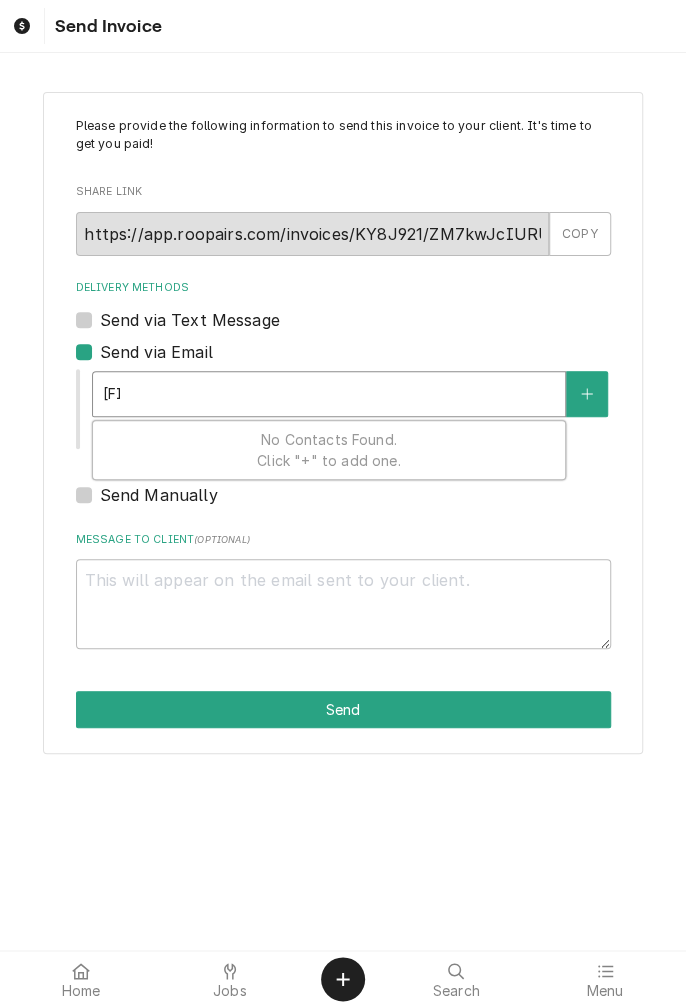 type on "x" 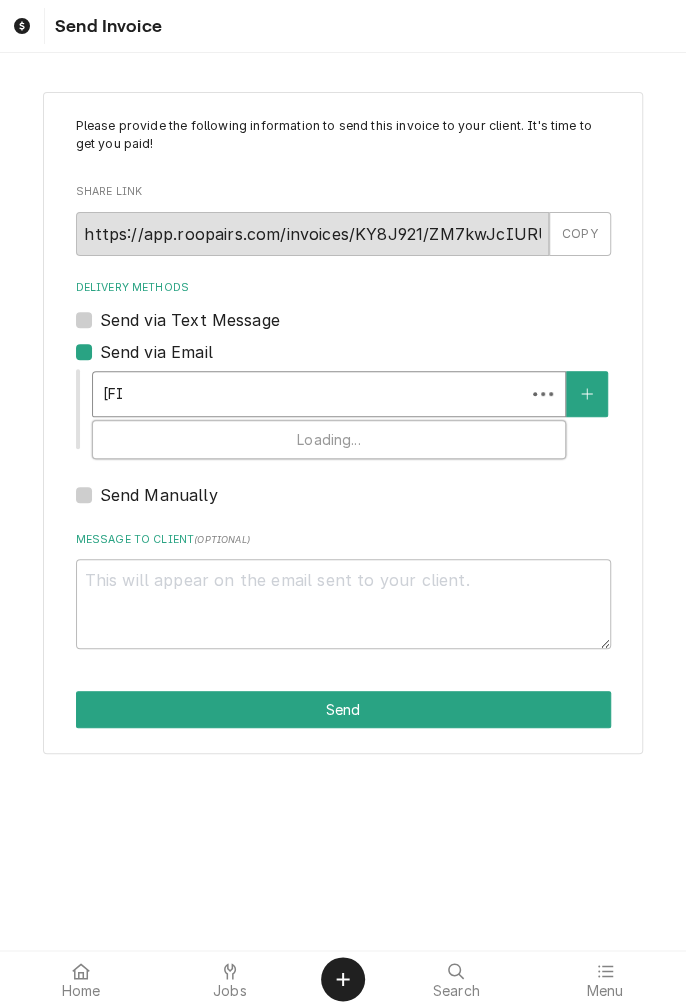 type on "eric" 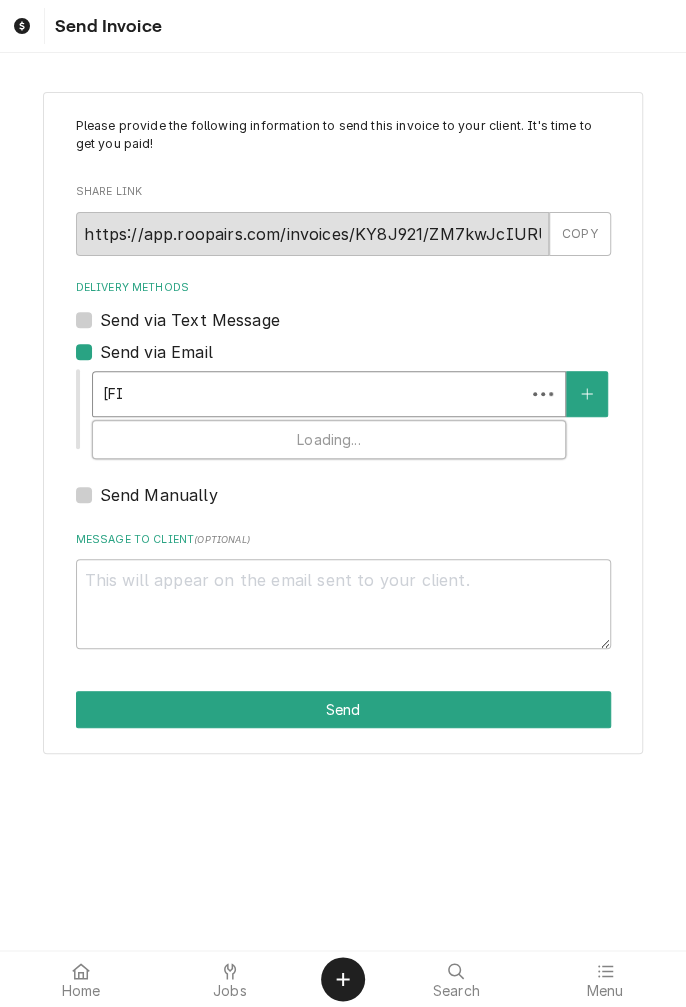 type on "x" 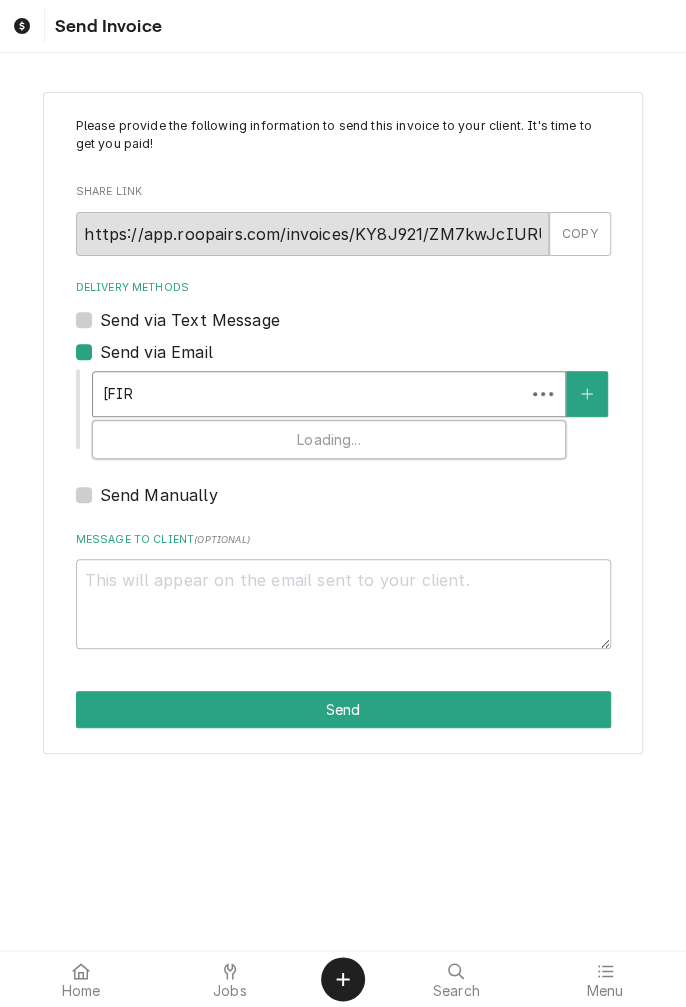 type on "erica" 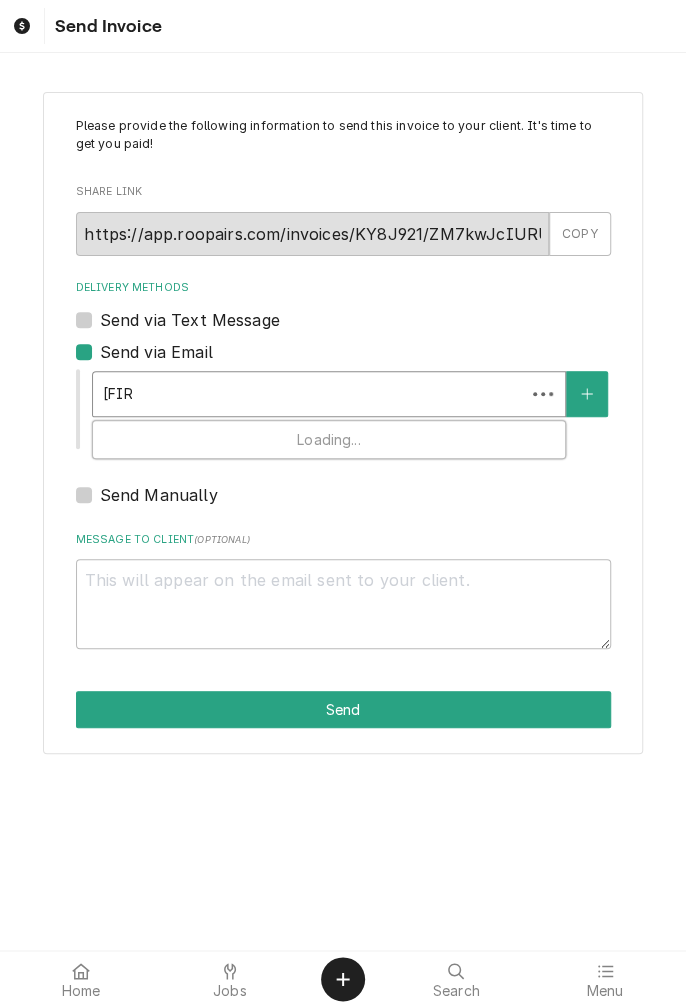 type on "x" 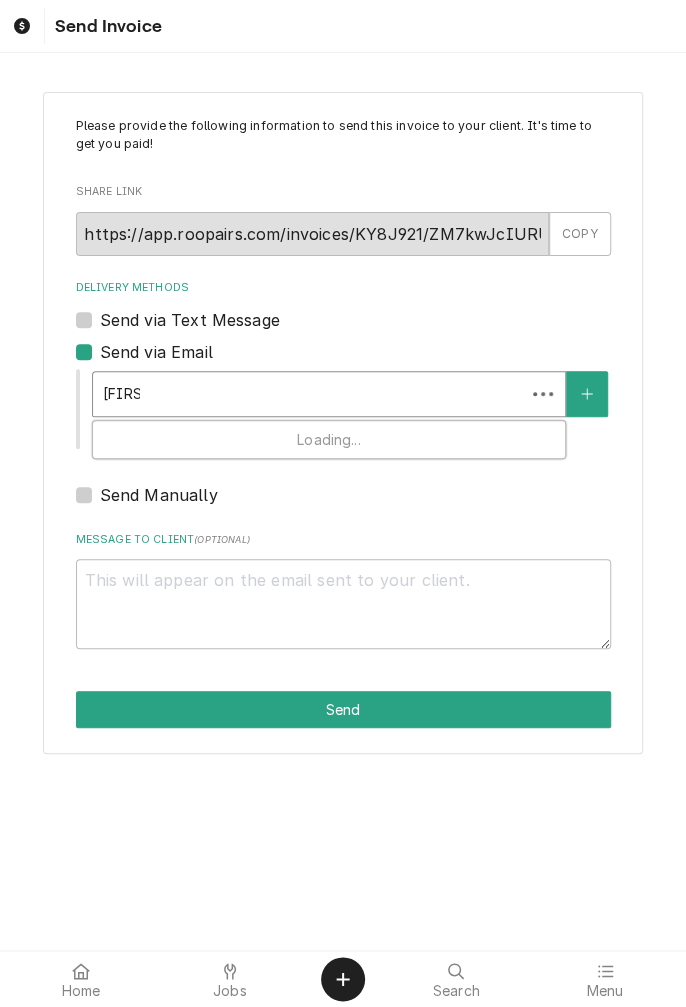 scroll, scrollTop: 0, scrollLeft: 0, axis: both 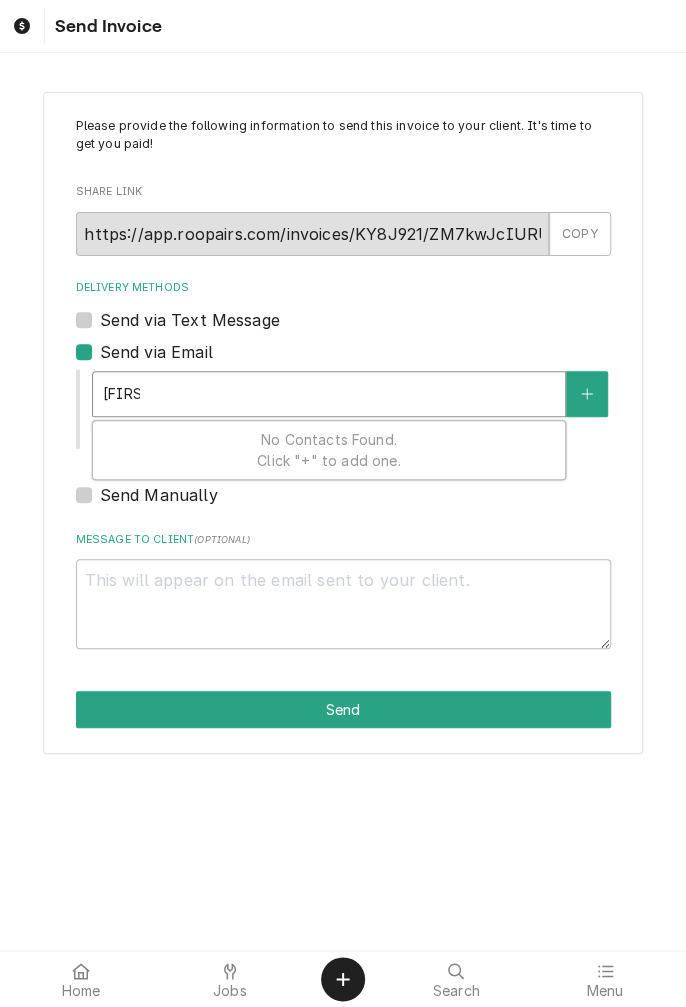 type on "erica@" 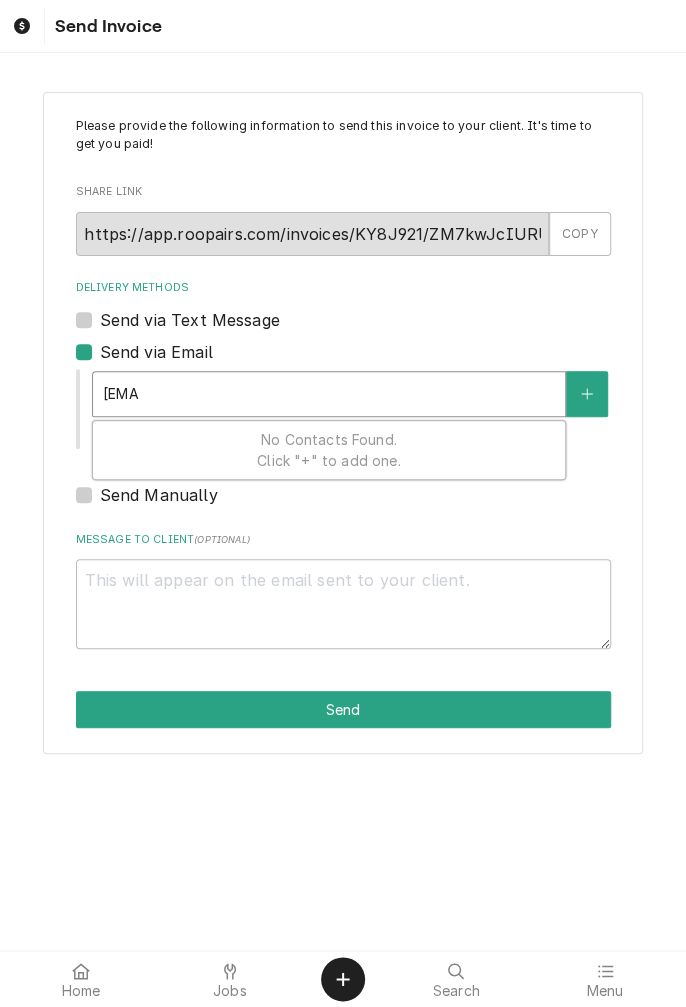 type on "x" 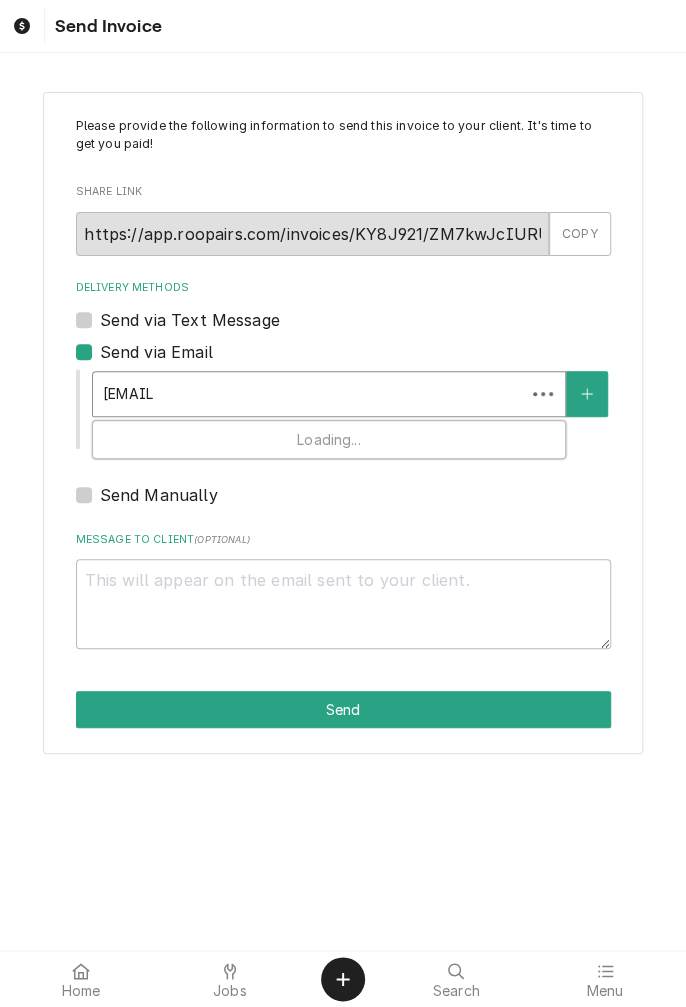 scroll, scrollTop: 0, scrollLeft: 0, axis: both 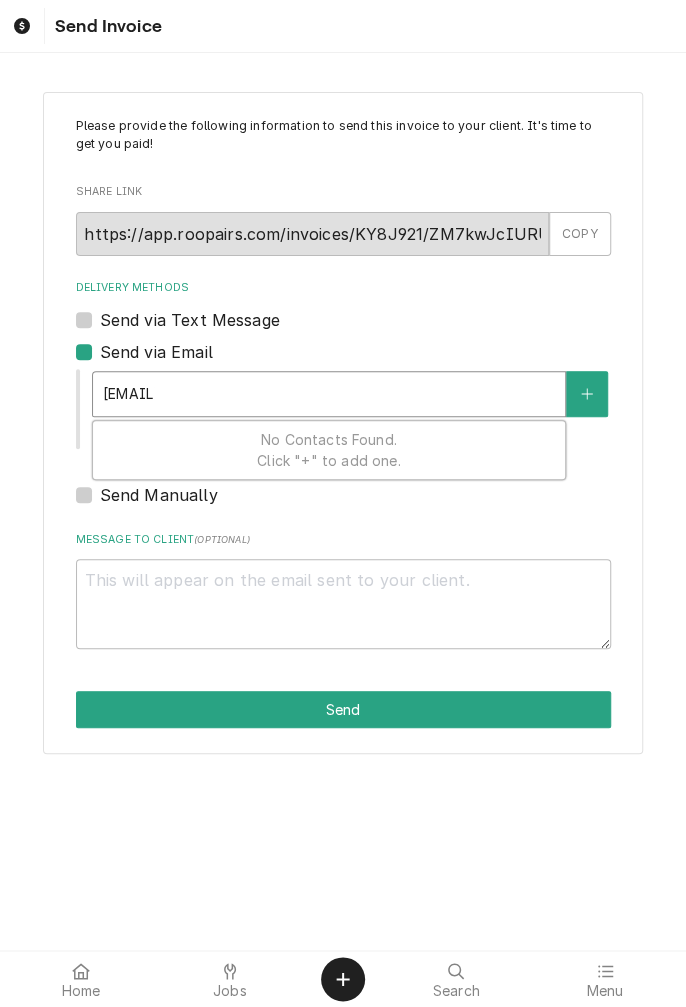 type on "erica@p" 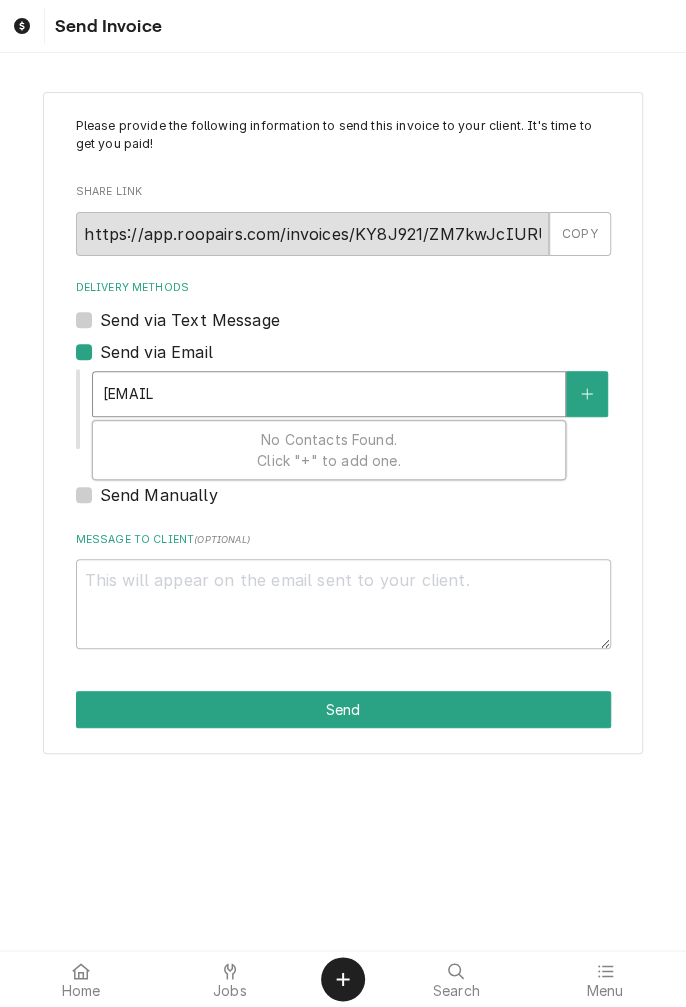 type on "x" 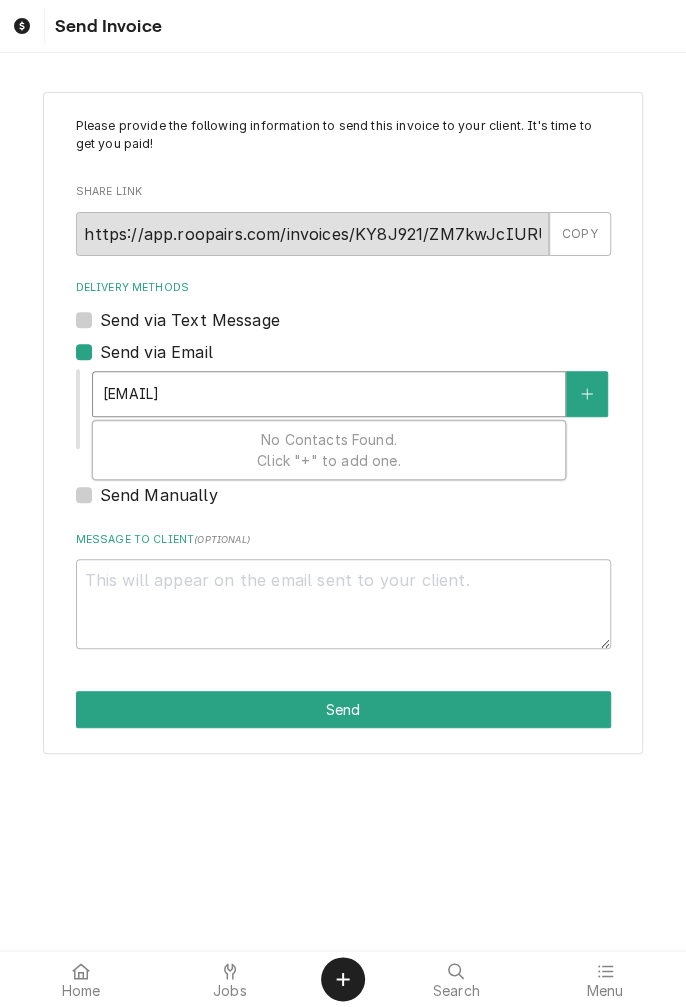 type on "erica@pa" 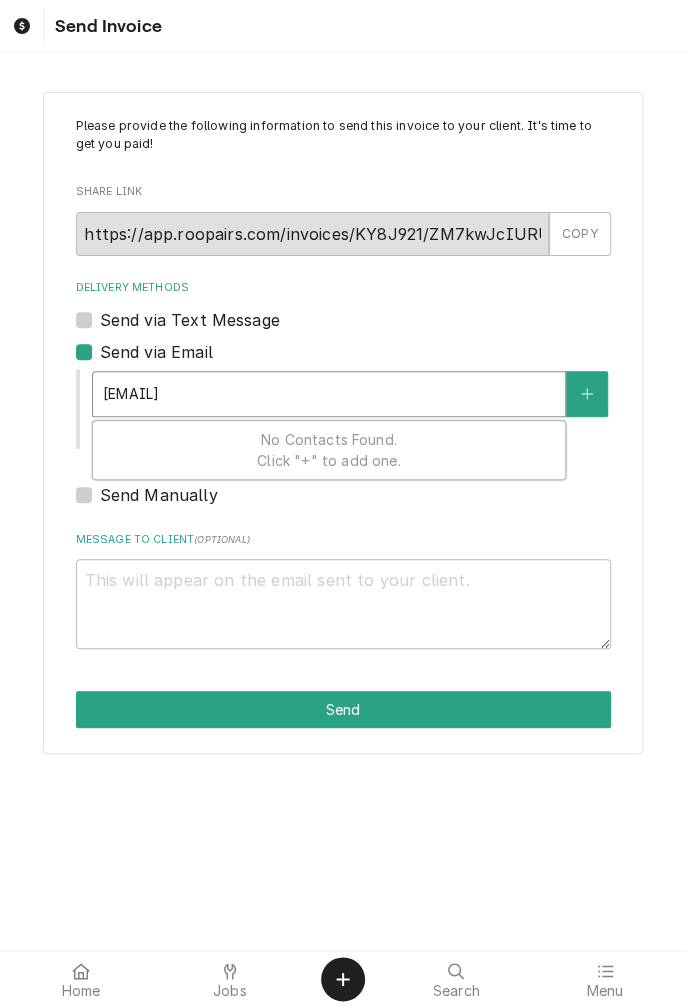 type on "erica@par" 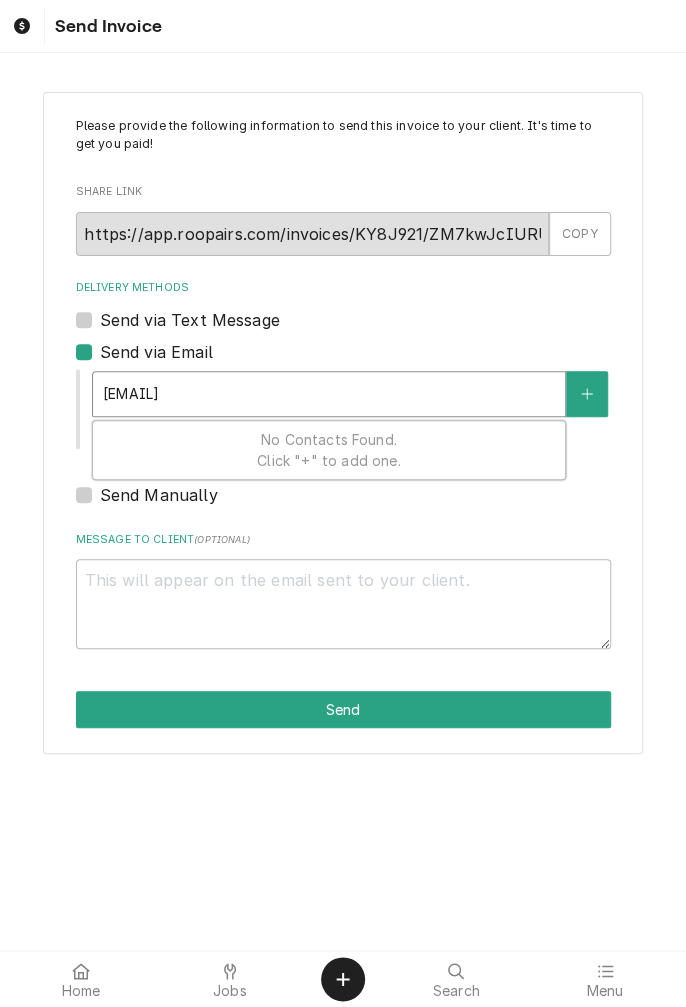 type on "x" 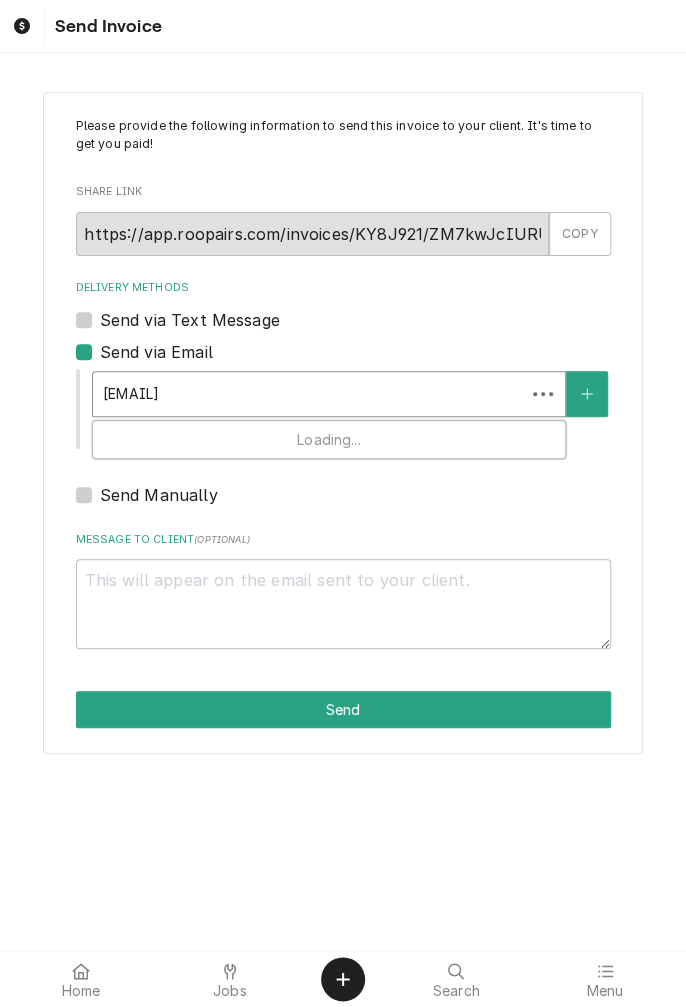 type on "erica@para" 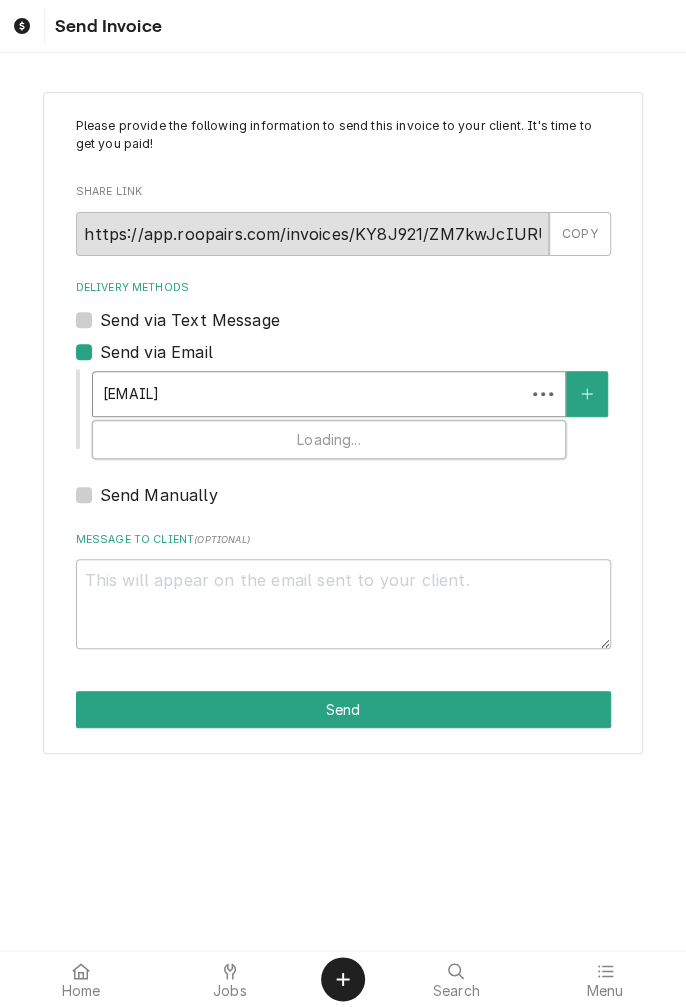 type on "x" 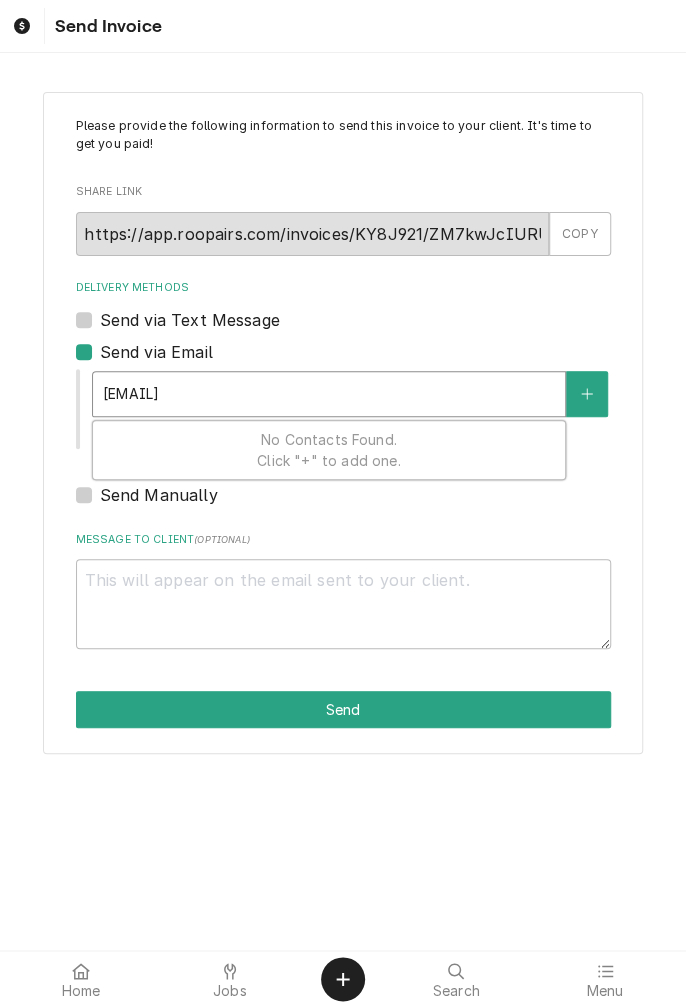 type on "erica@parav" 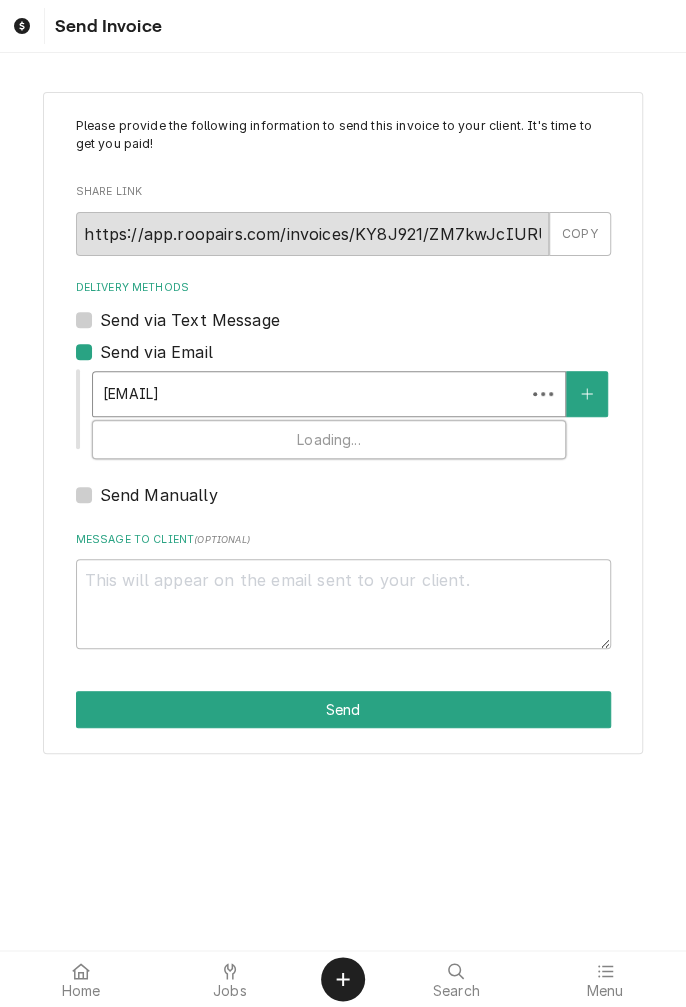 type on "erica@paravi" 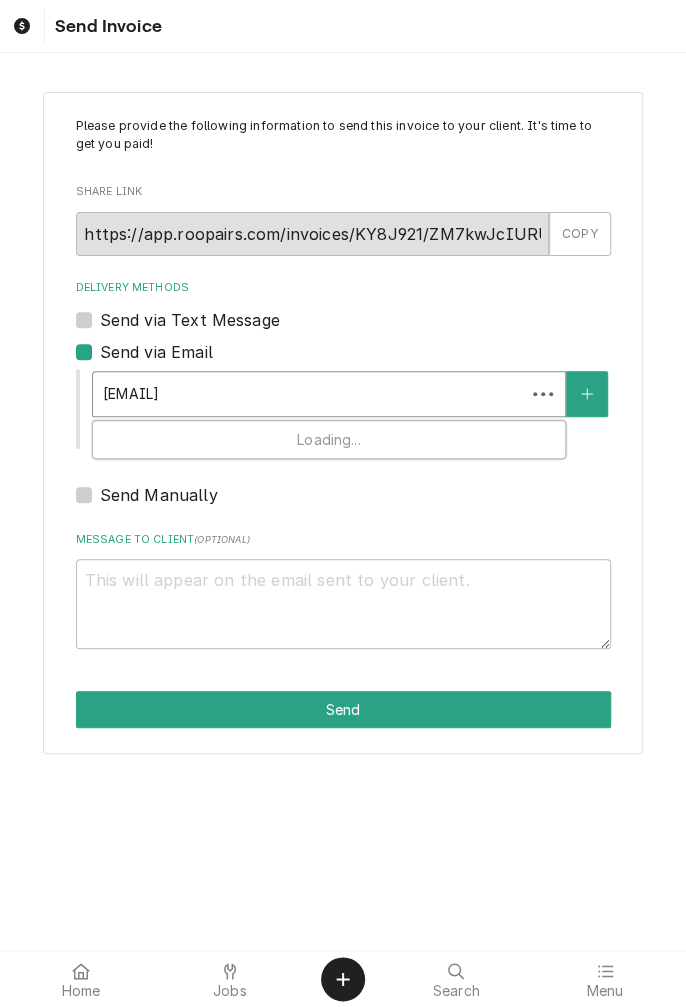 type on "x" 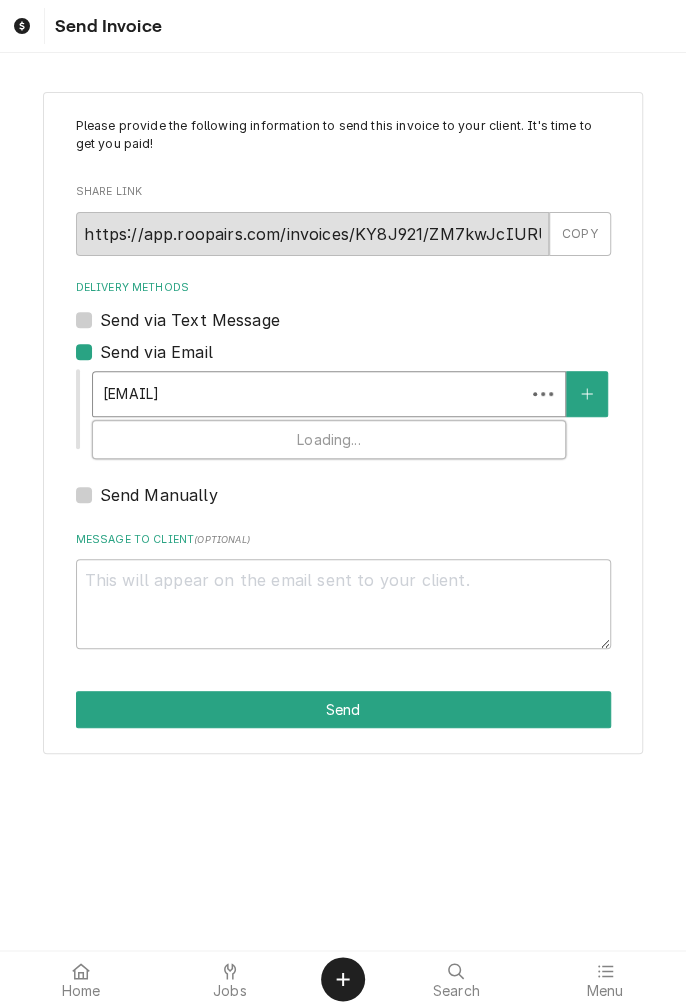 type on "erica@paravid" 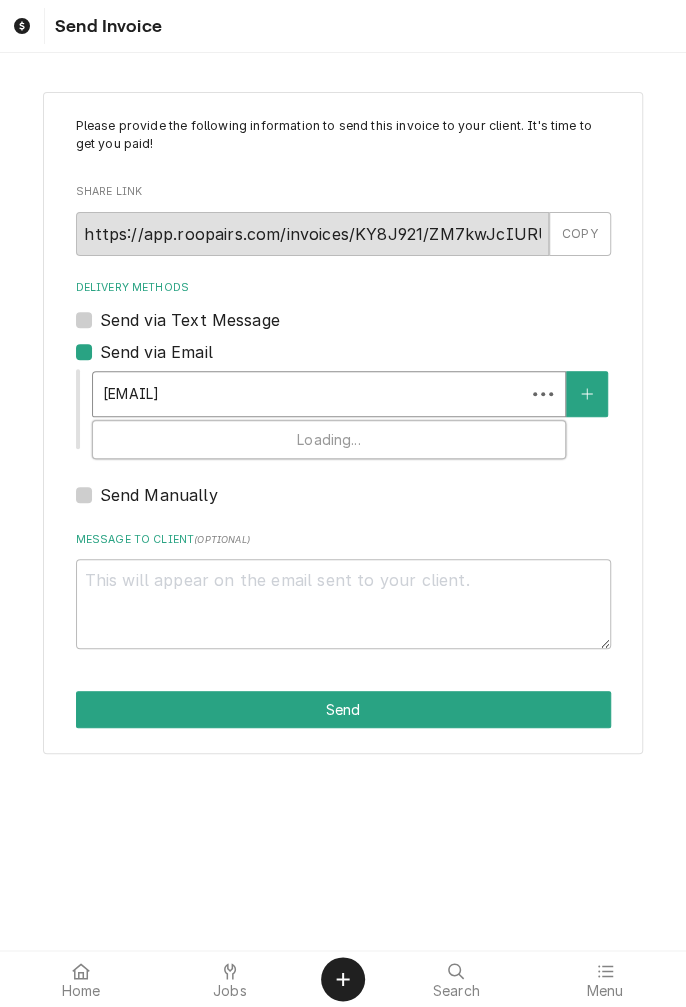 type on "x" 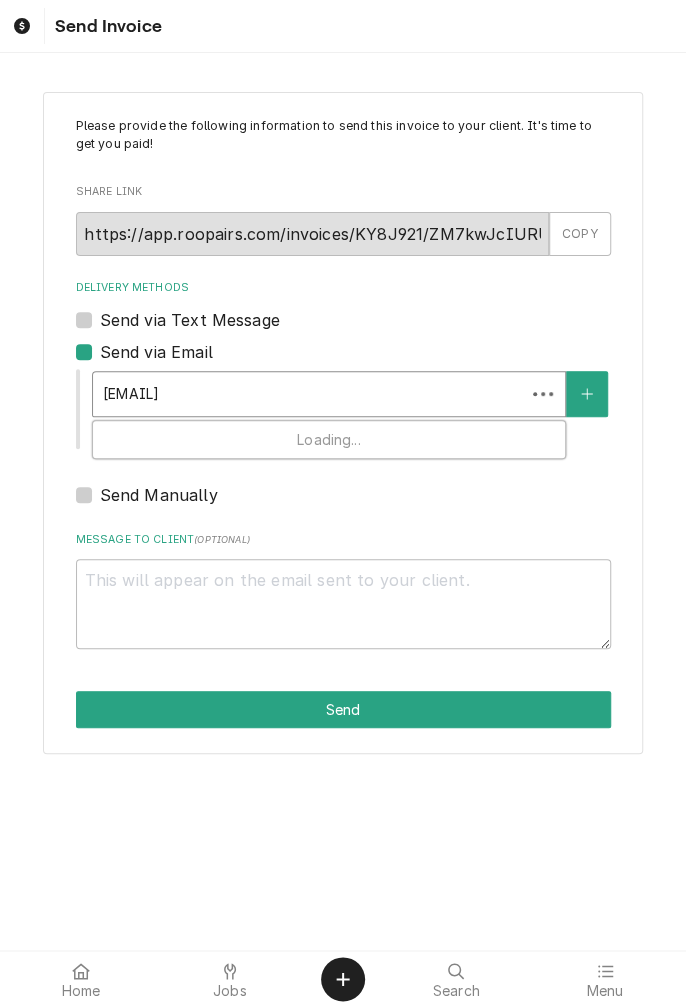 type on "erica@paravida" 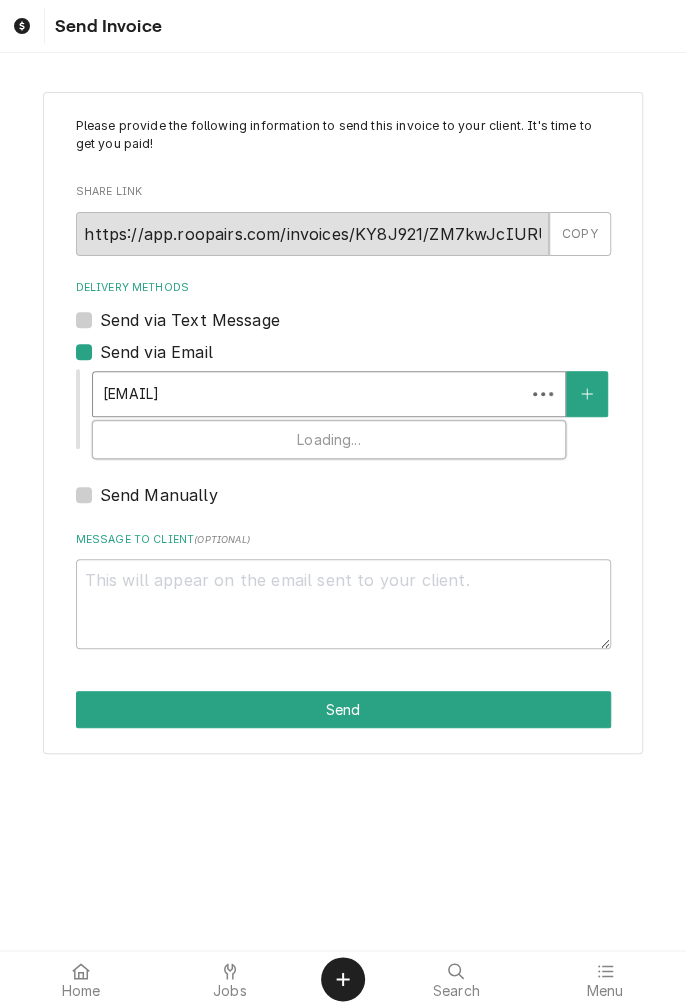 type on "x" 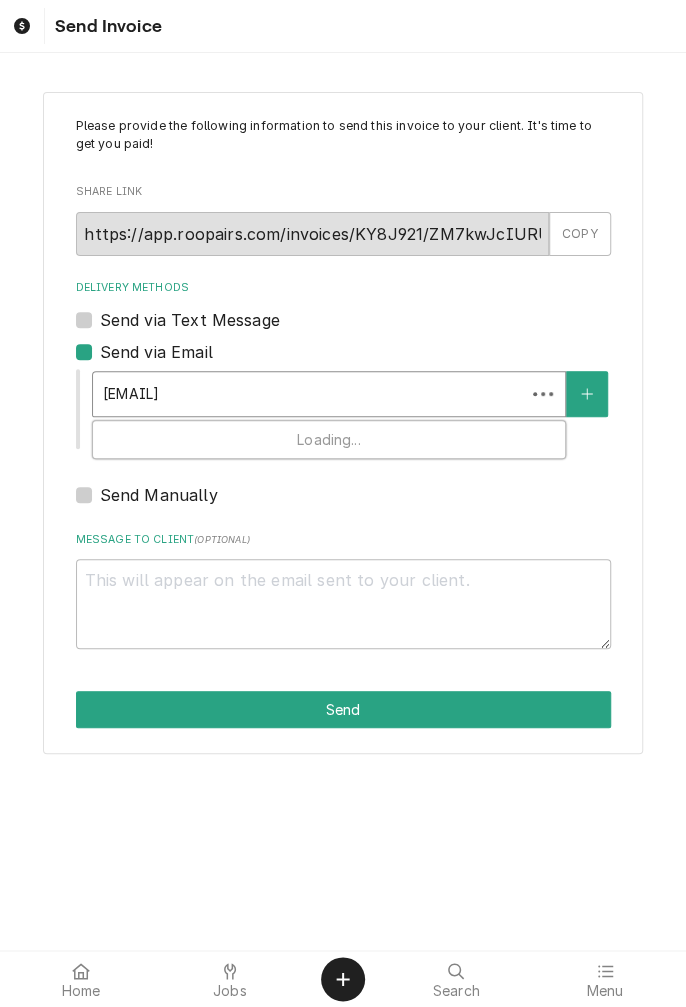 scroll, scrollTop: 0, scrollLeft: 0, axis: both 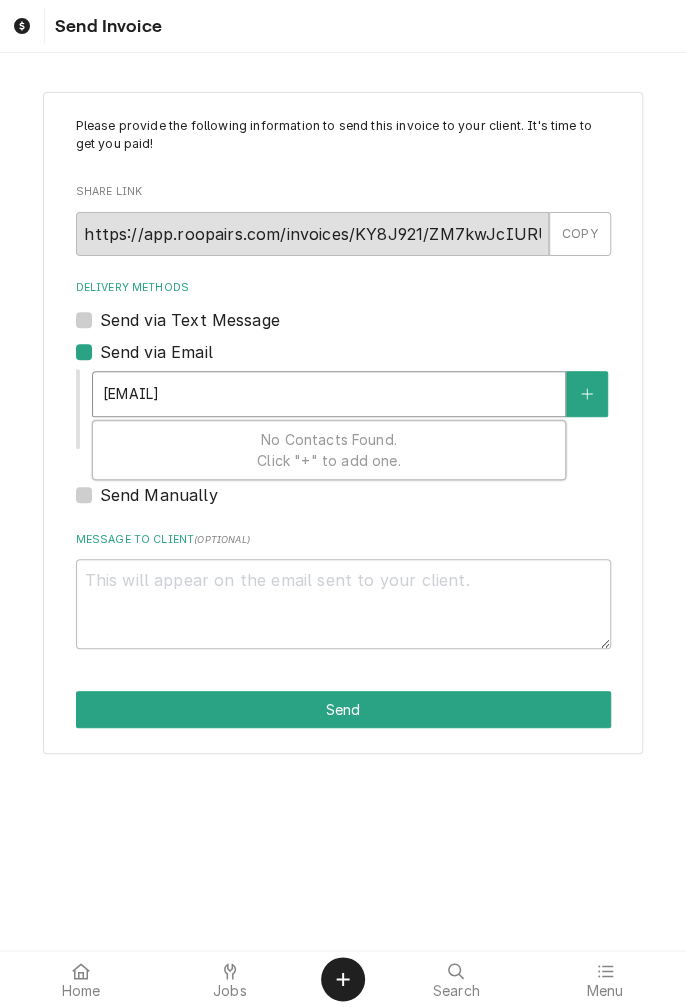 type on "erica@paravida" 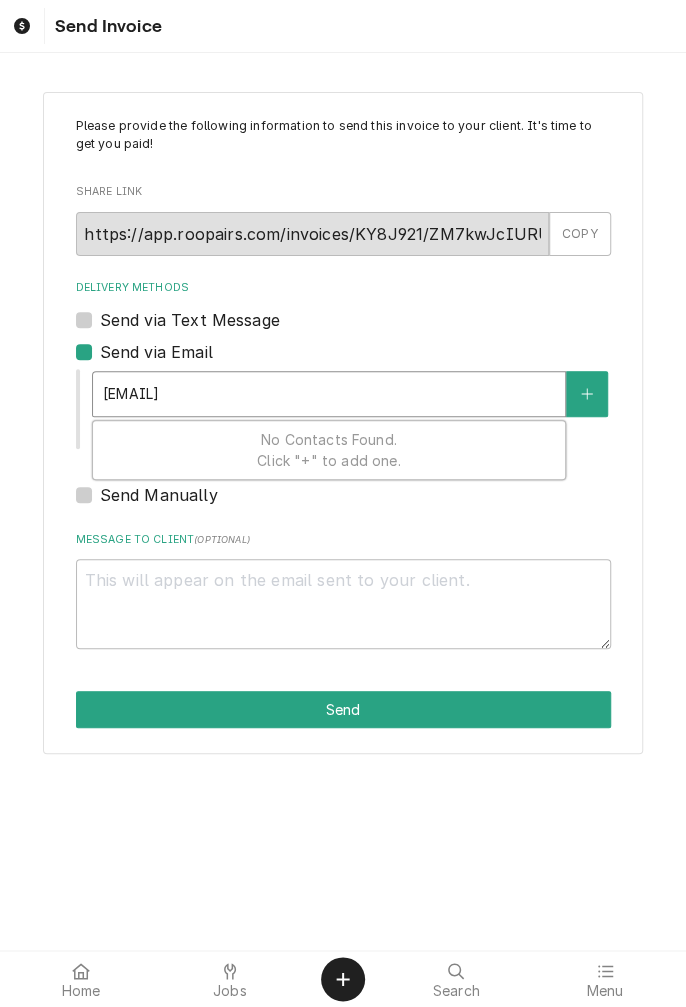 click on "Send via Email" at bounding box center (343, 352) 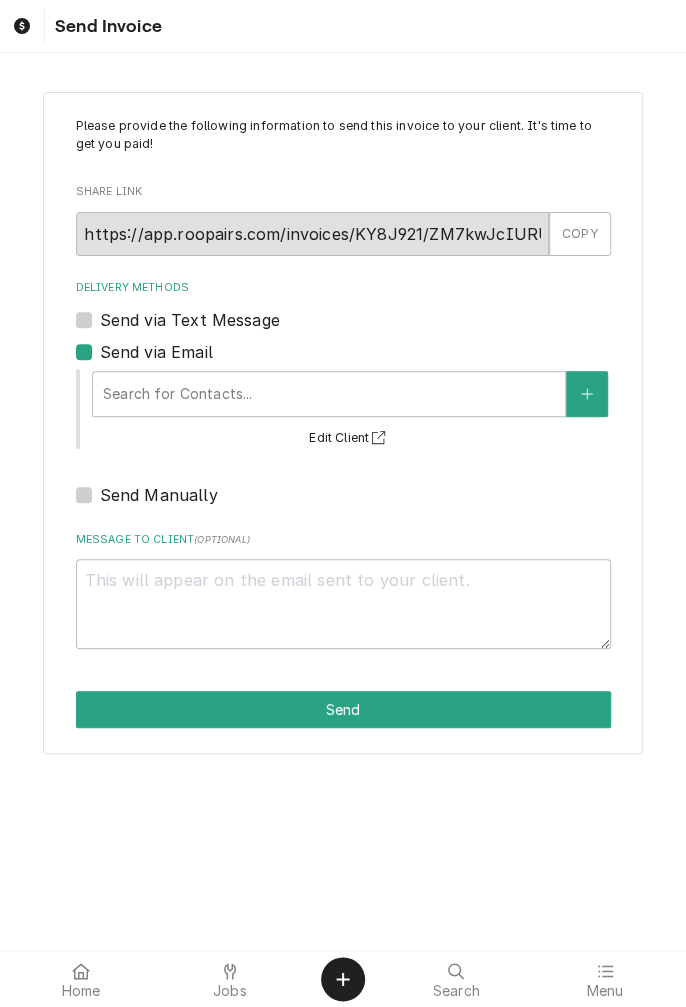 type on "x" 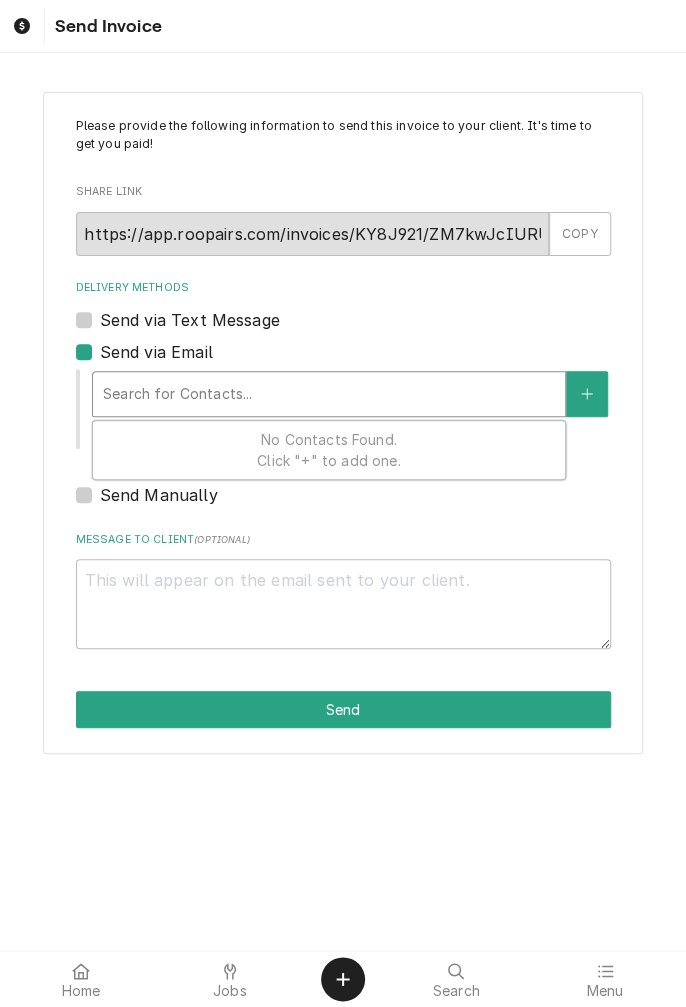 type on "e" 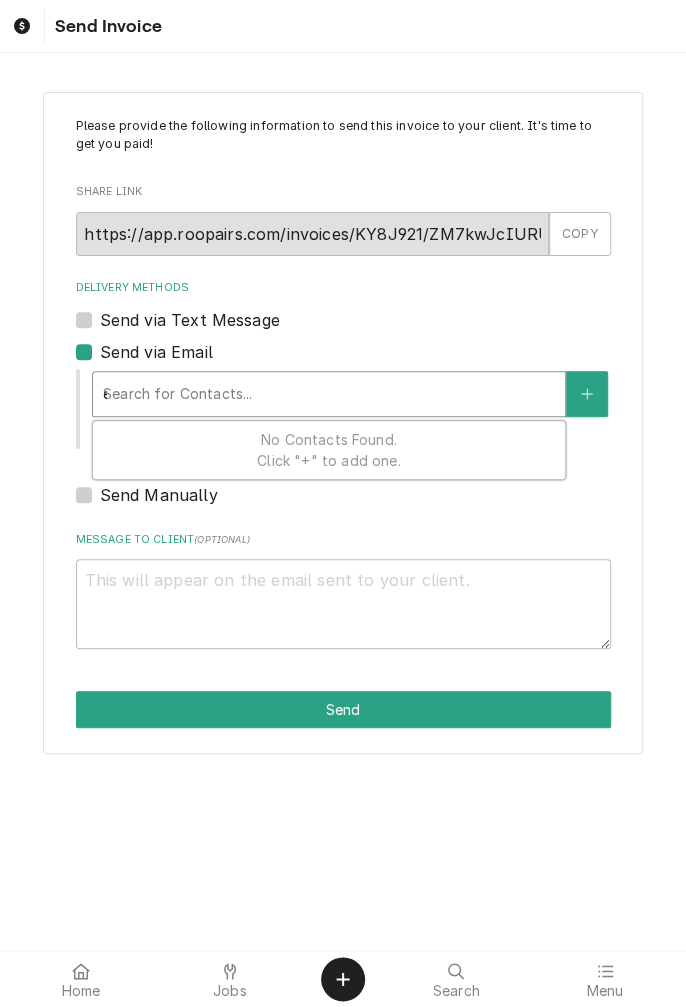 type on "x" 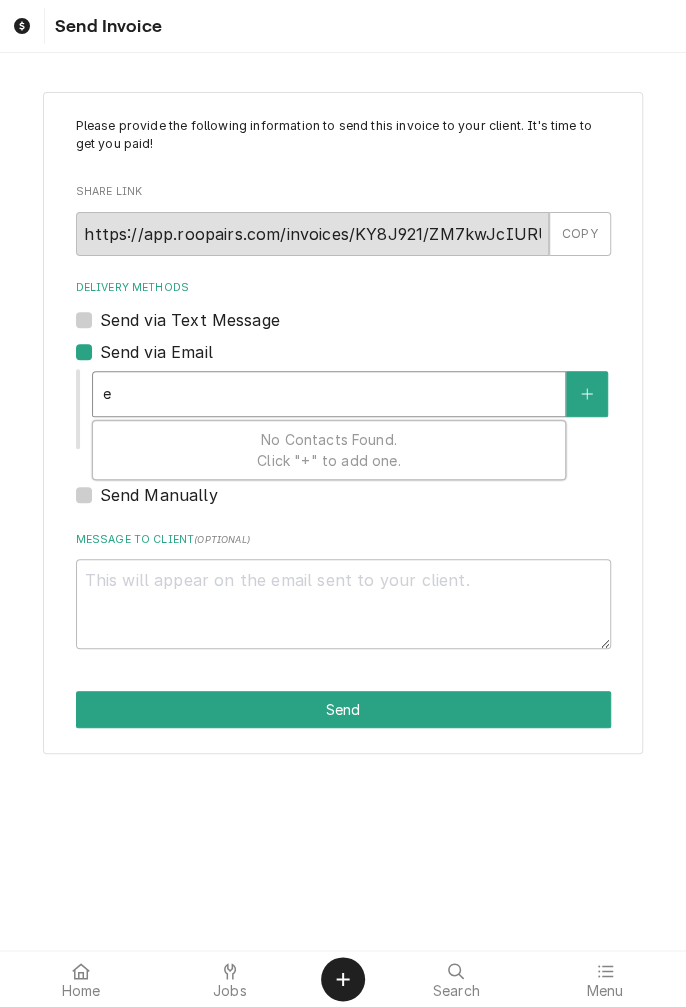 type on "er" 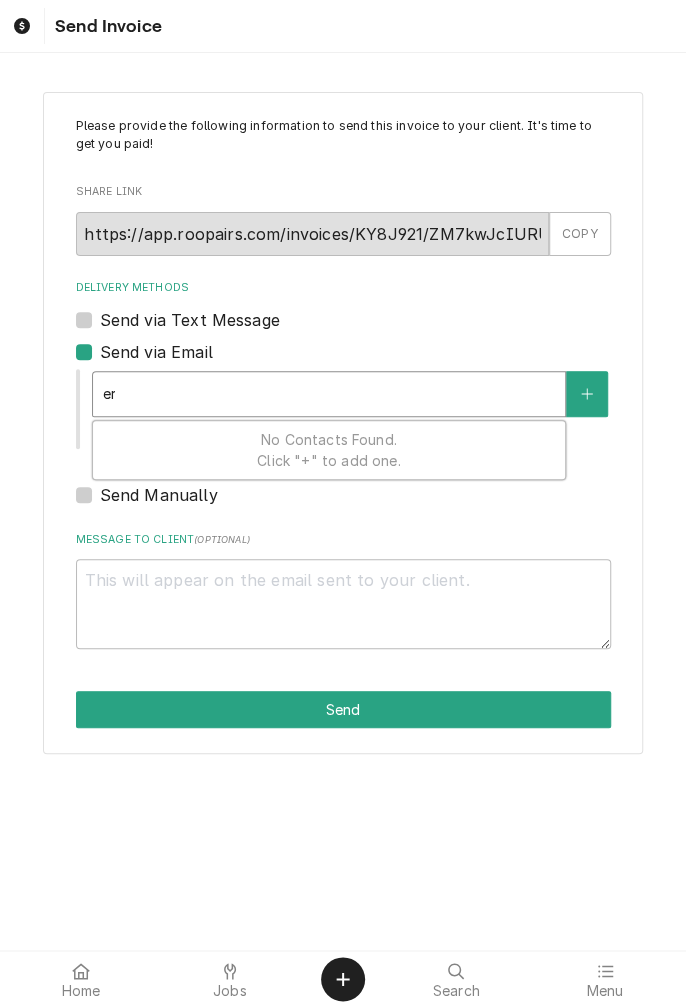 type on "x" 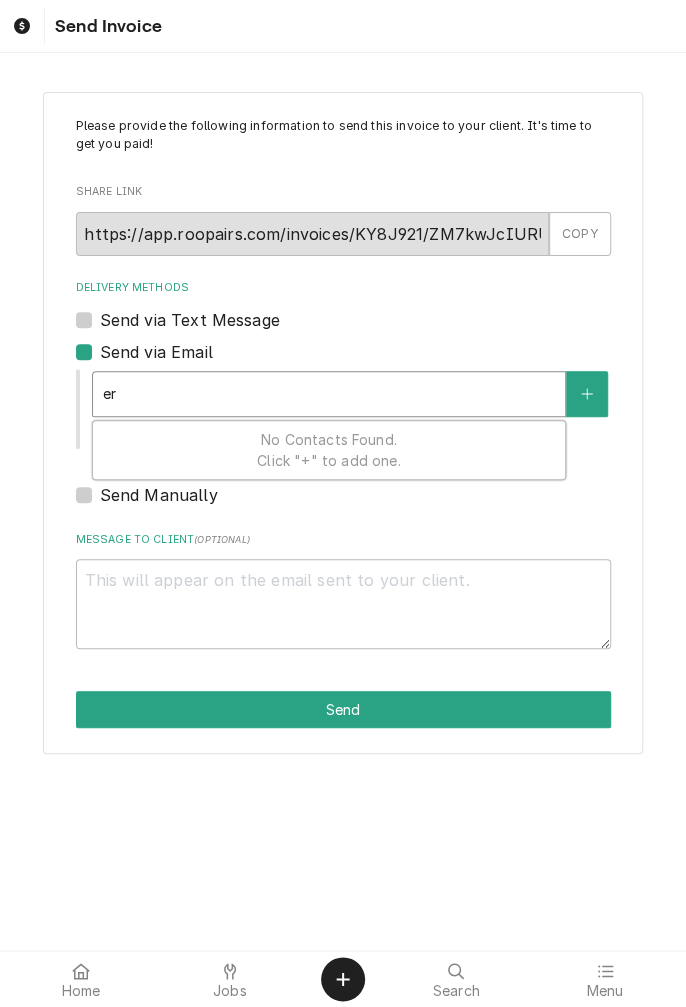 type on "eri" 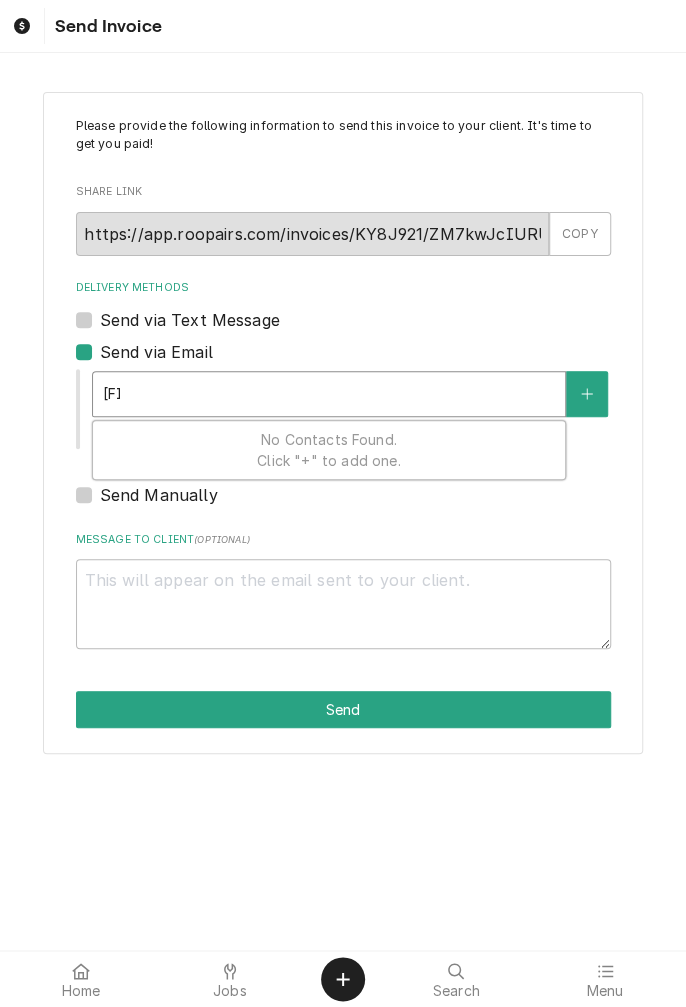 type on "x" 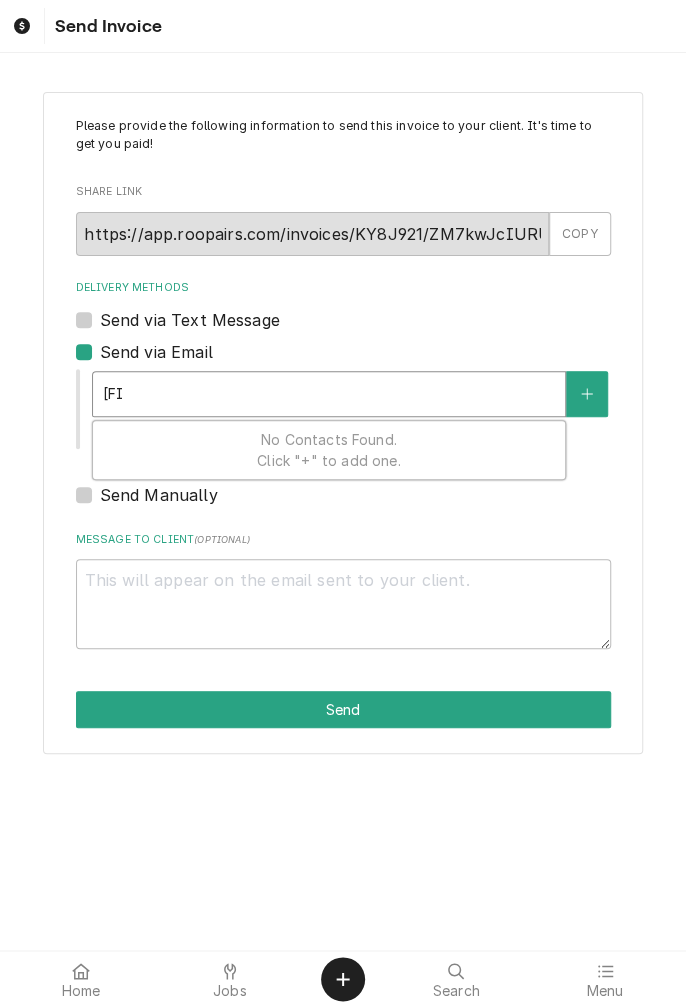 type on "eric" 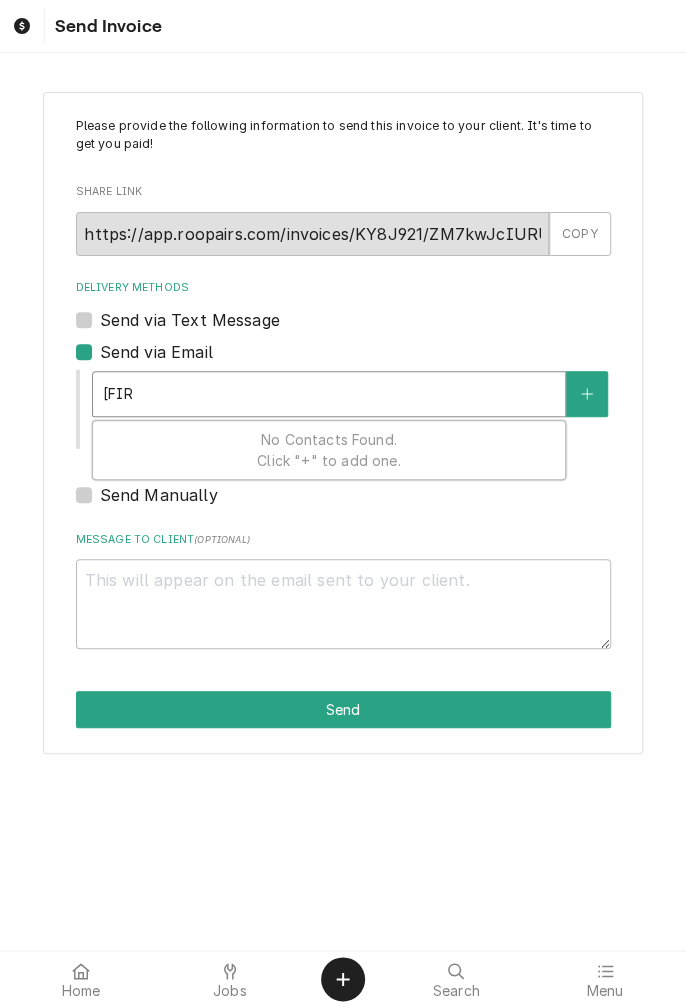 type on "erica" 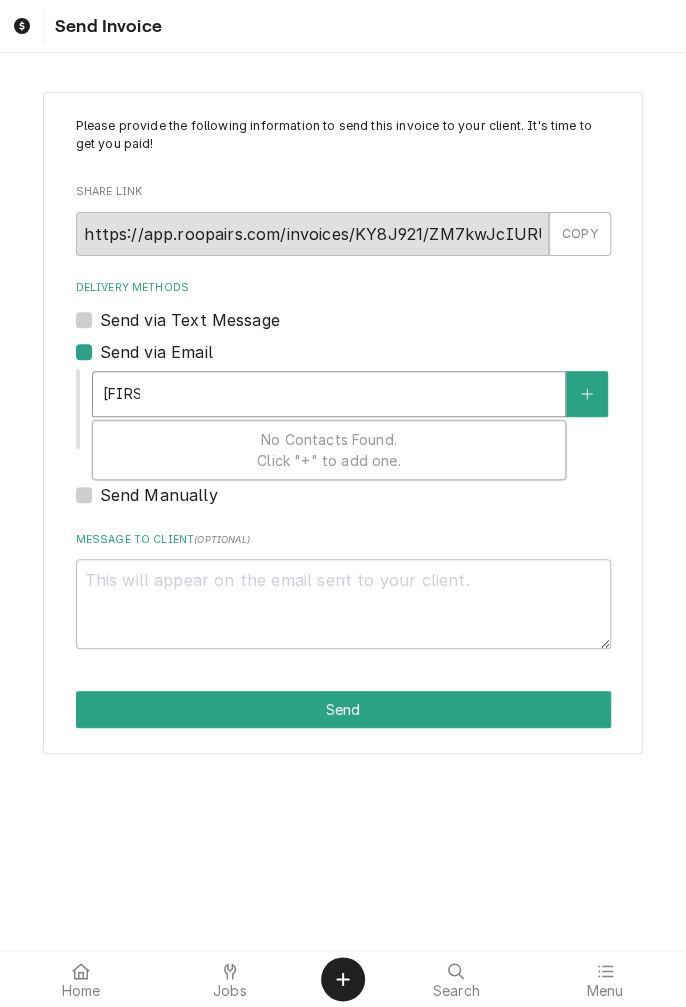 type on "erica@" 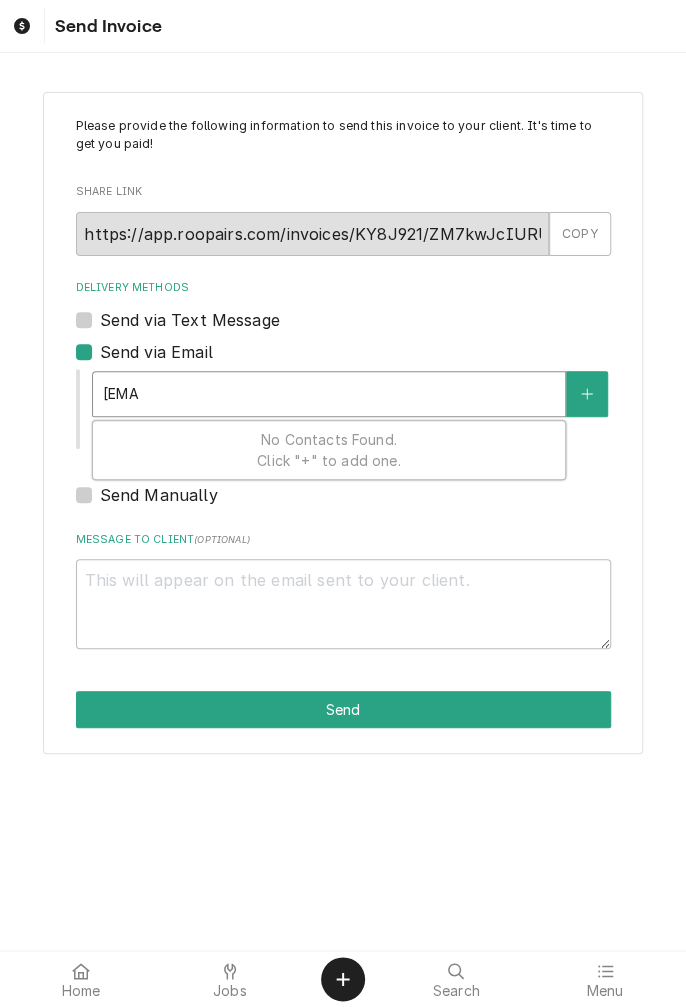 type on "x" 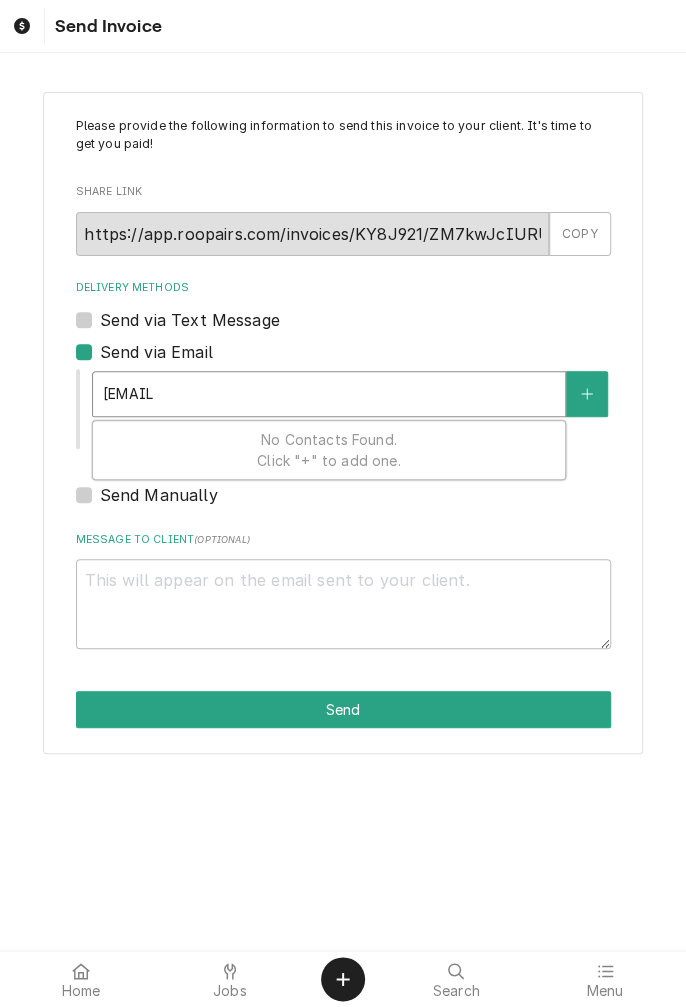 scroll, scrollTop: 0, scrollLeft: 0, axis: both 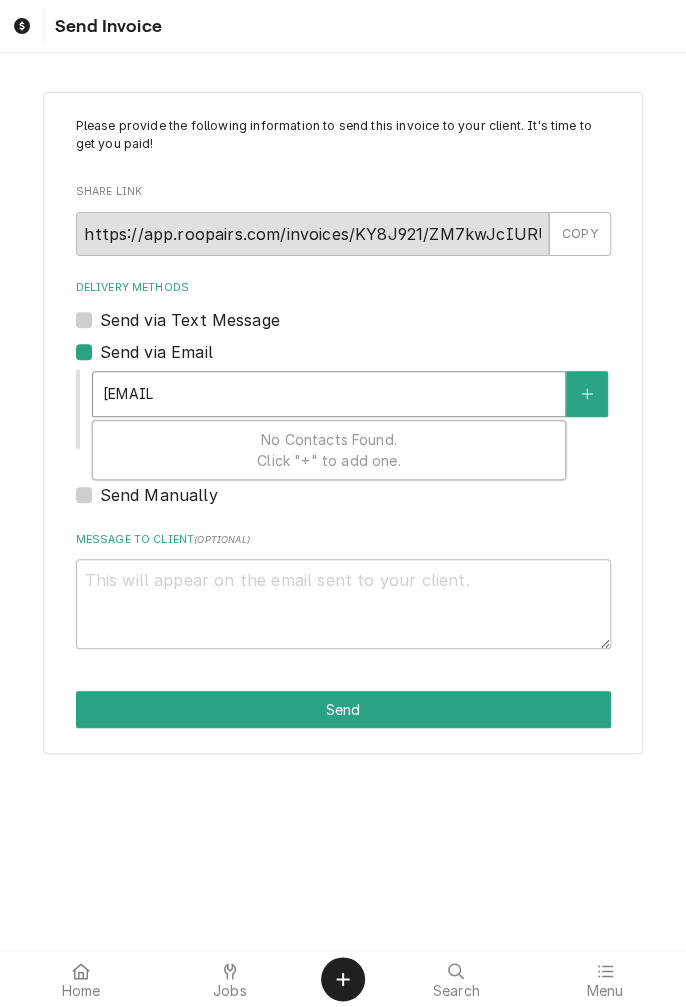 type on "erica@p" 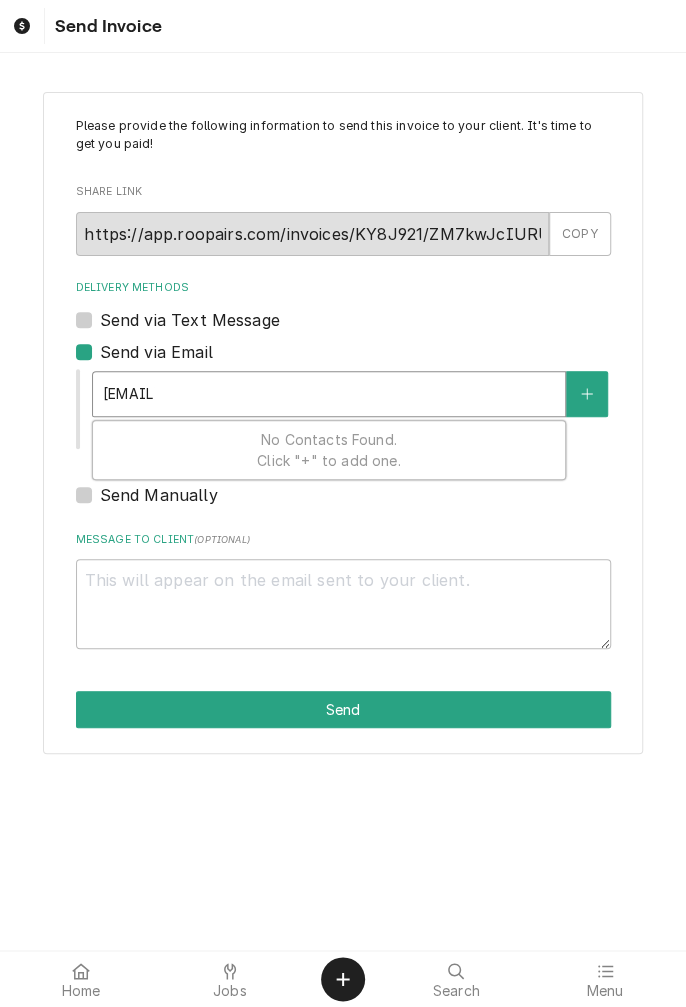 type on "x" 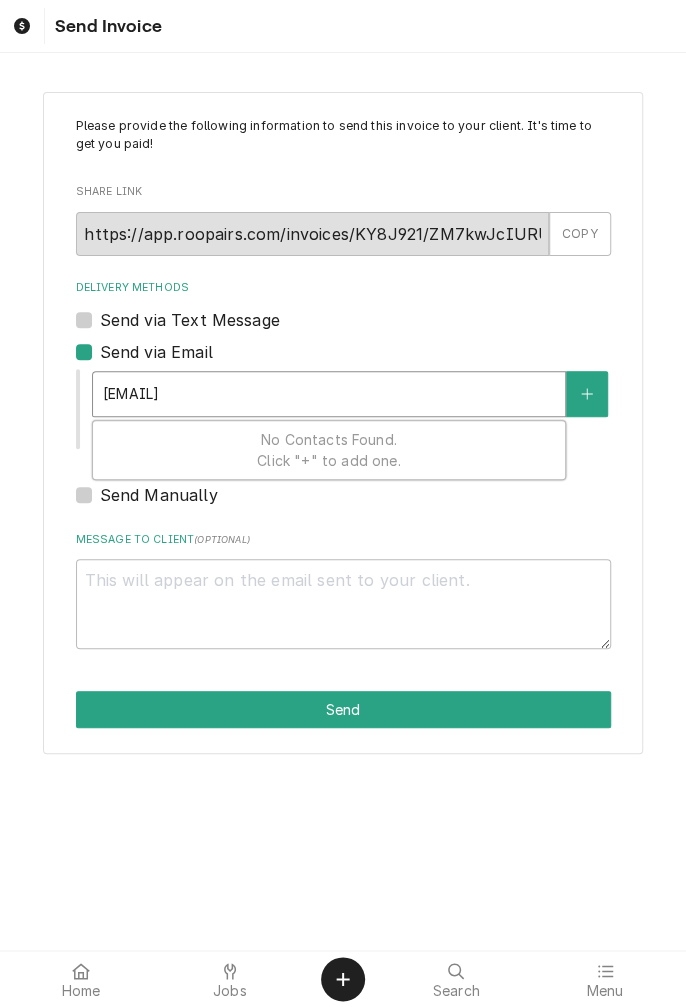 type on "erica@pa" 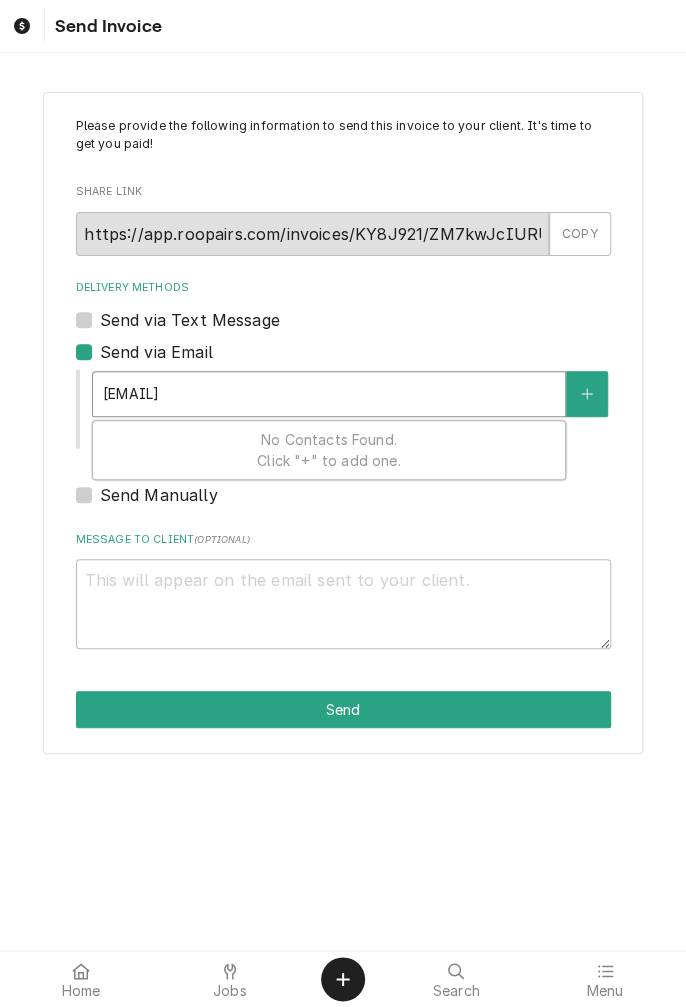 type on "erica@par" 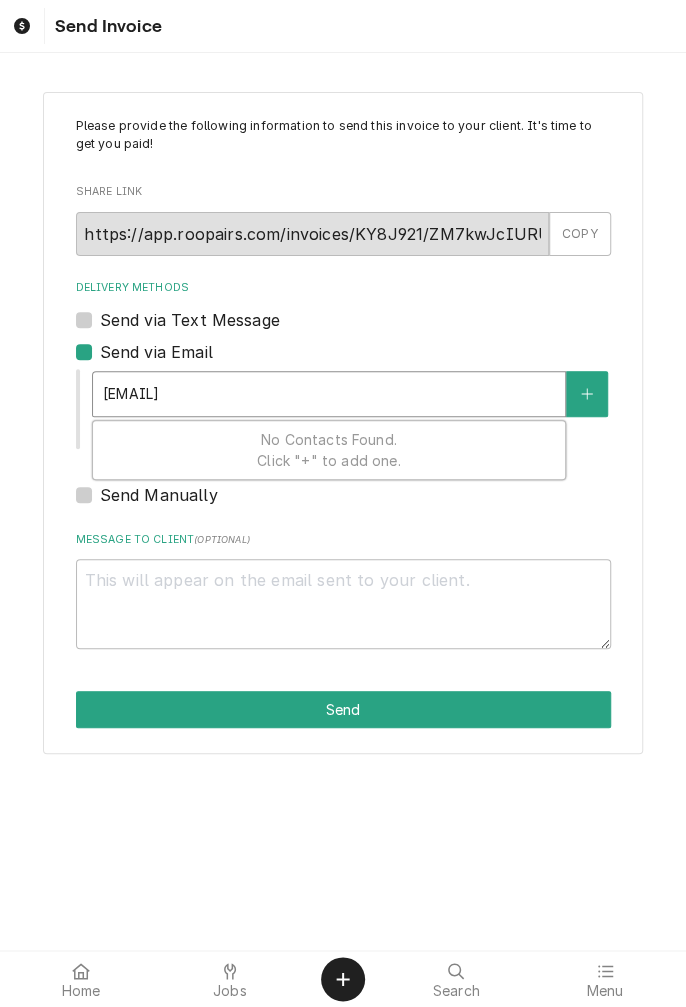 type on "x" 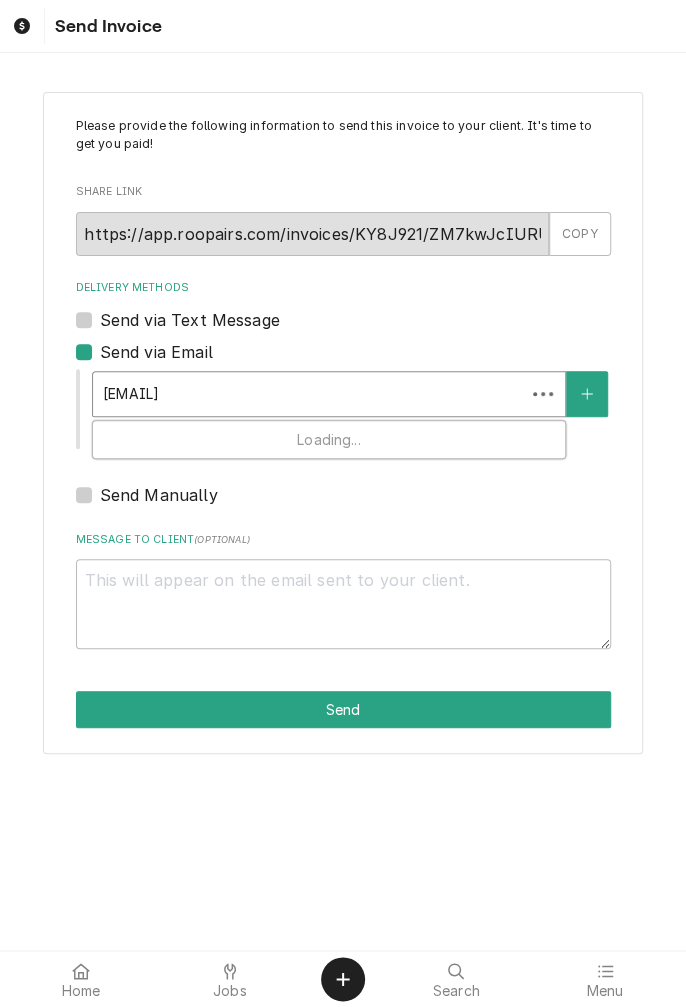 type on "erica@paravidawe" 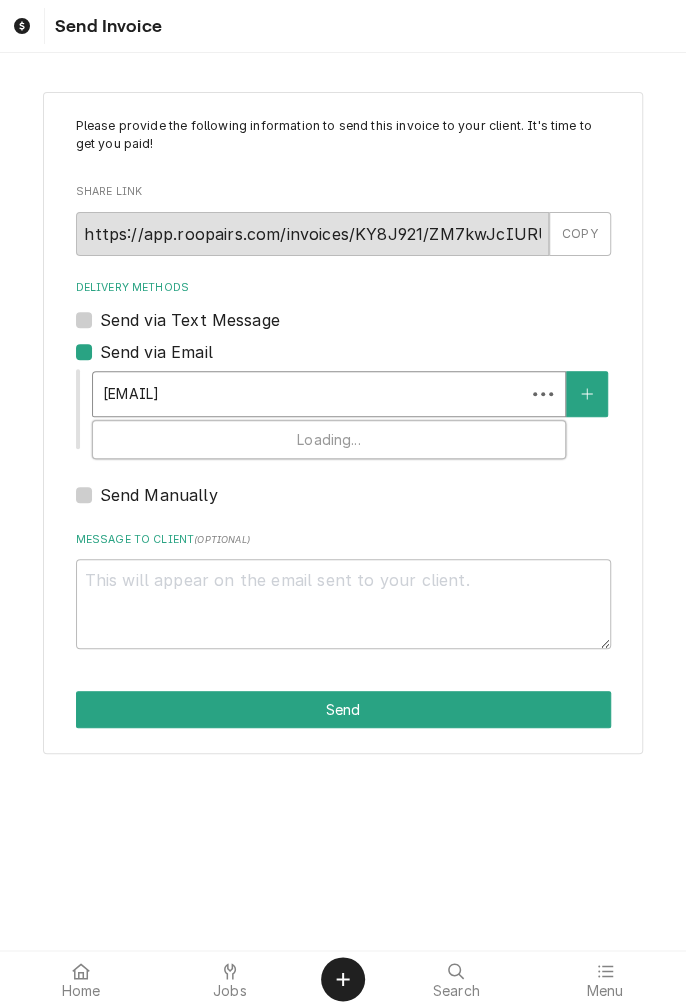 type on "x" 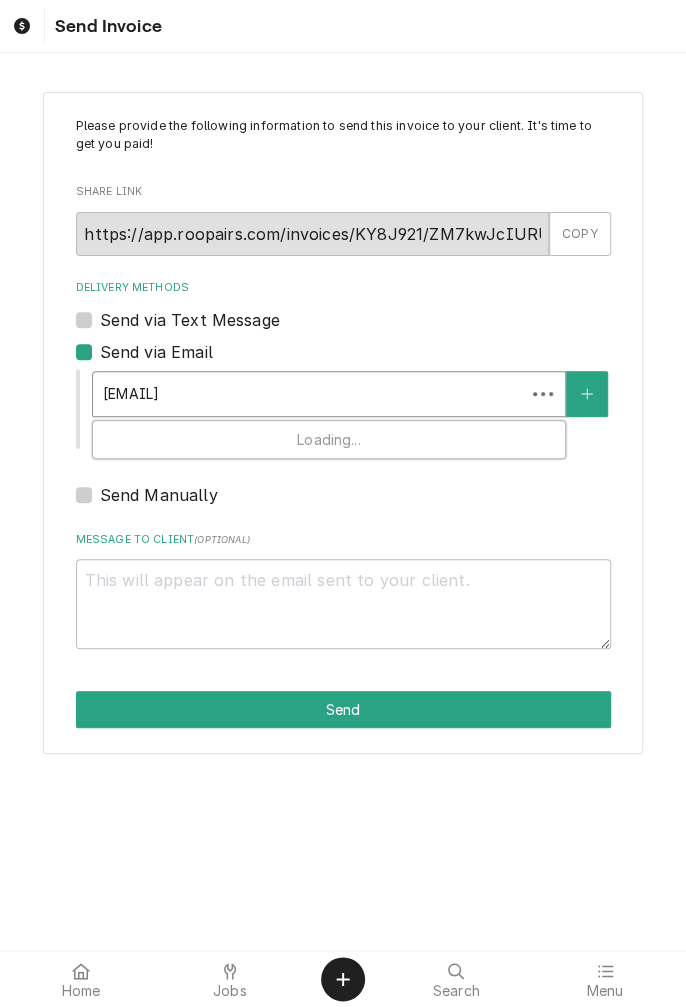 scroll, scrollTop: 0, scrollLeft: 0, axis: both 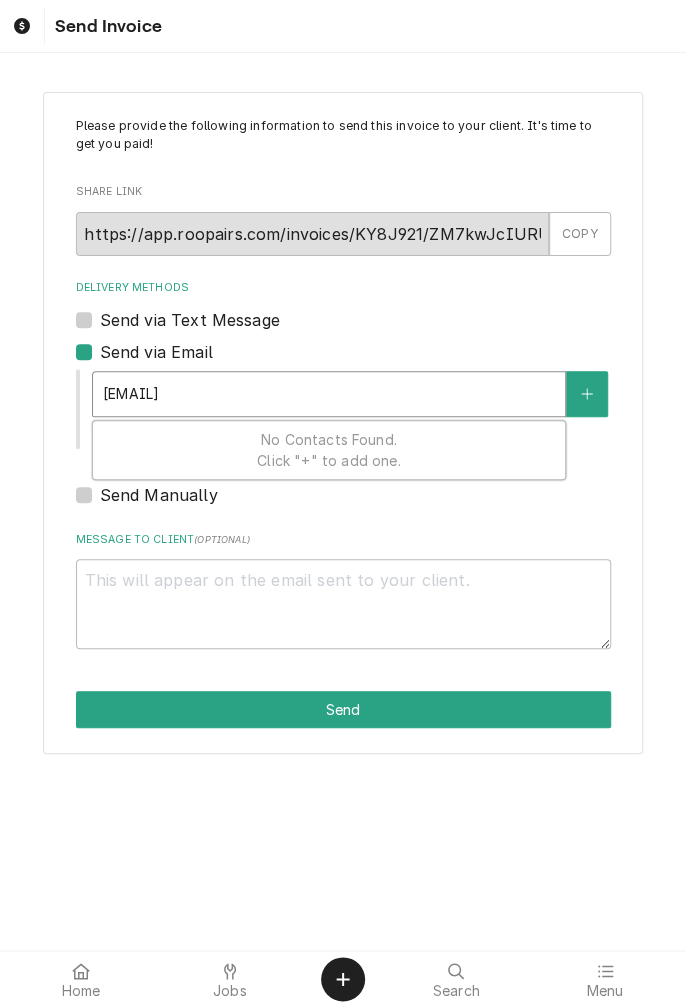 type on "erica@paravidawel" 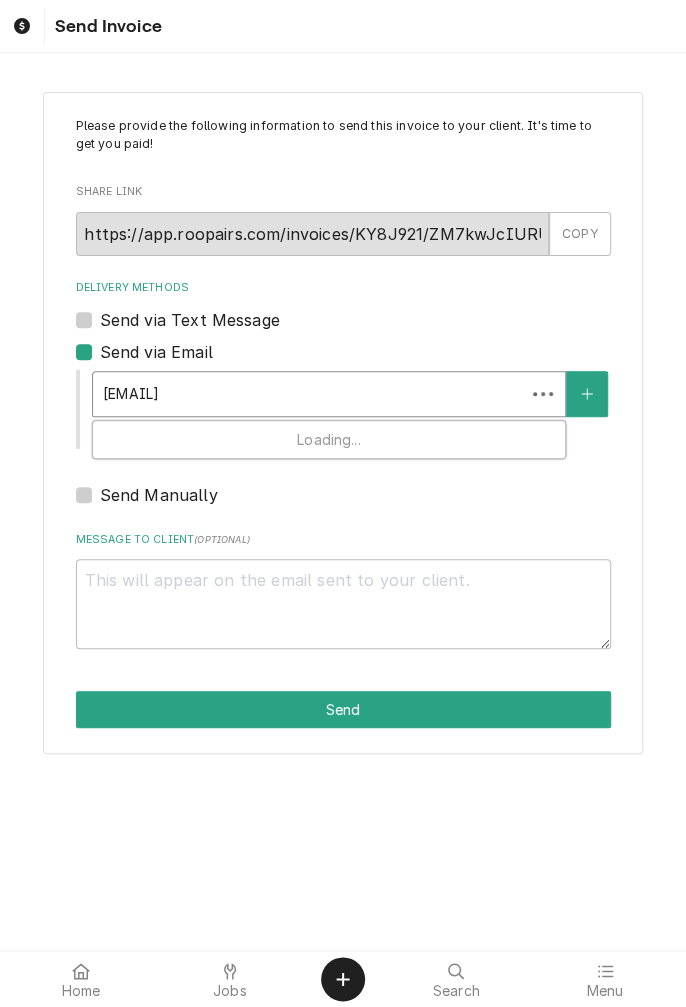 type on "erica@paravidawelln" 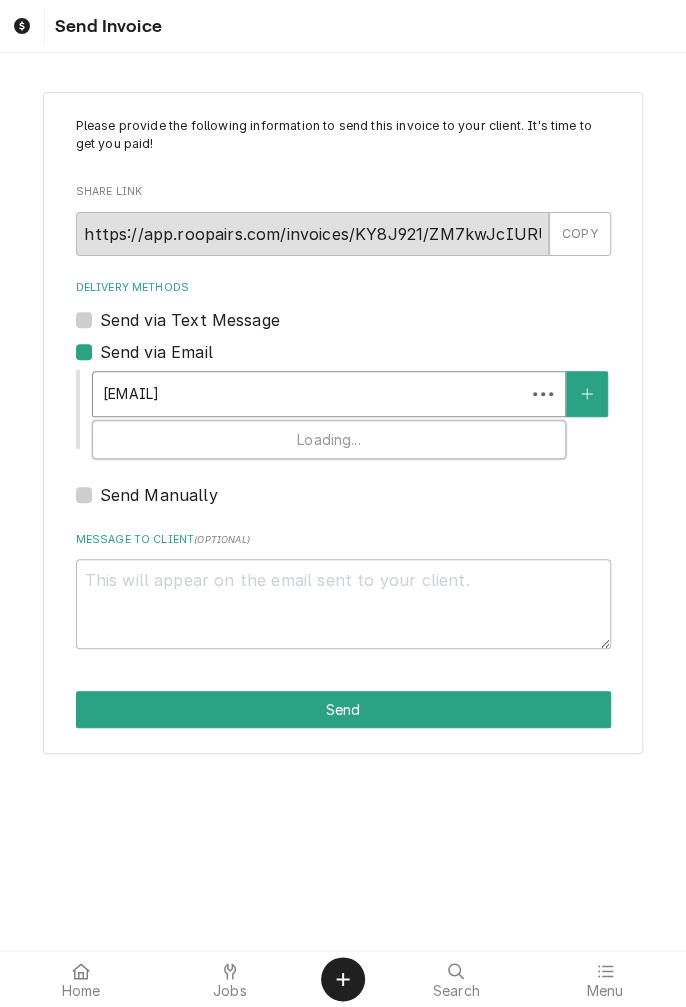 type on "x" 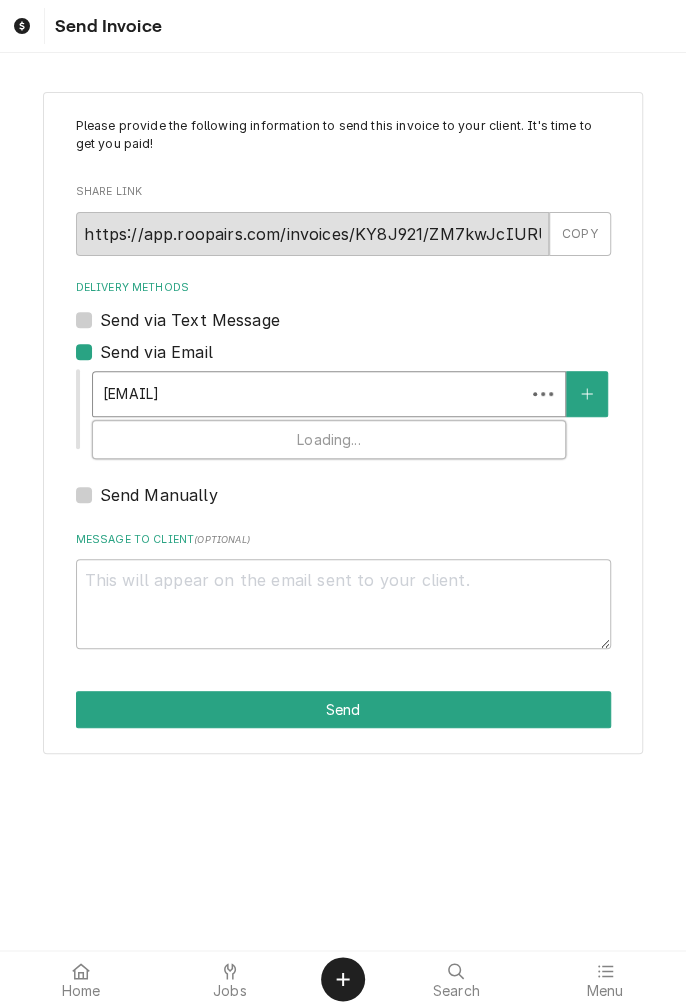 type on "erica@paravidawellne" 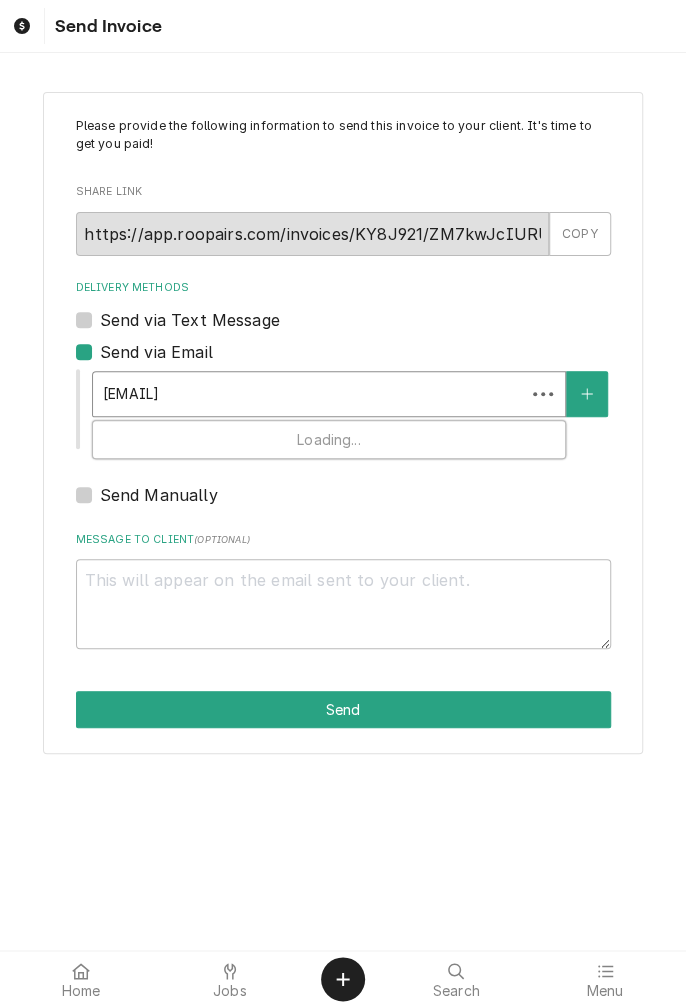 type on "x" 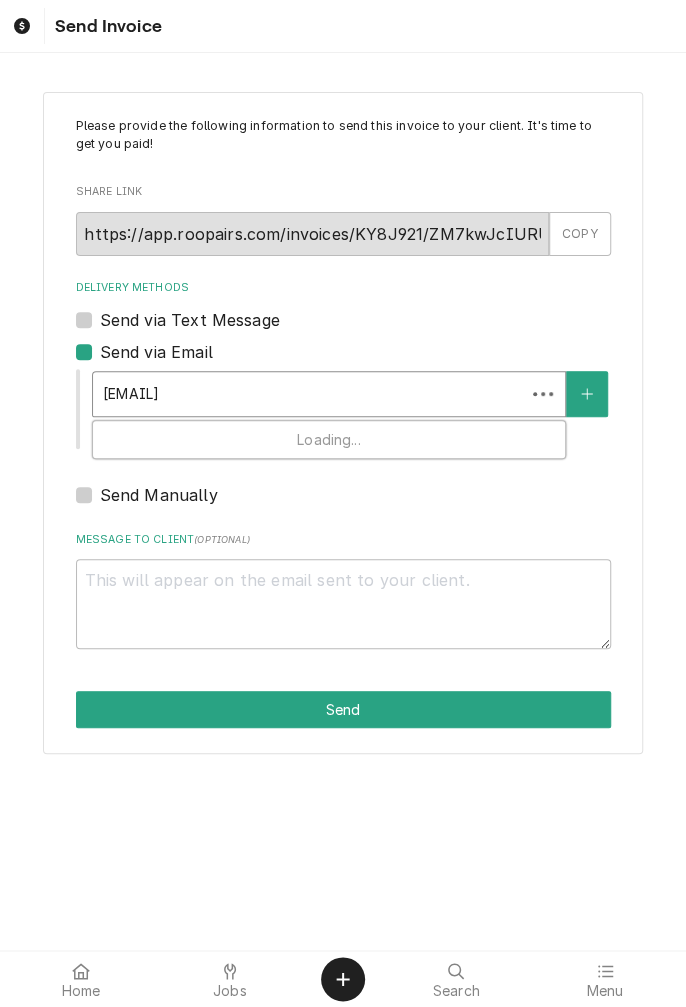 type on "erica@paravidawellnes" 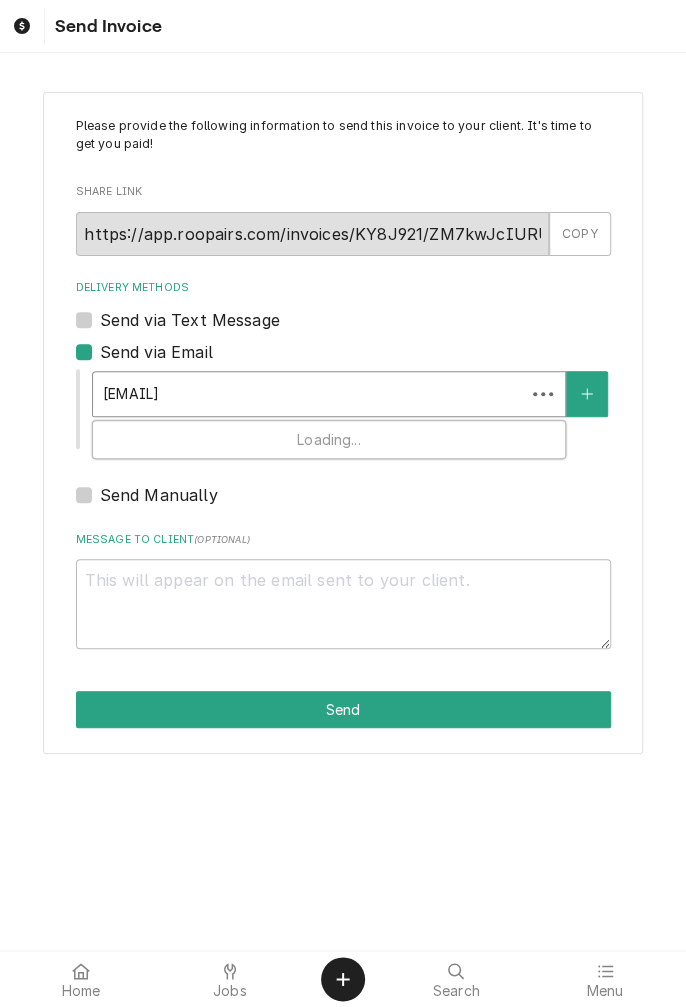 type on "x" 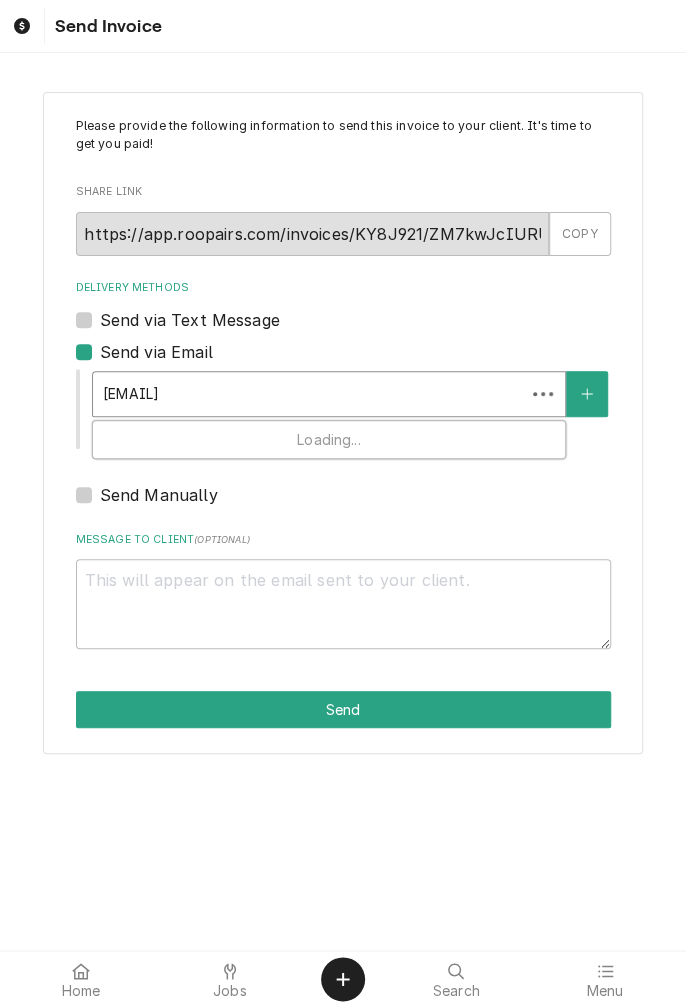 scroll, scrollTop: 0, scrollLeft: 0, axis: both 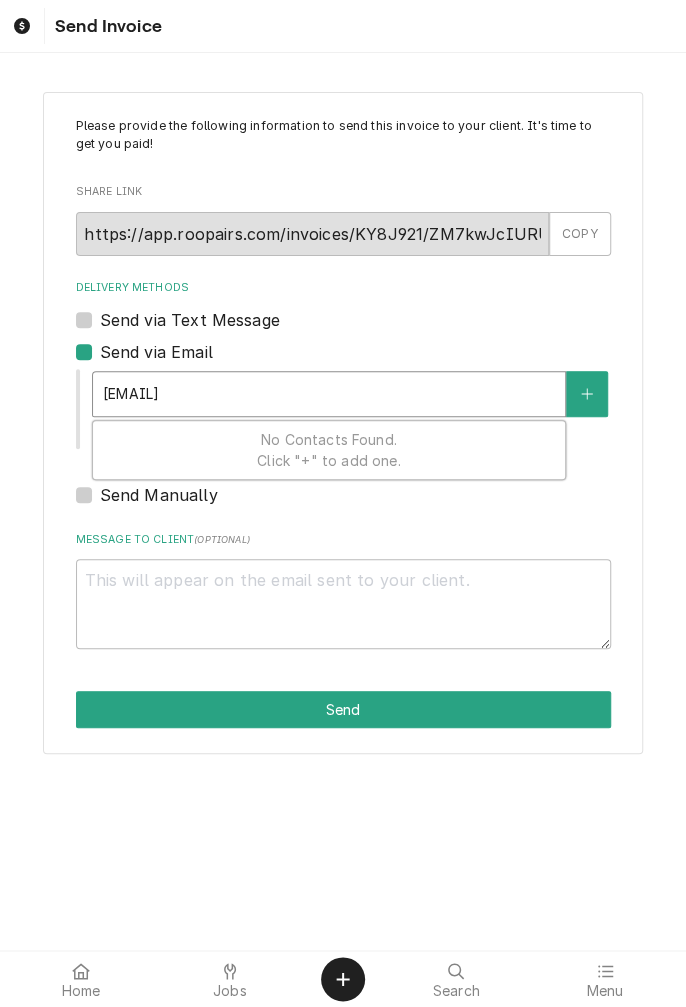 type on "erica@paravidawellness." 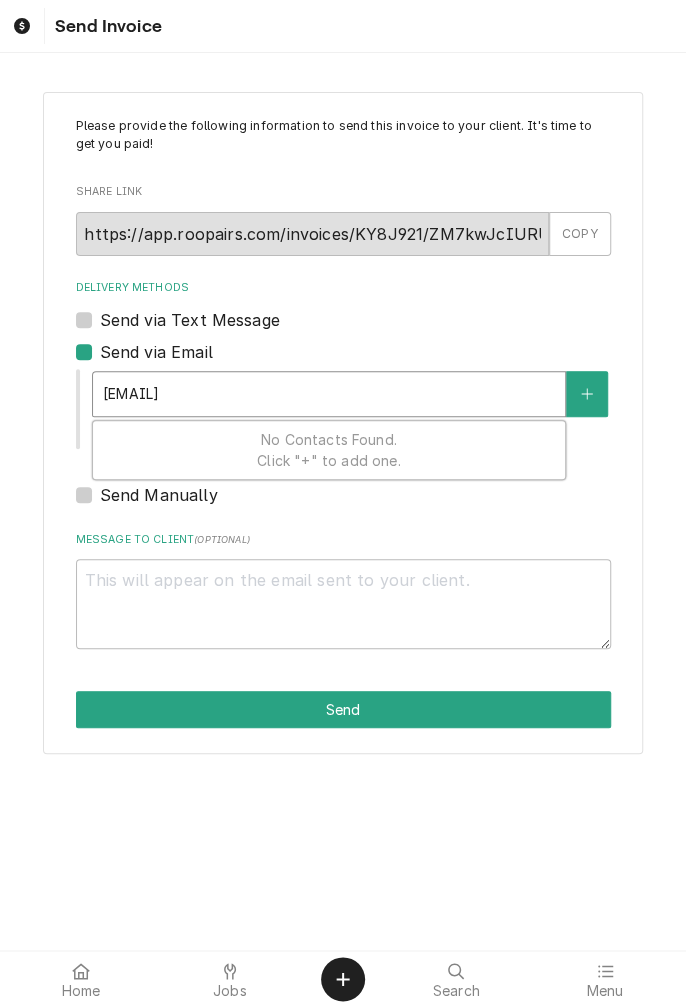 type on "x" 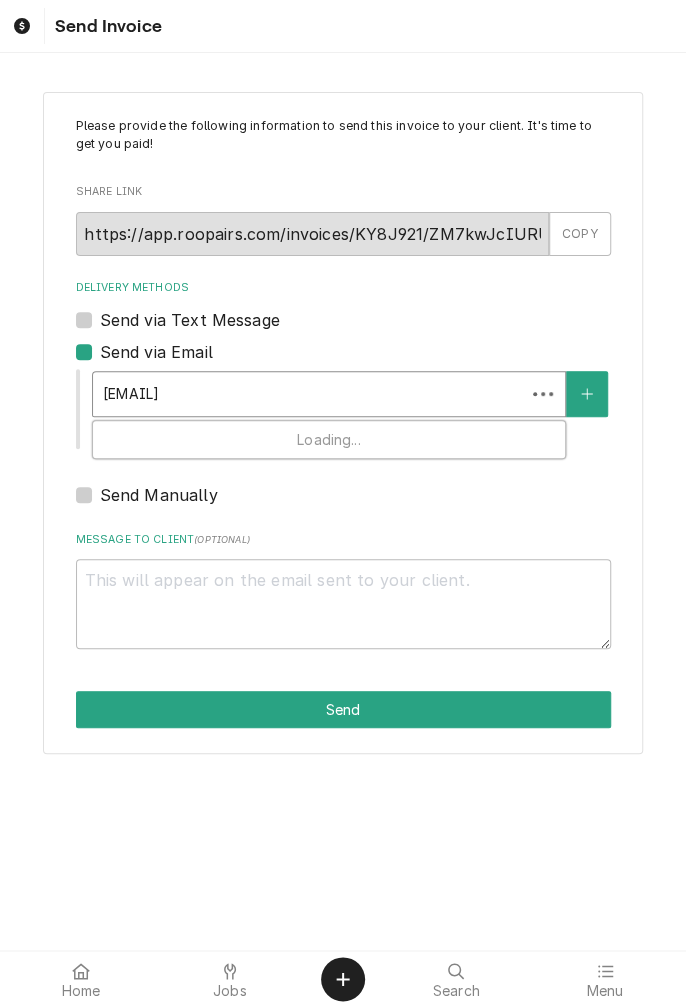 type on "erica@paravidawellness.c" 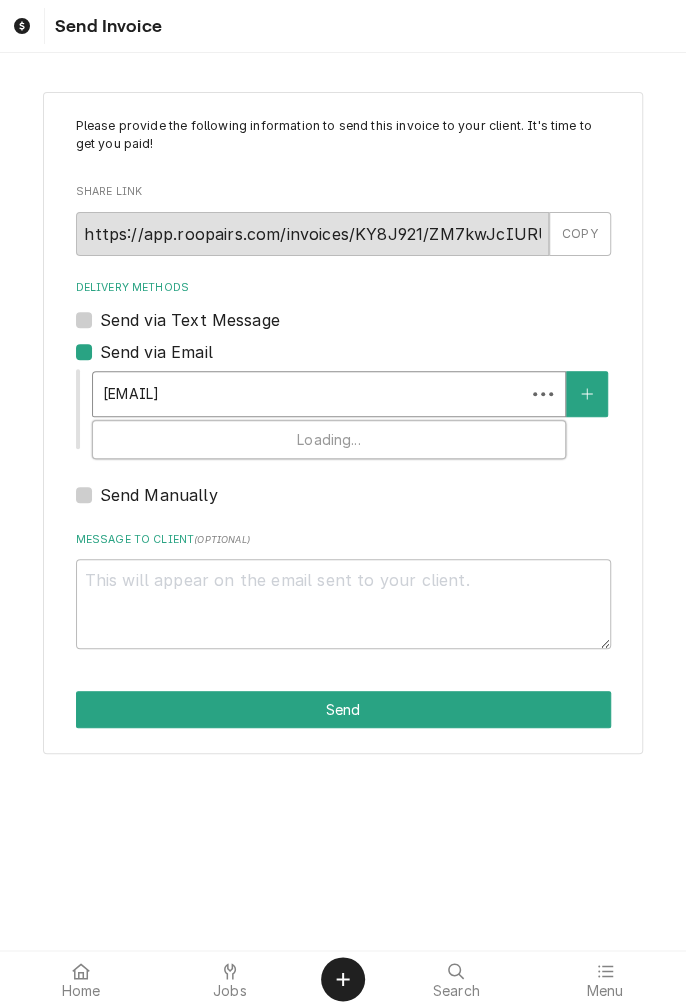 type on "x" 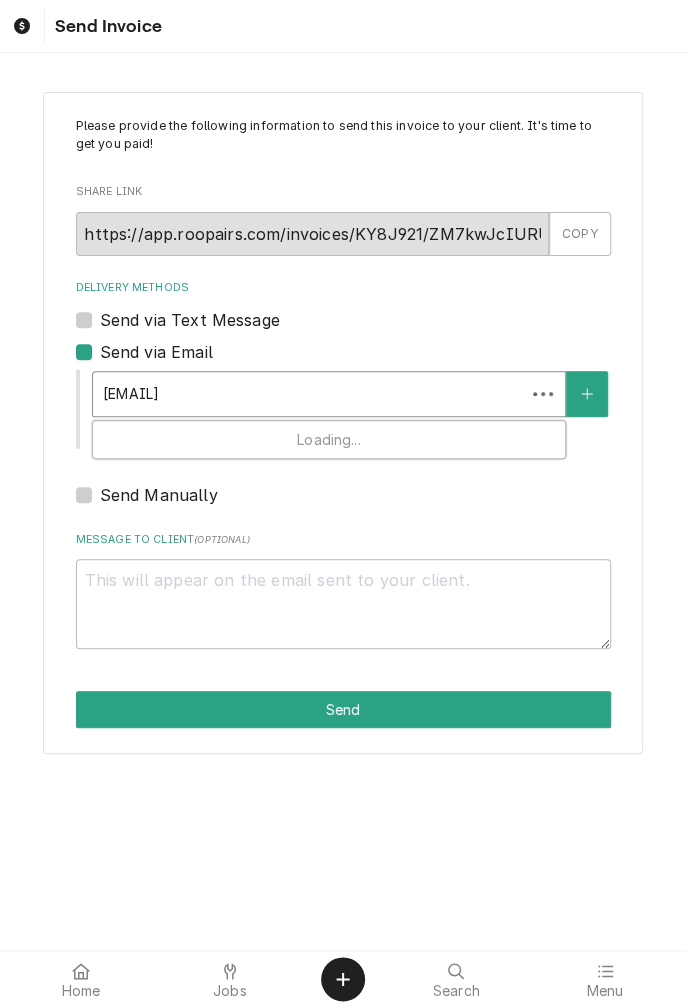 type on "erica@paravidawellness.co" 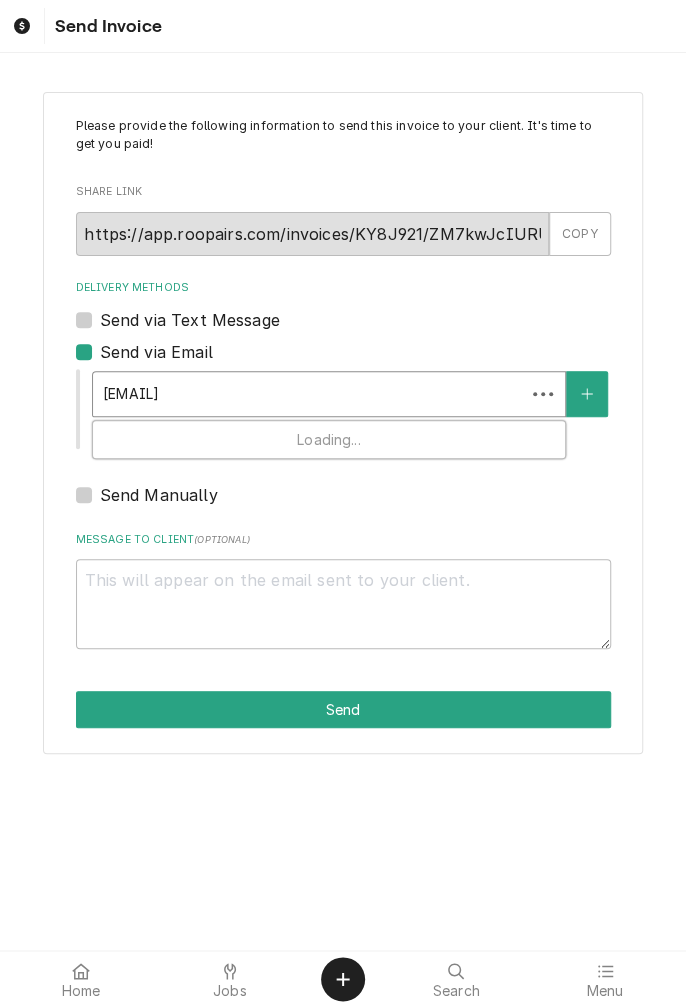 type on "x" 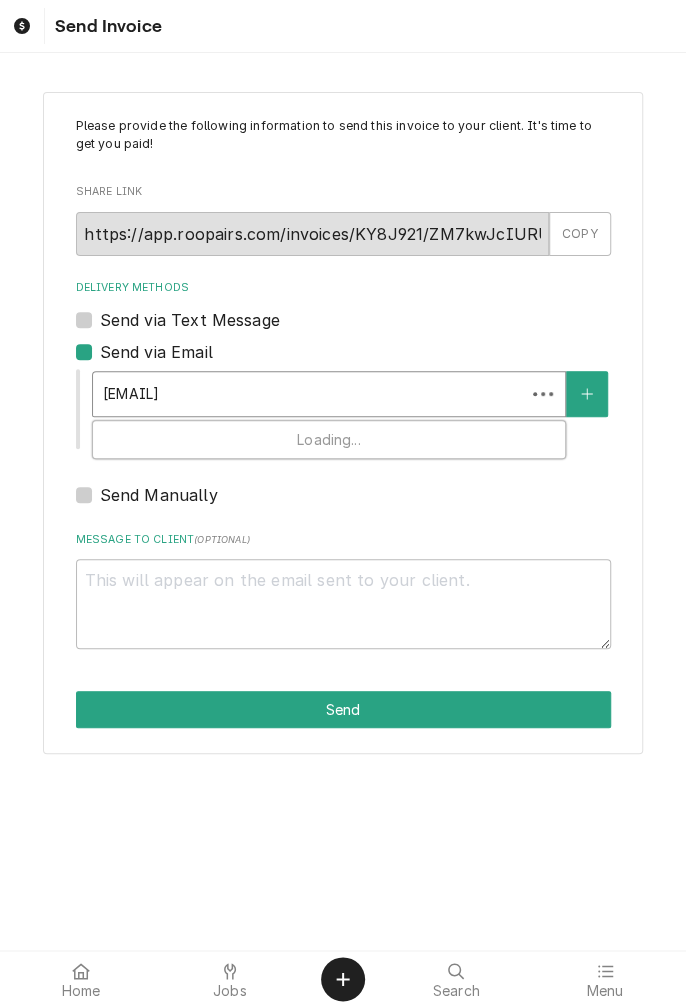 type on "erica@paravidawellness.com" 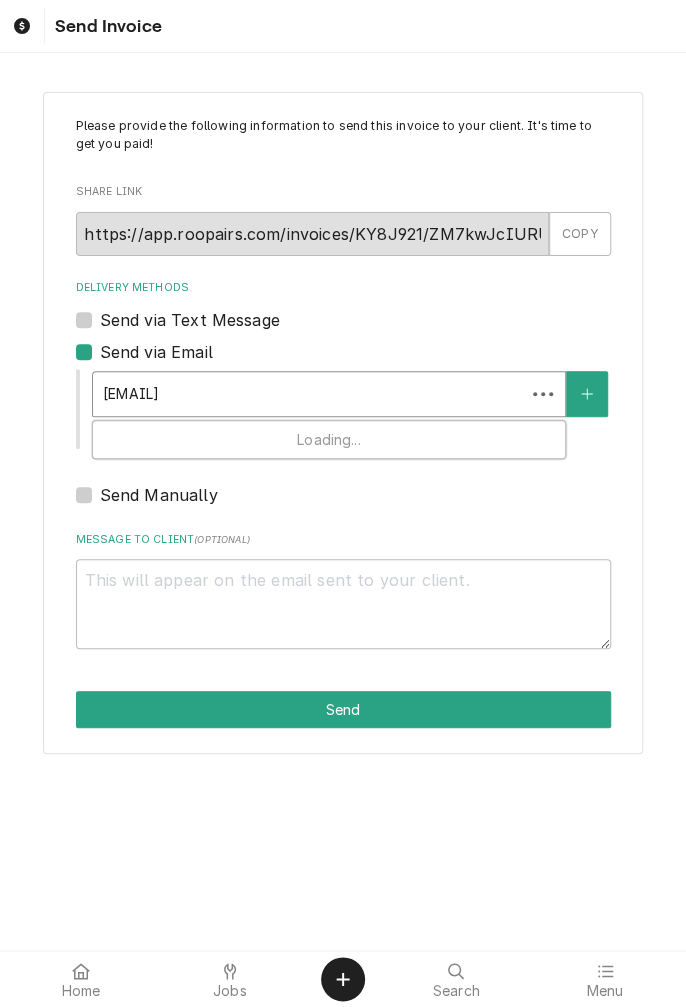 type on "x" 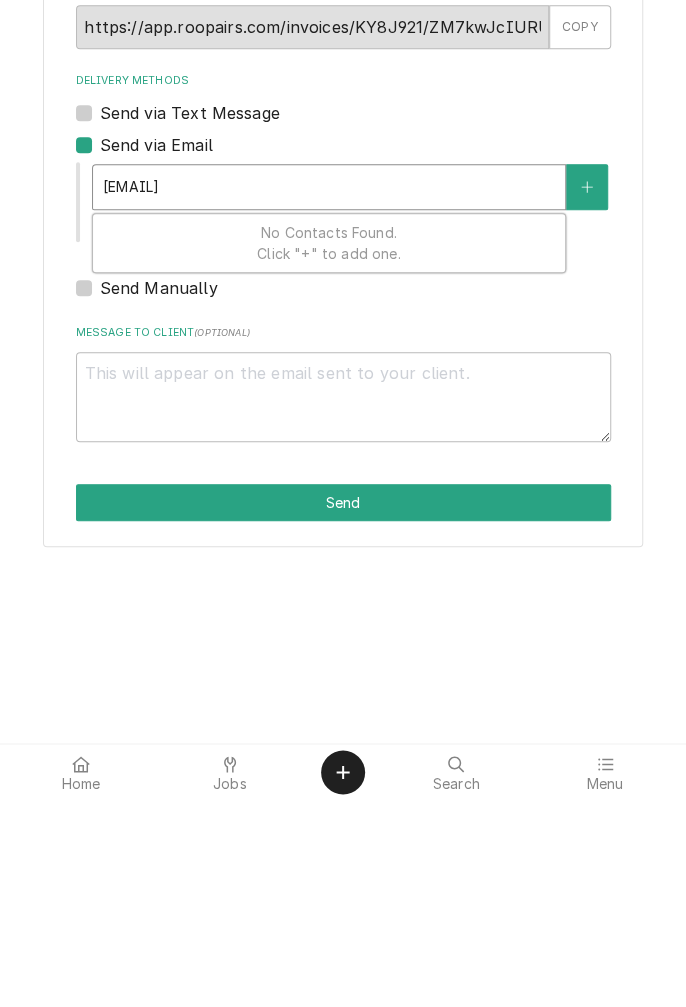 type on "erica@paravidawellness.com" 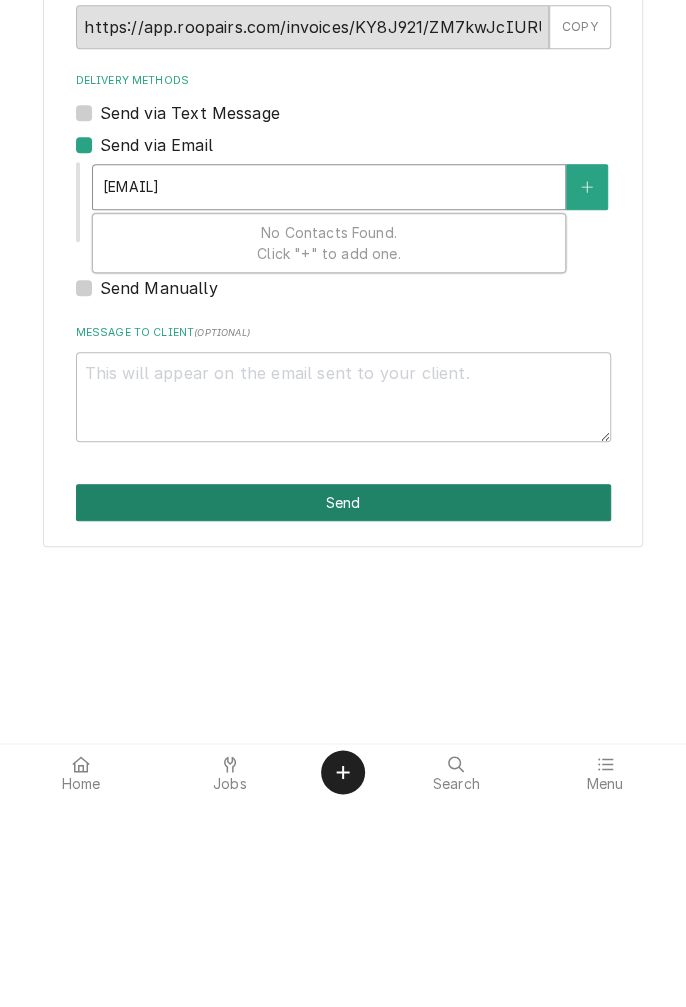 click on "Send" at bounding box center [343, 709] 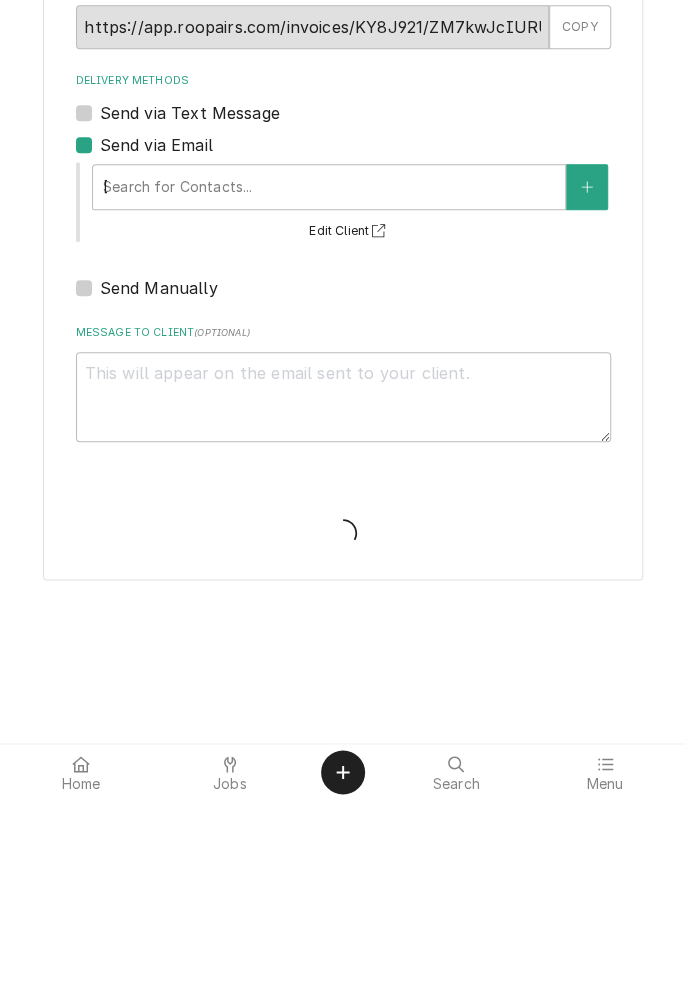 type on "x" 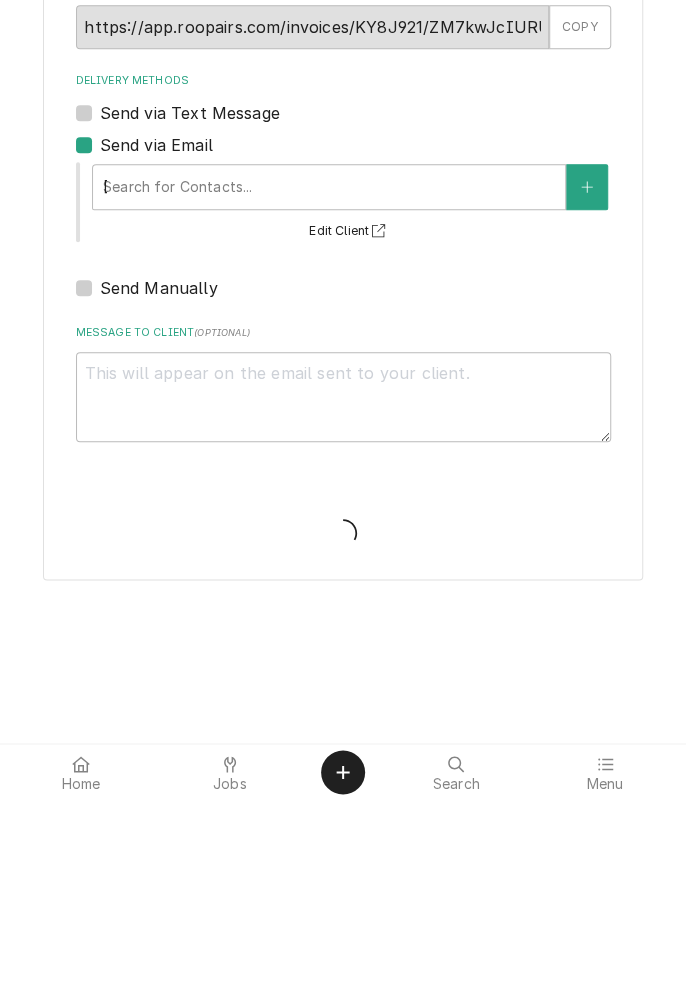 type 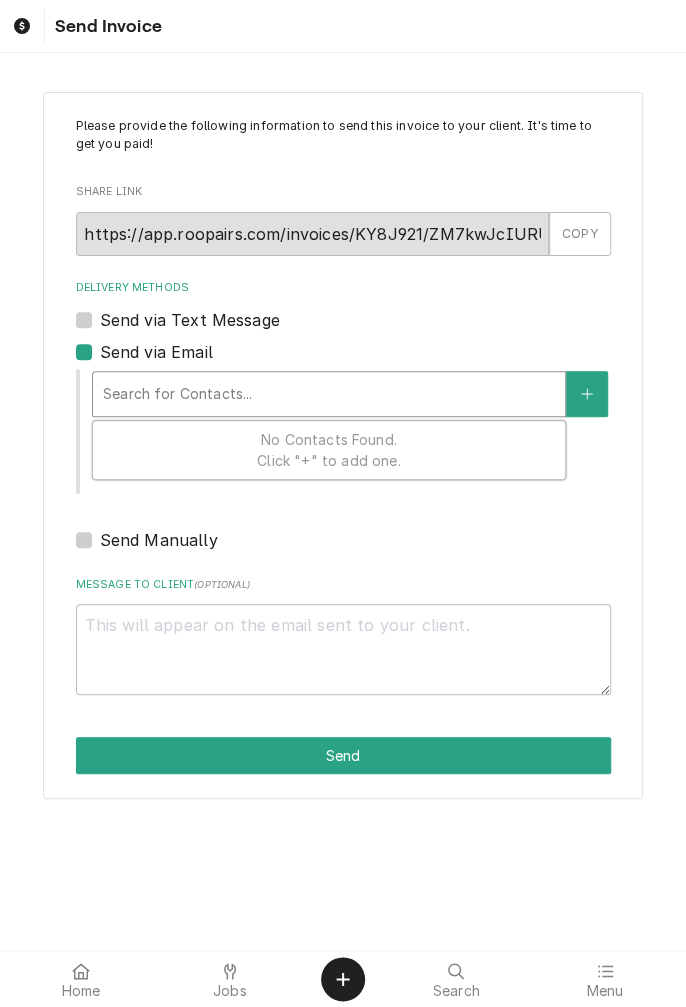 type on "x" 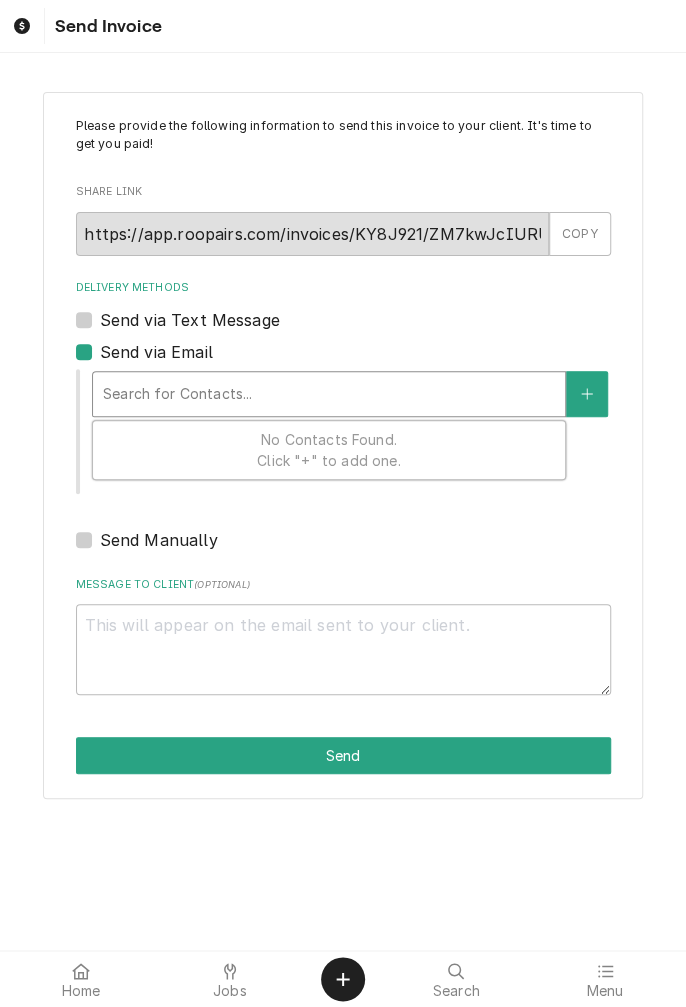 type on "e" 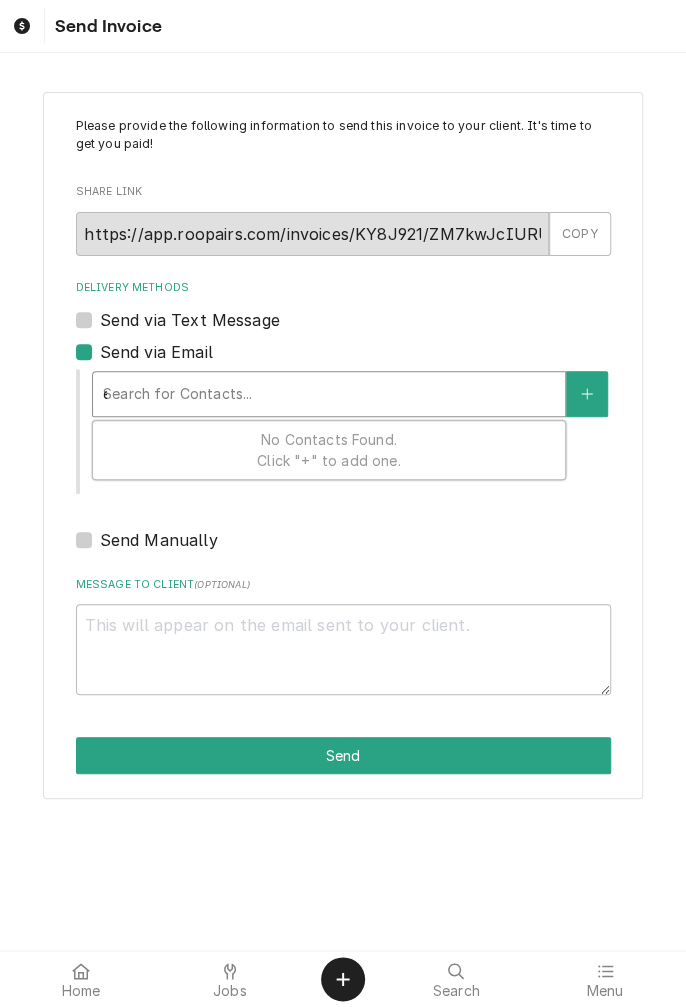 type on "x" 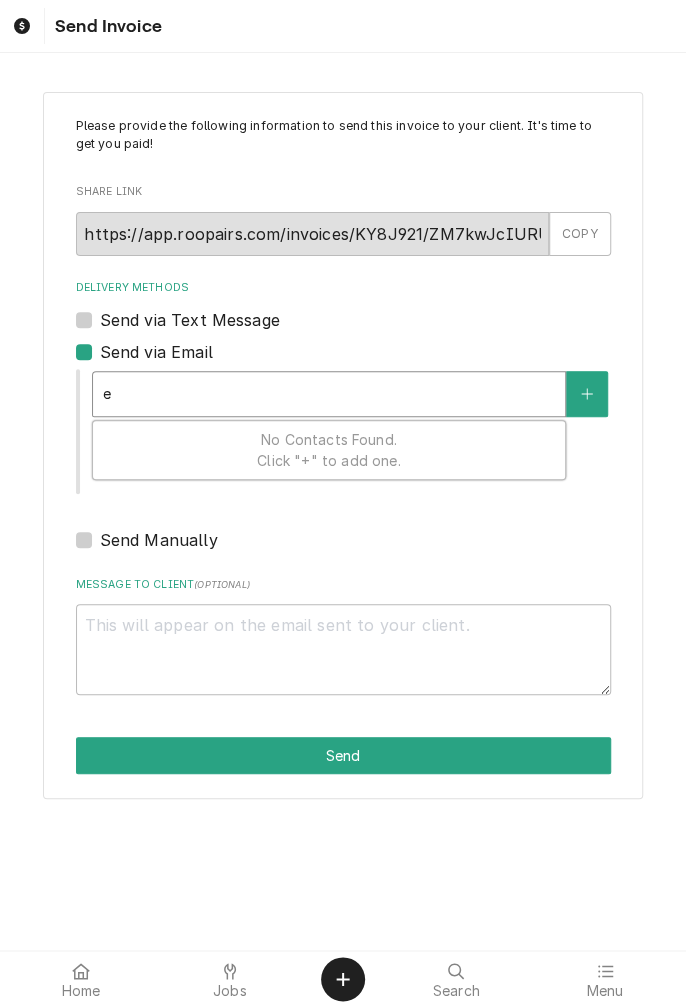 type on "er" 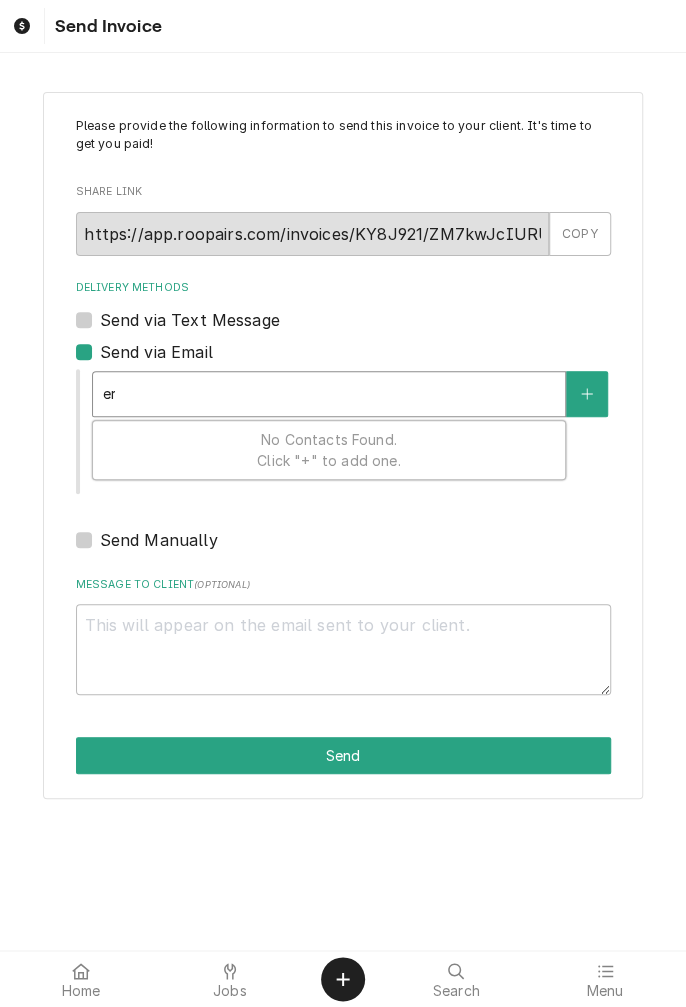 type on "x" 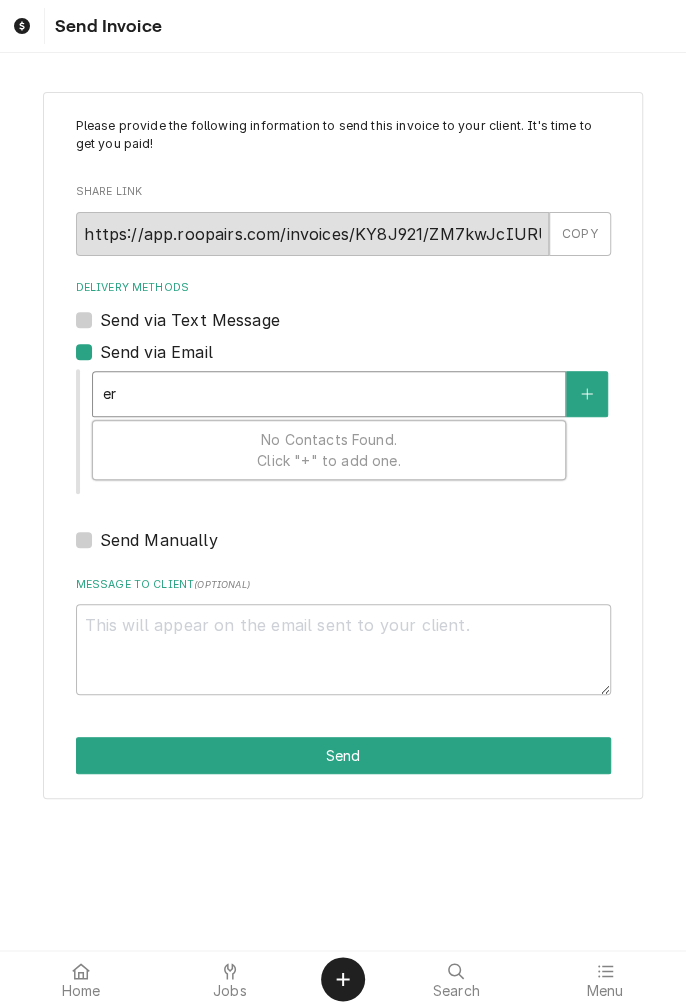 type on "eri" 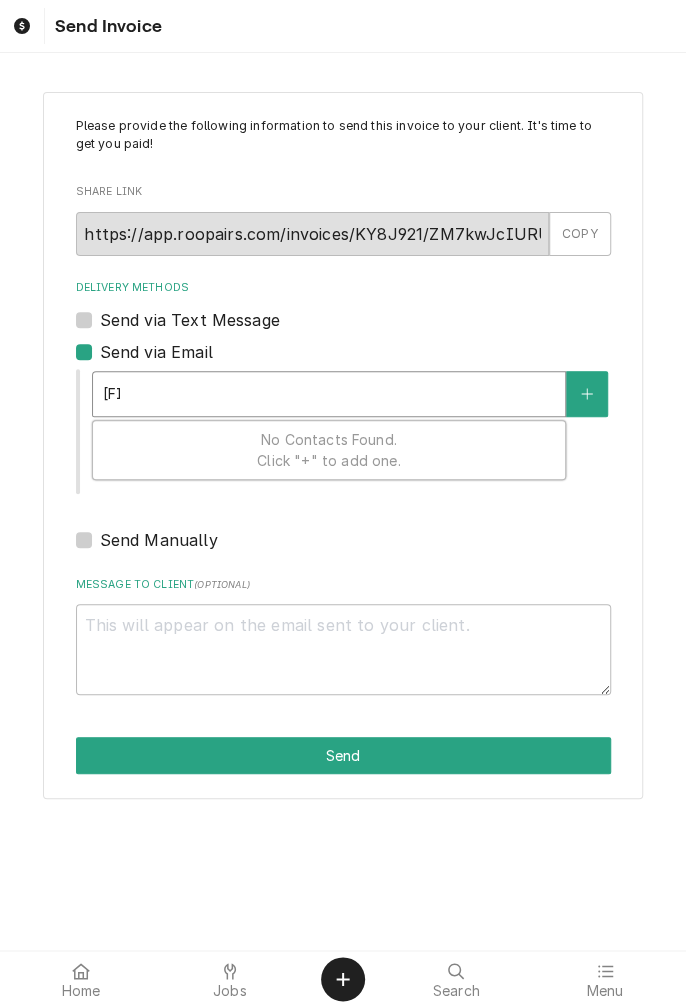 type on "x" 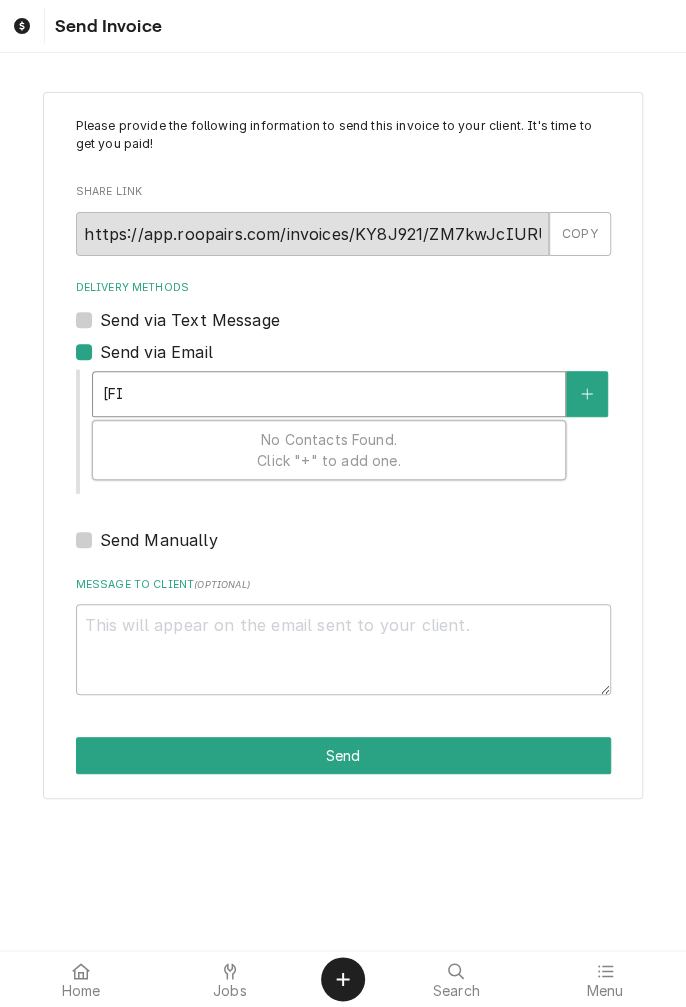 type on "eric" 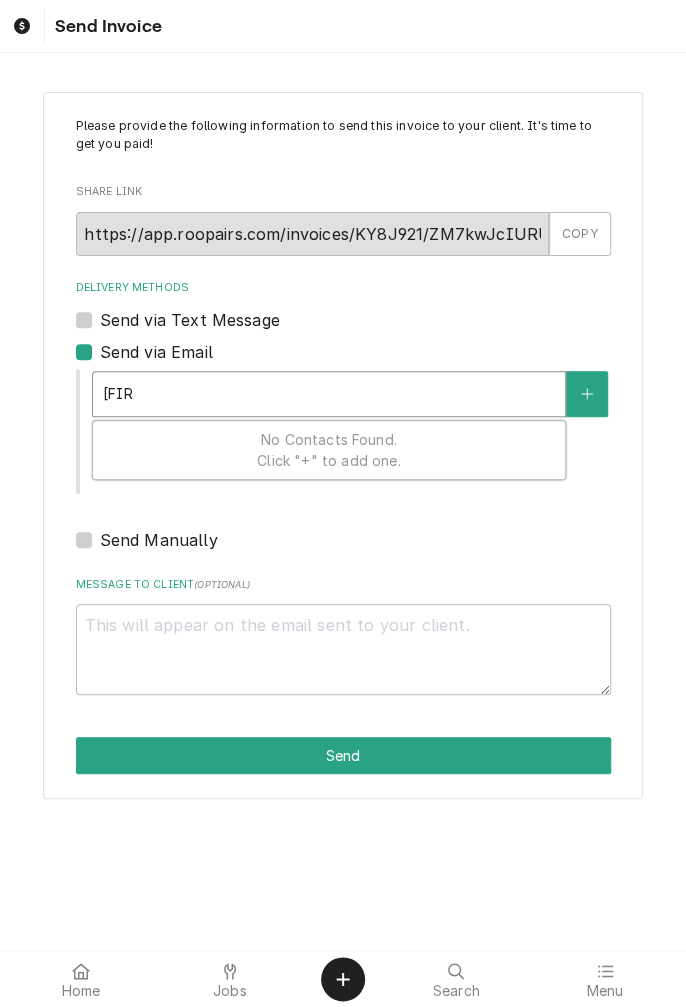 type on "erica" 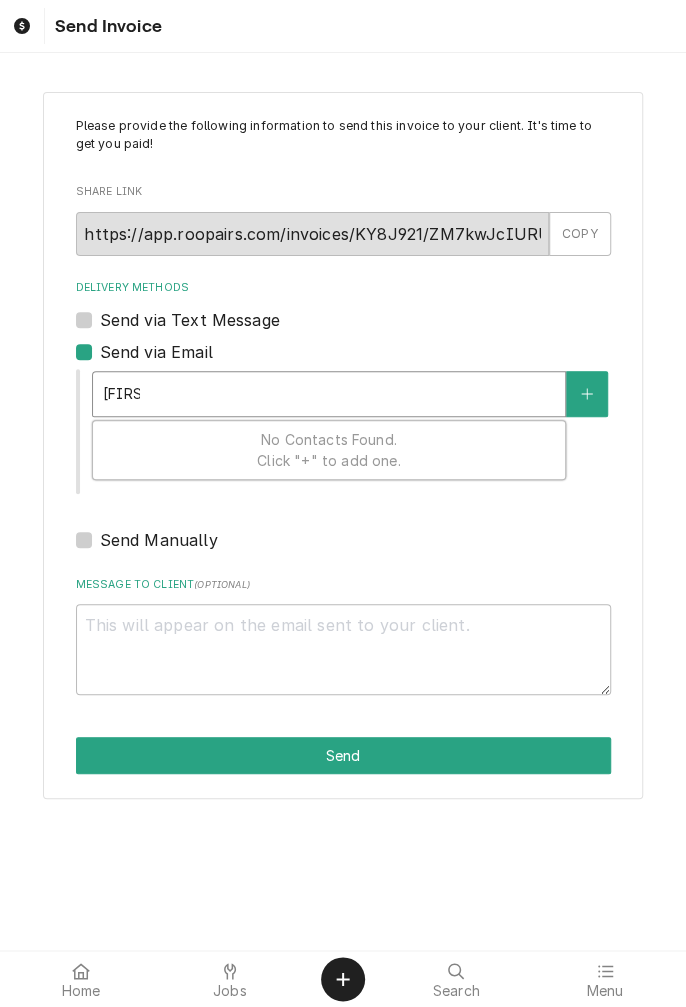 type on "erica@" 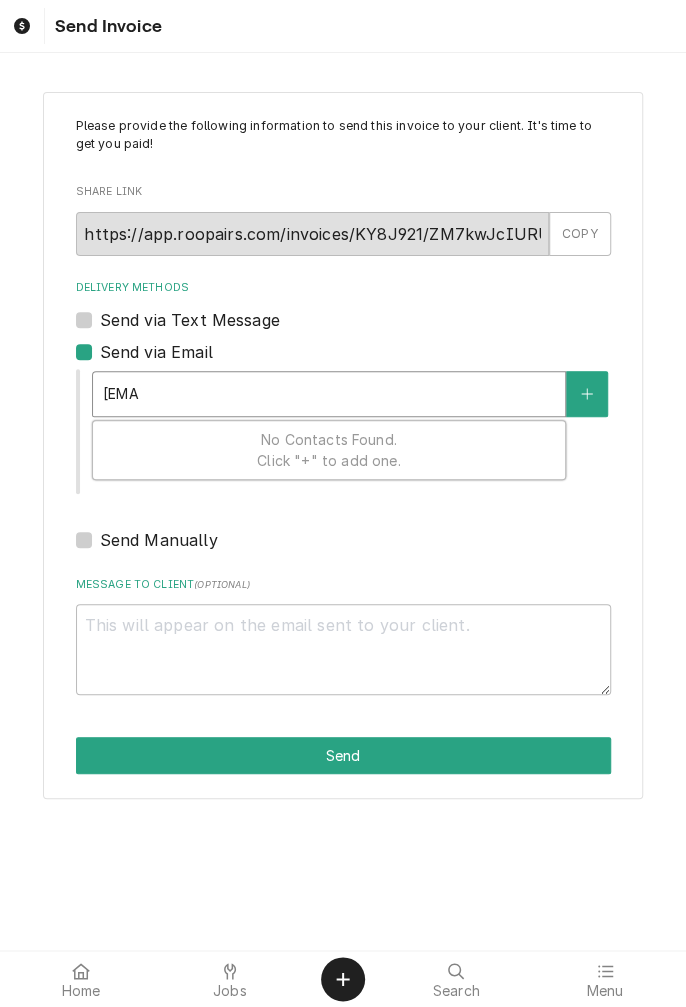 type on "x" 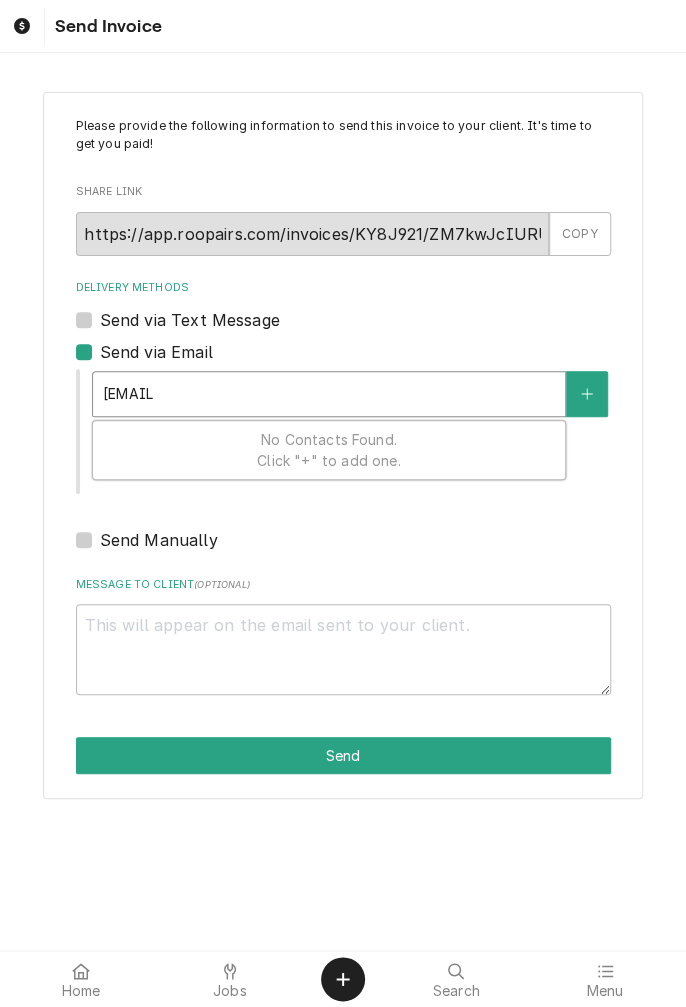 type on "erica@p" 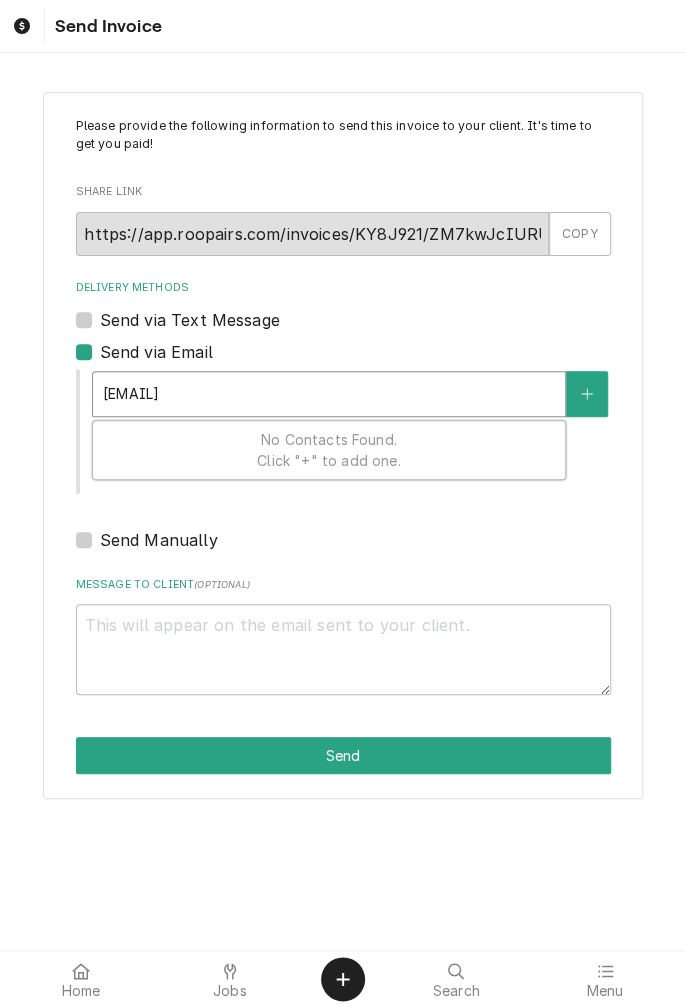 type on "erica@pa" 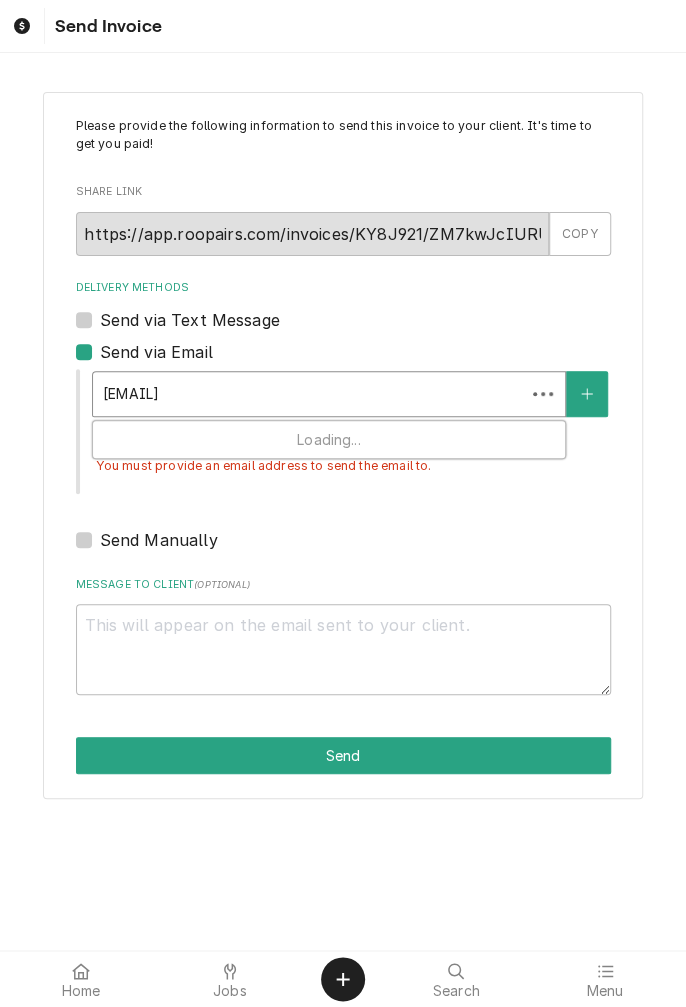 type on "erica@paravidawe" 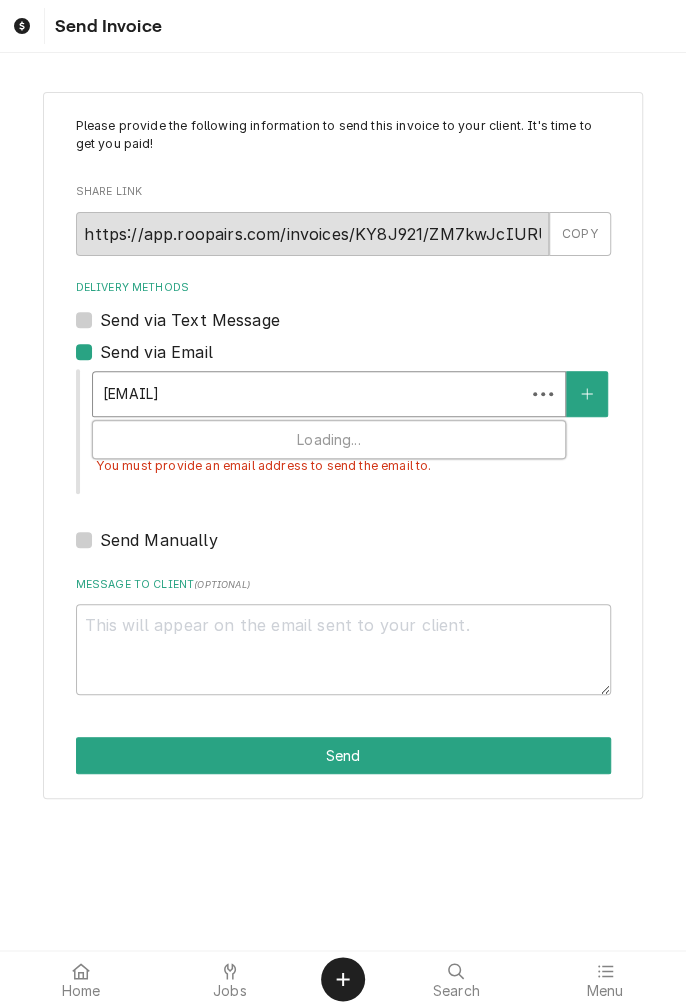 type on "x" 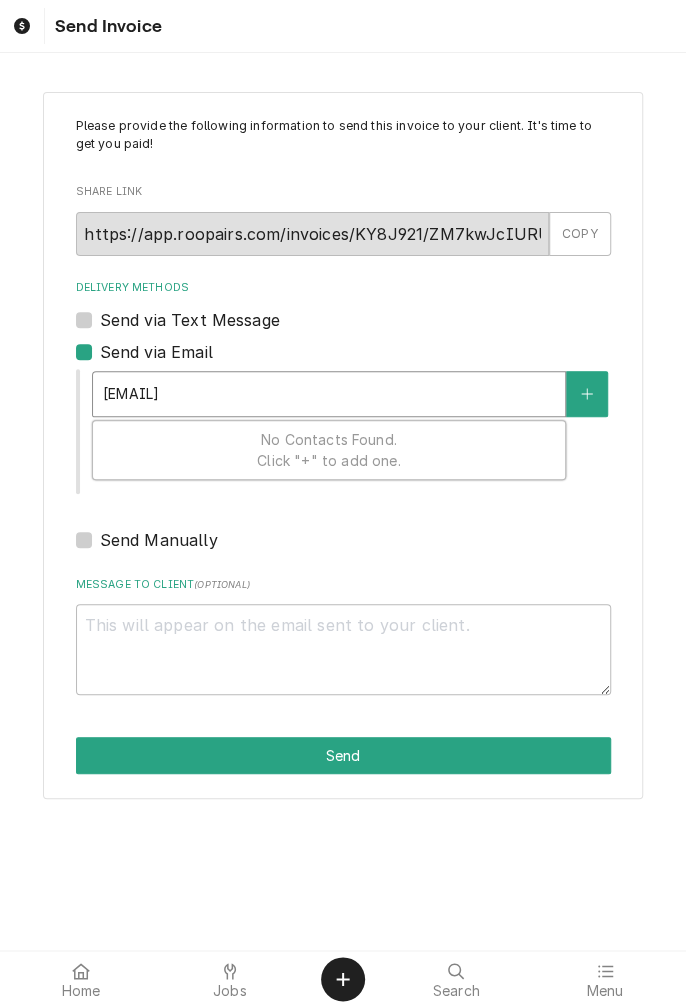 type on "erica@paravidawel" 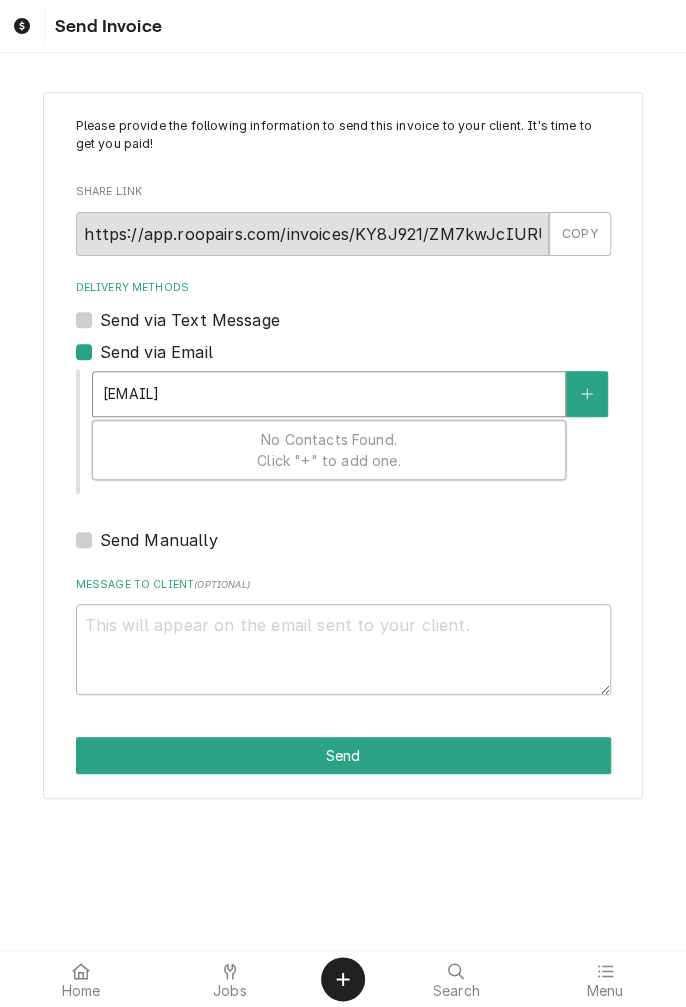 type on "erica@paravidawelln" 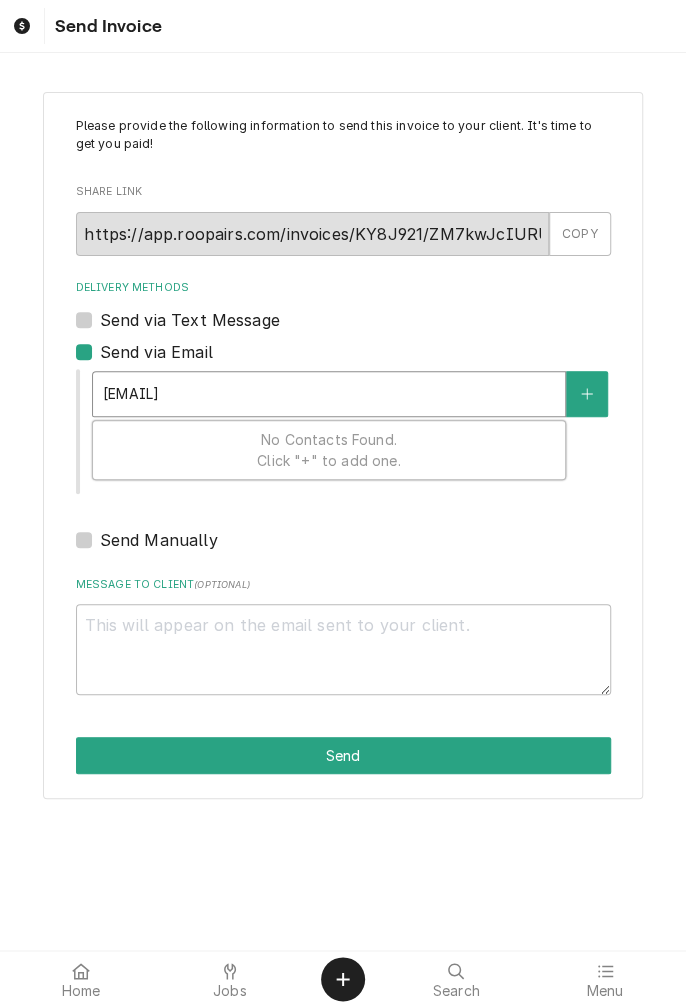 type on "x" 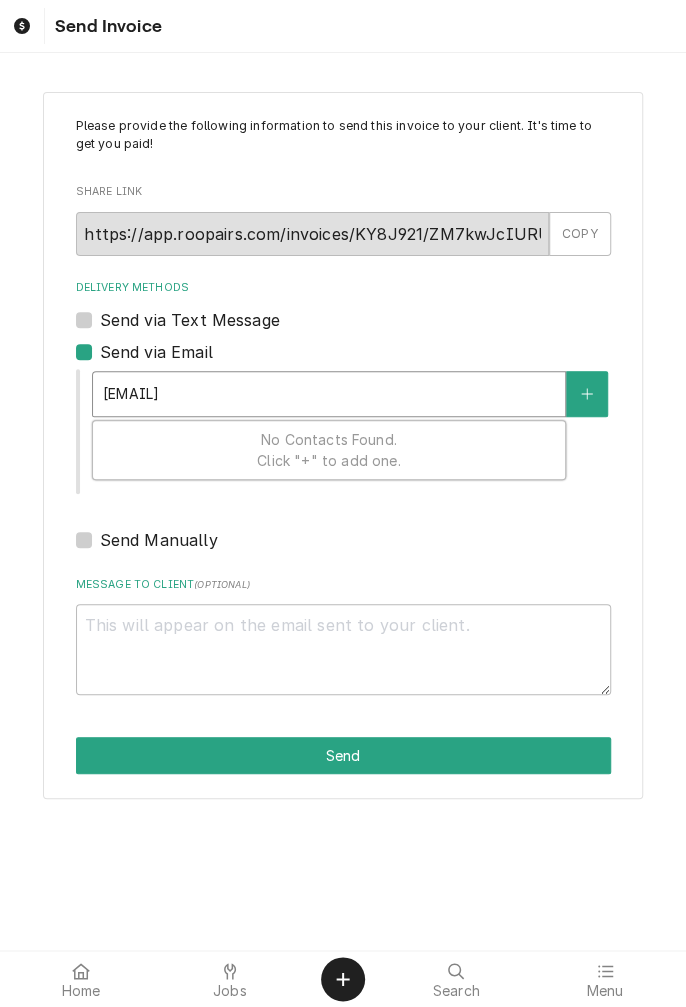 type on "erica@paravidawellness." 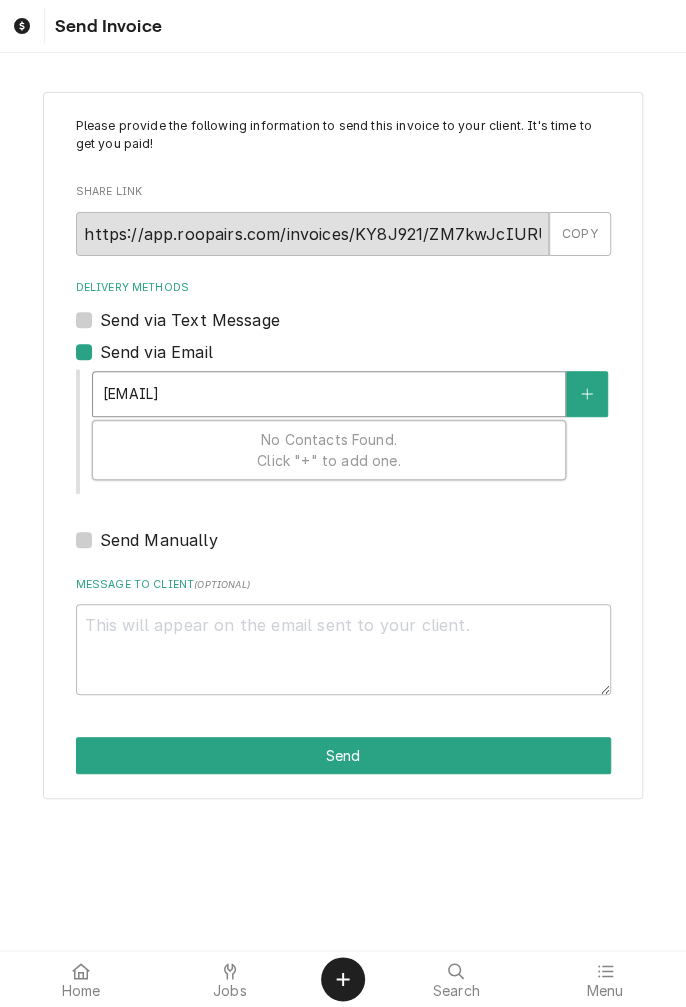 type on "x" 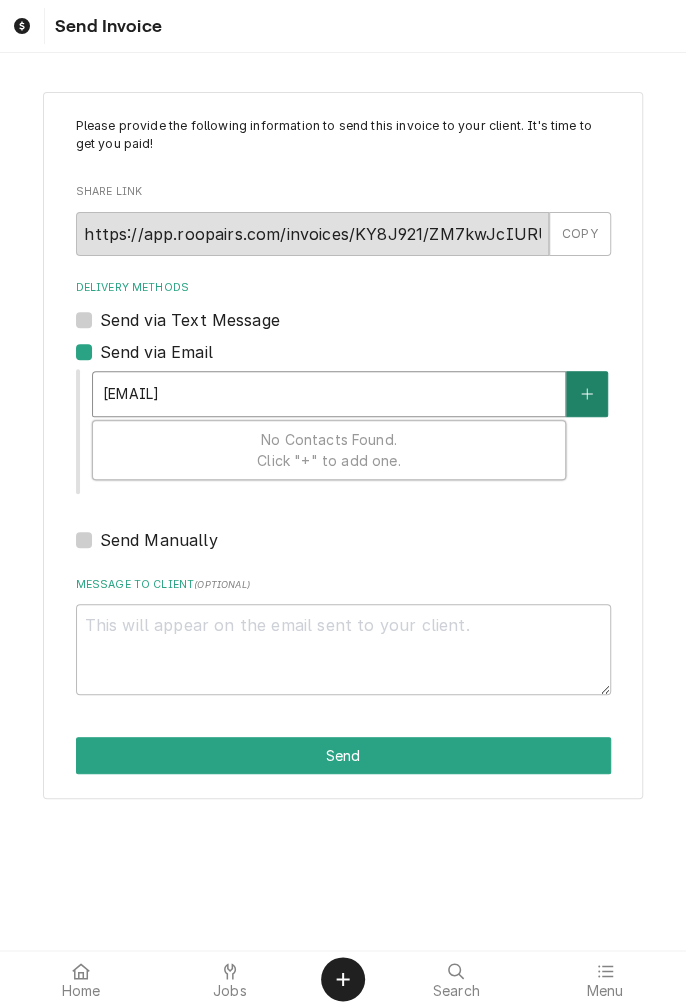 click at bounding box center [587, 394] 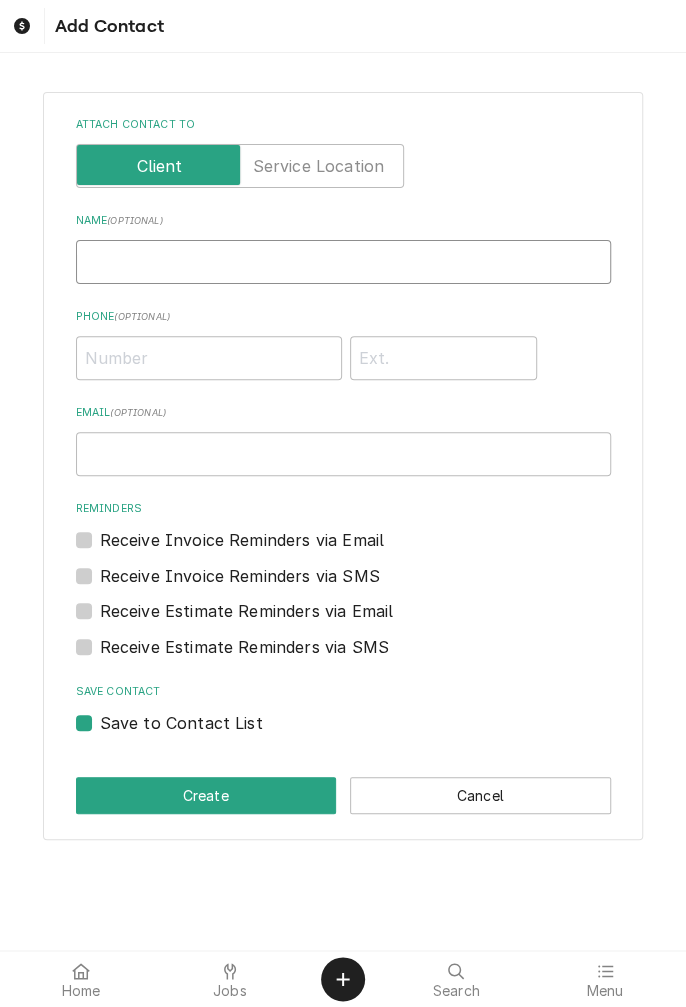 type 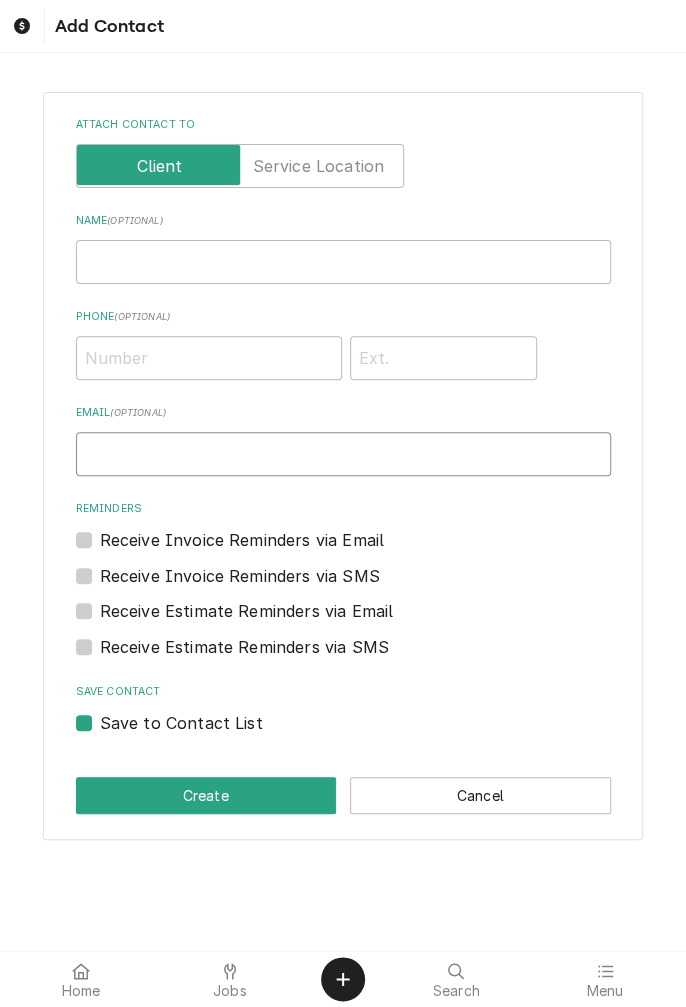 click on "Email  ( optional )" at bounding box center [343, 454] 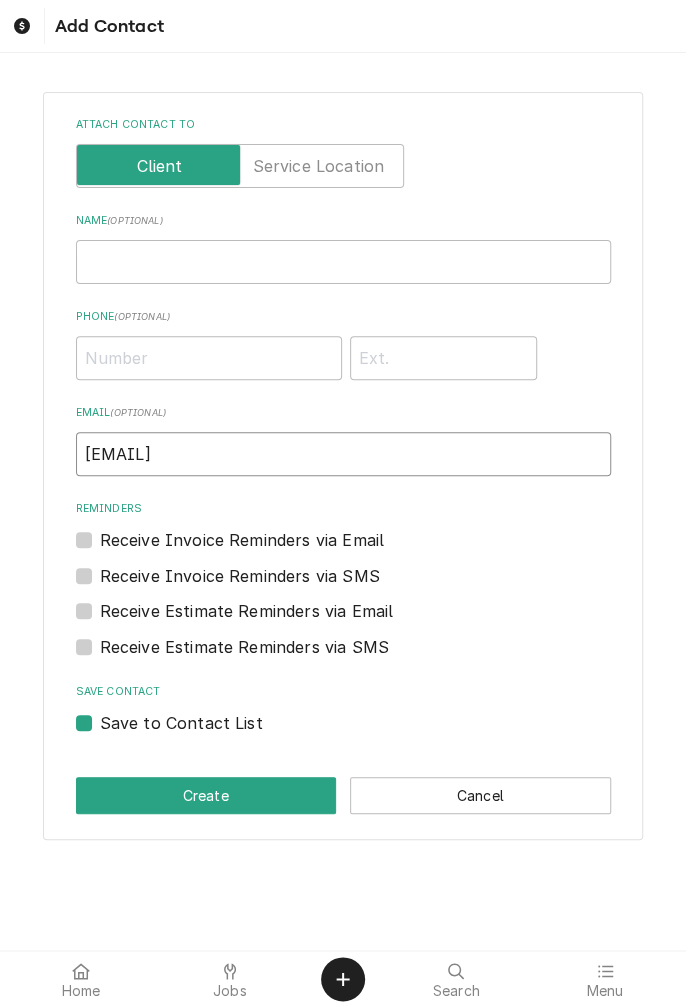 type on "erica@paravidawellness.com" 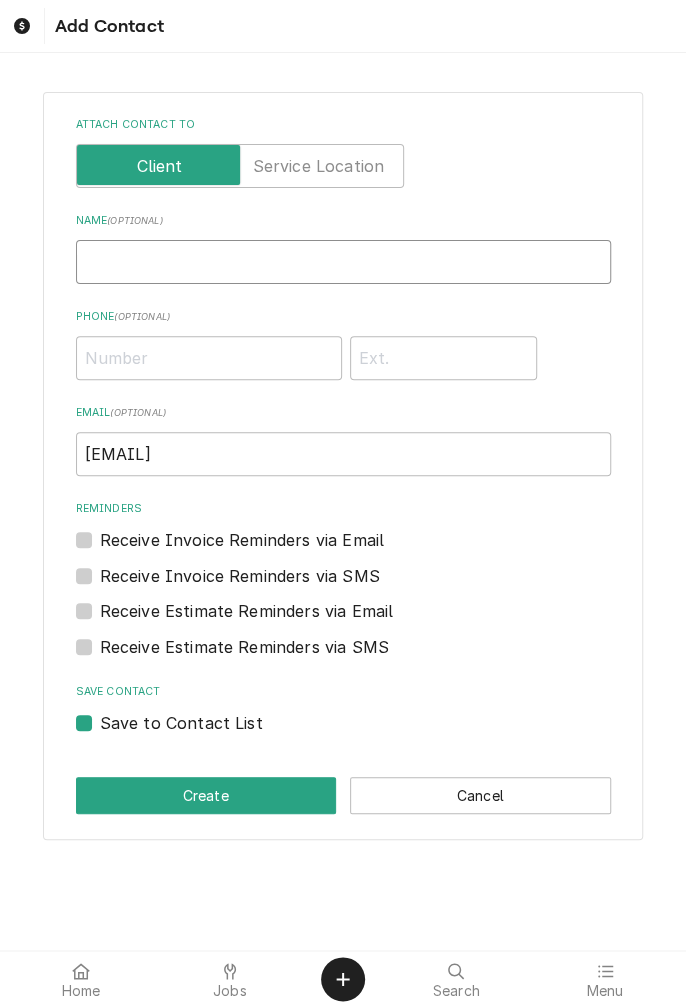 click on "Name  ( optional )" at bounding box center (343, 262) 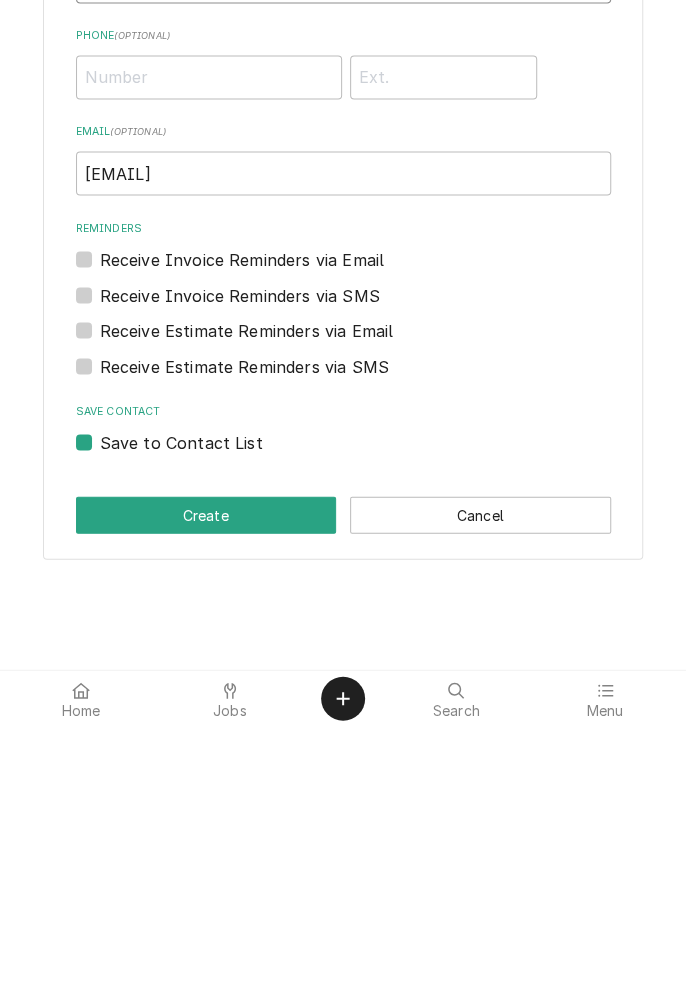 type on "Erica" 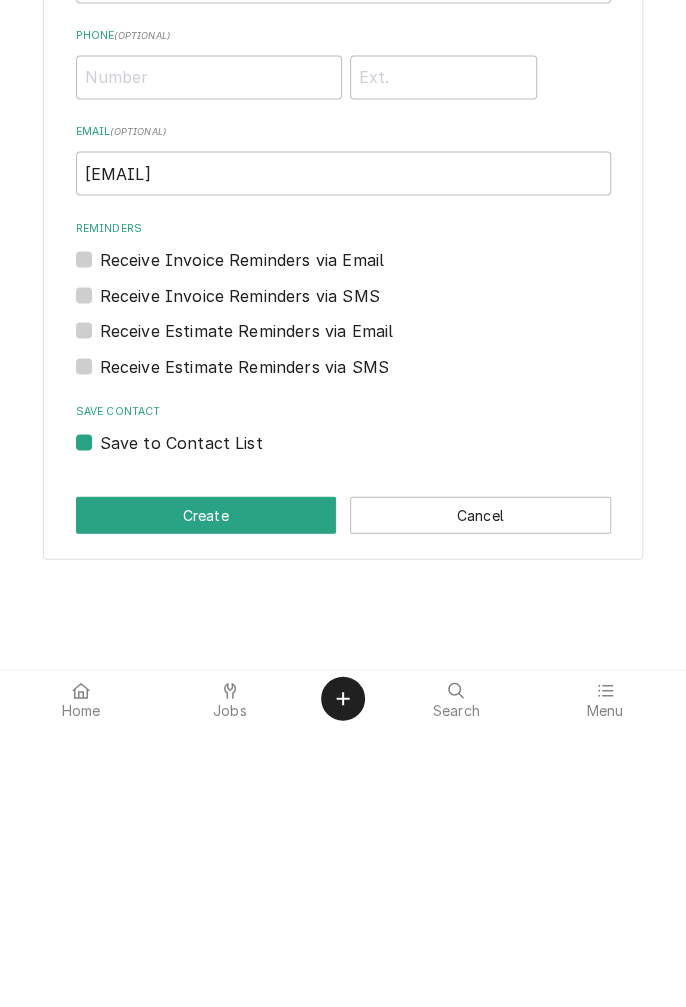 click on "Receive Estimate Reminders via Email" at bounding box center [247, 611] 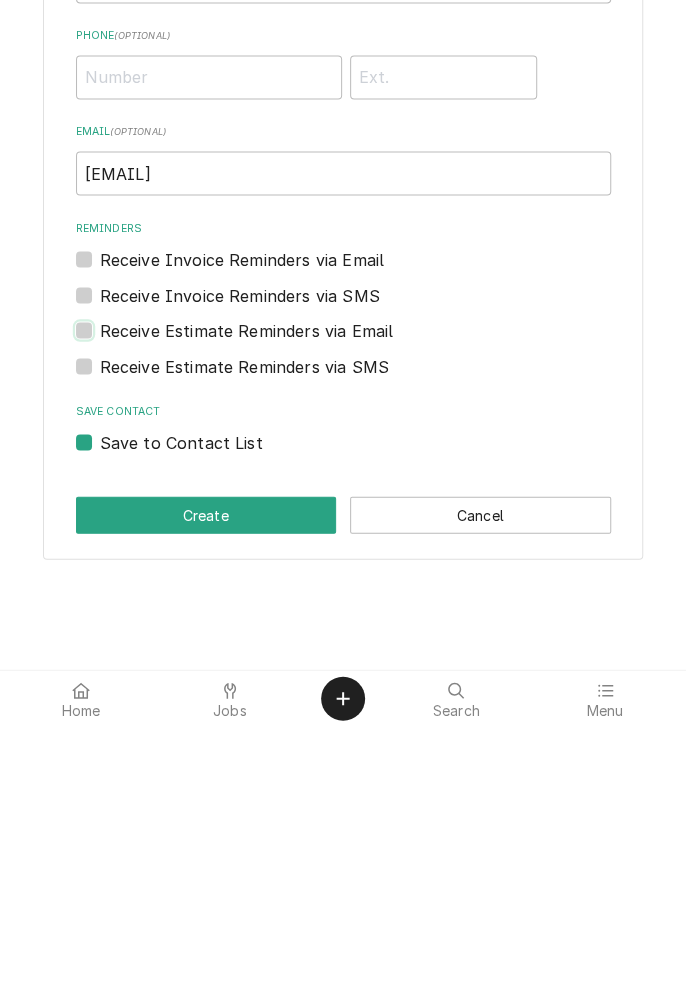 click at bounding box center (367, 621) 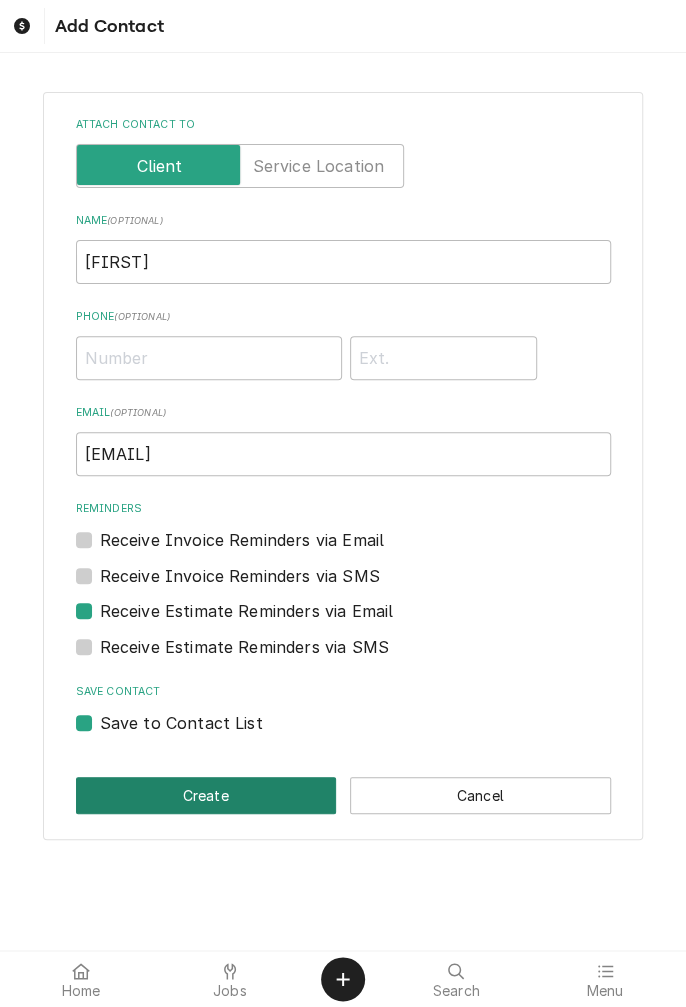 click on "Create" at bounding box center [206, 795] 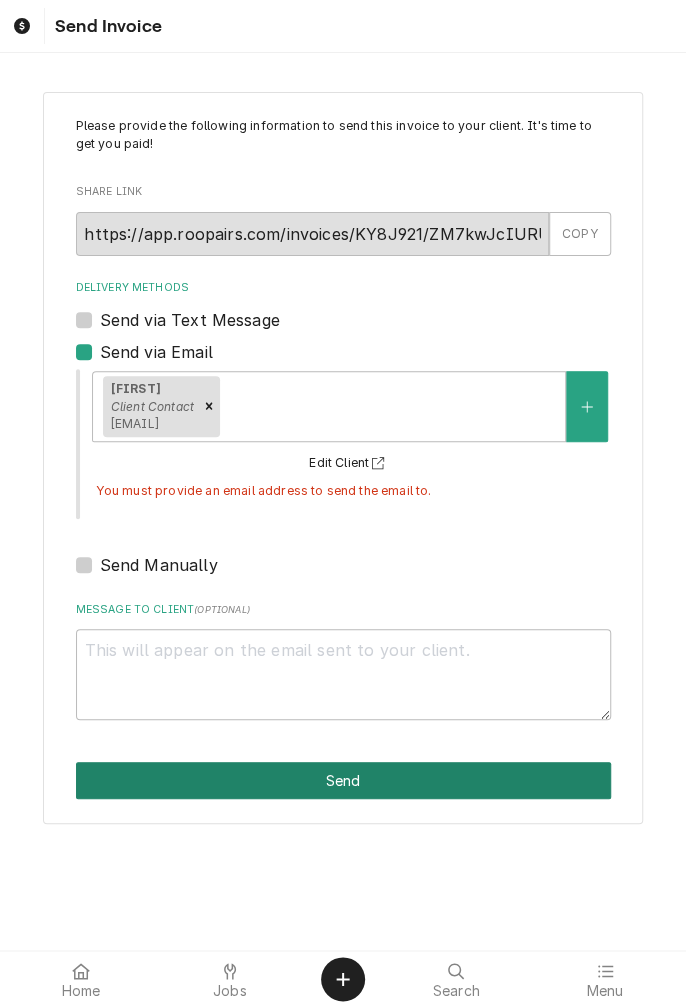 click on "Send" at bounding box center [343, 780] 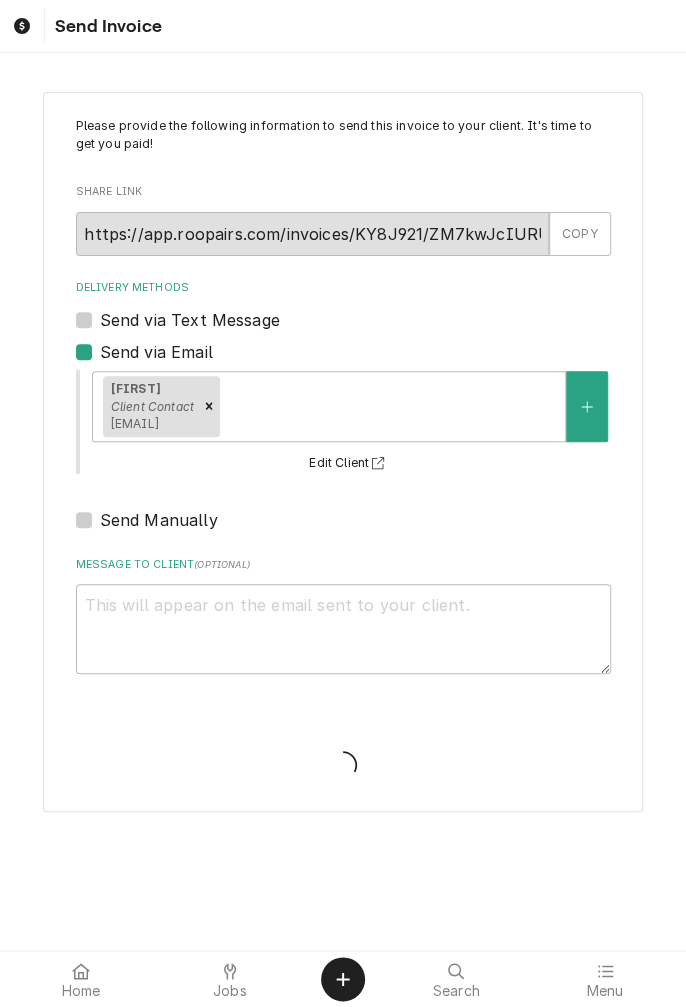 type on "x" 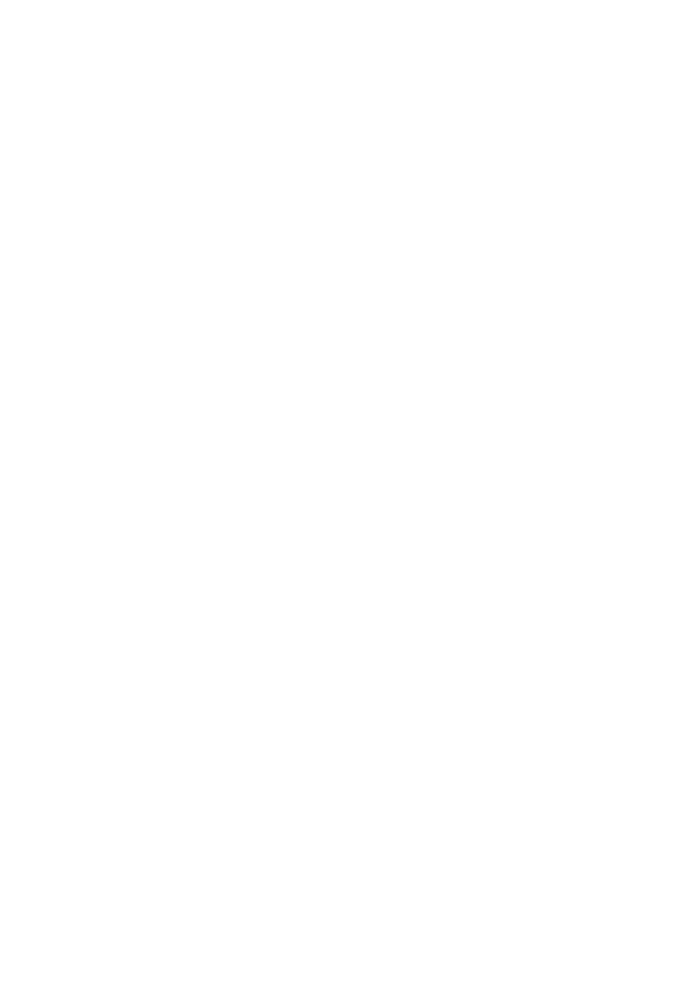 scroll, scrollTop: 0, scrollLeft: 0, axis: both 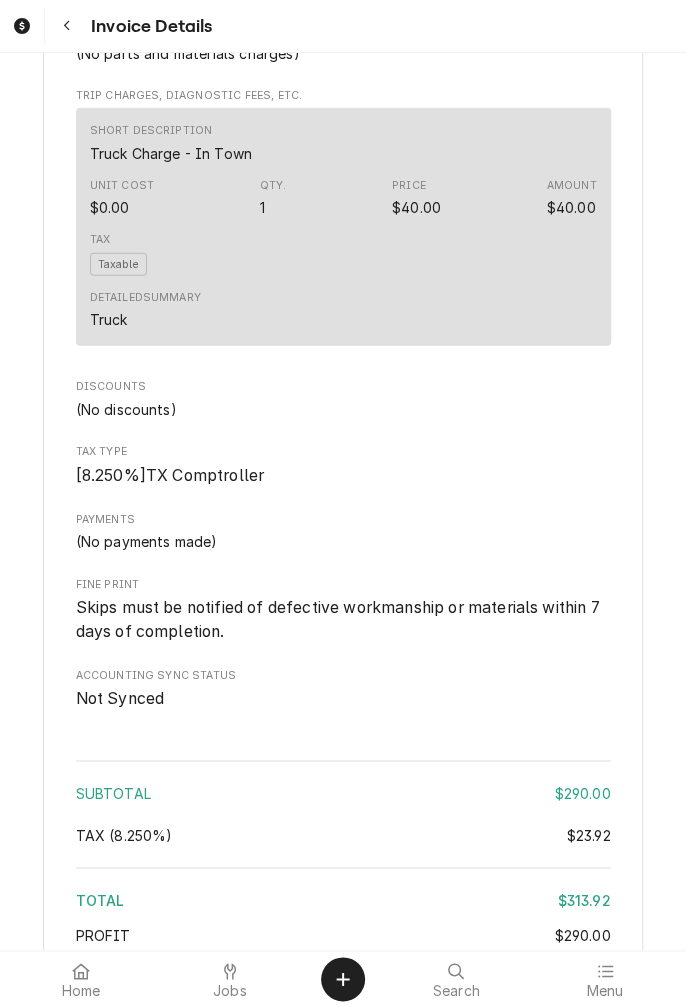 click at bounding box center [81, 971] 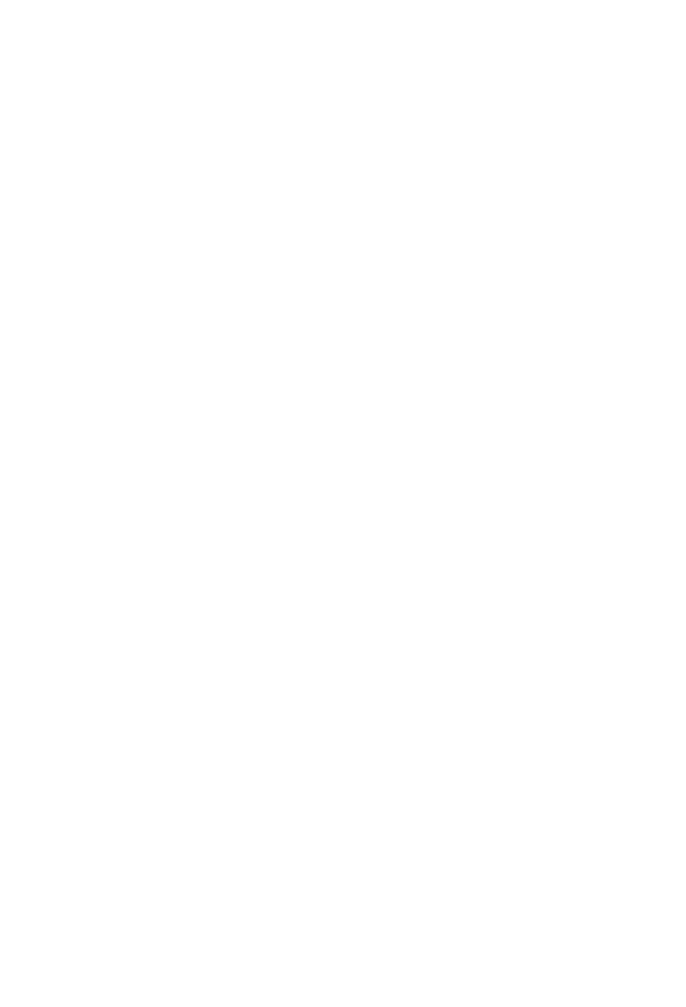 scroll, scrollTop: 0, scrollLeft: 0, axis: both 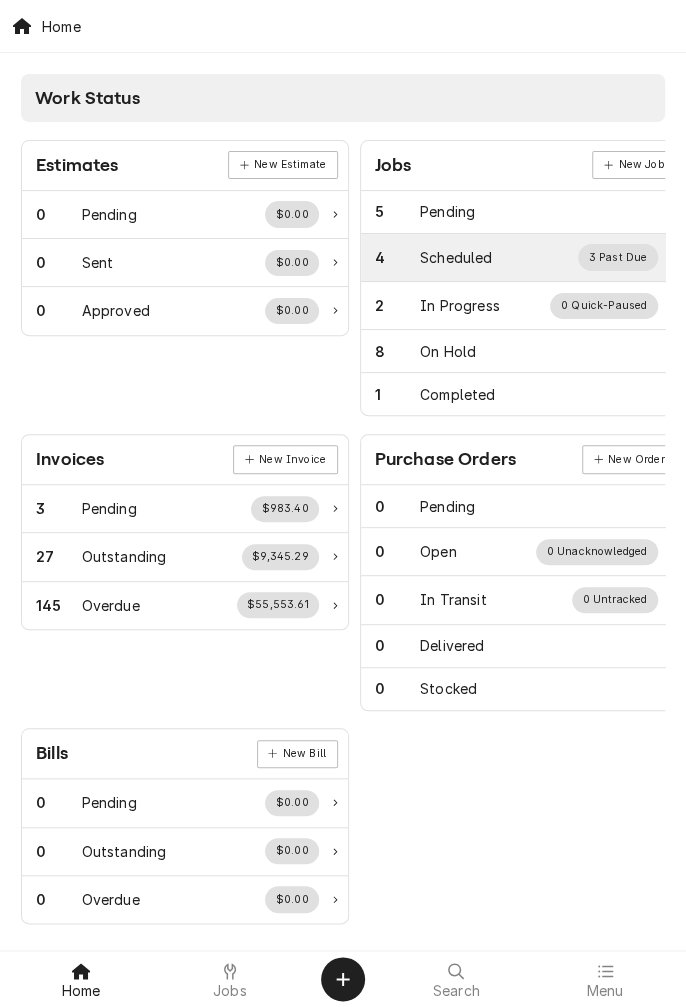click on "4 Scheduled 3 Past Due" at bounding box center [516, 257] 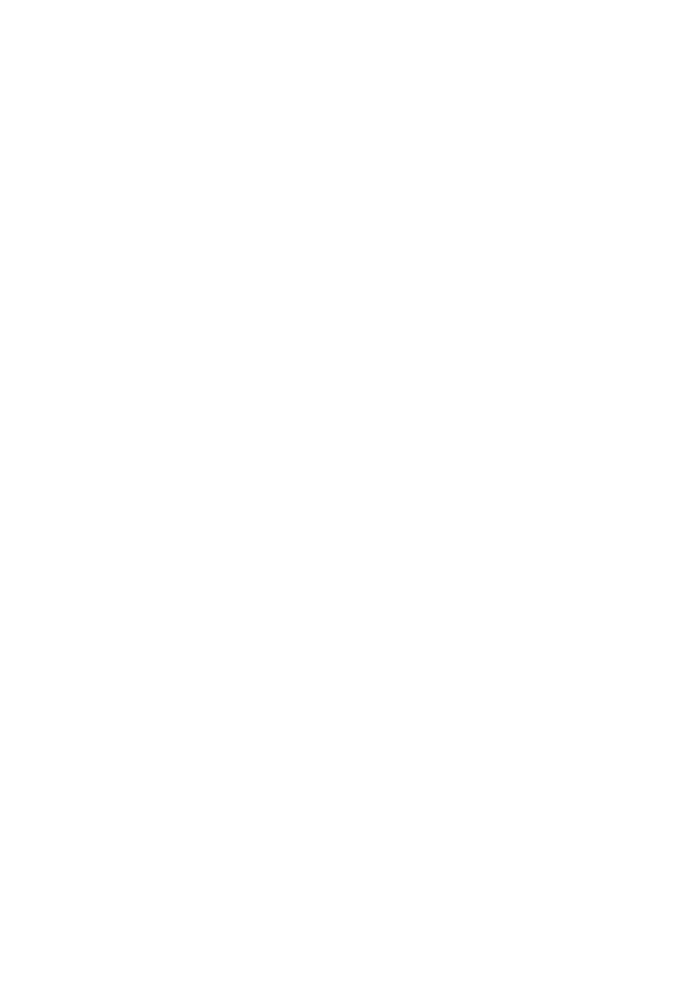 scroll, scrollTop: 0, scrollLeft: 0, axis: both 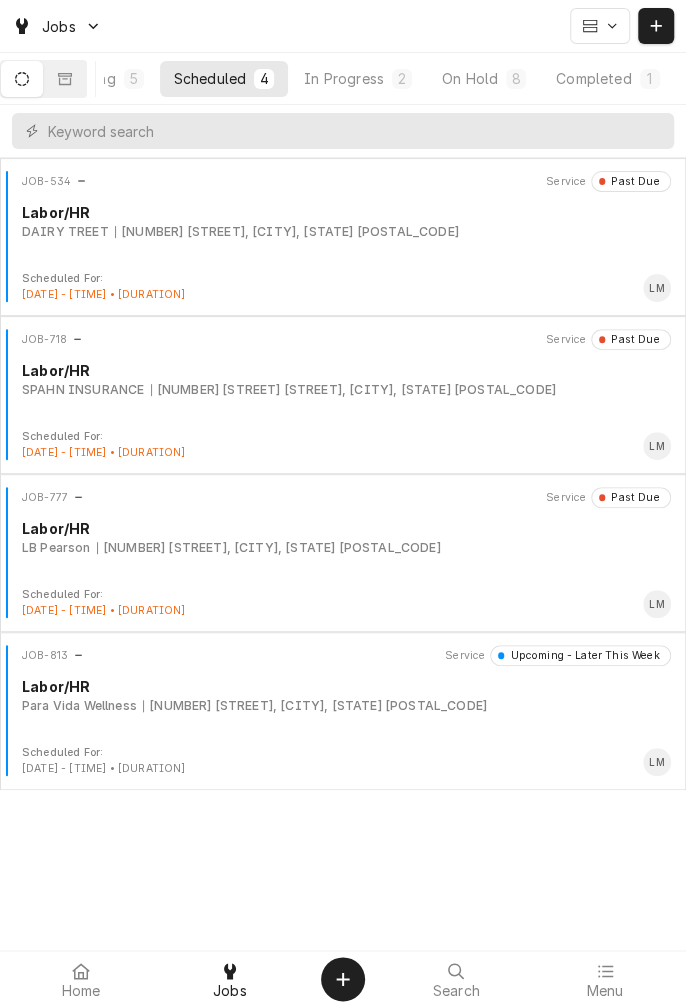 click on "On Hold 8" at bounding box center (484, 79) 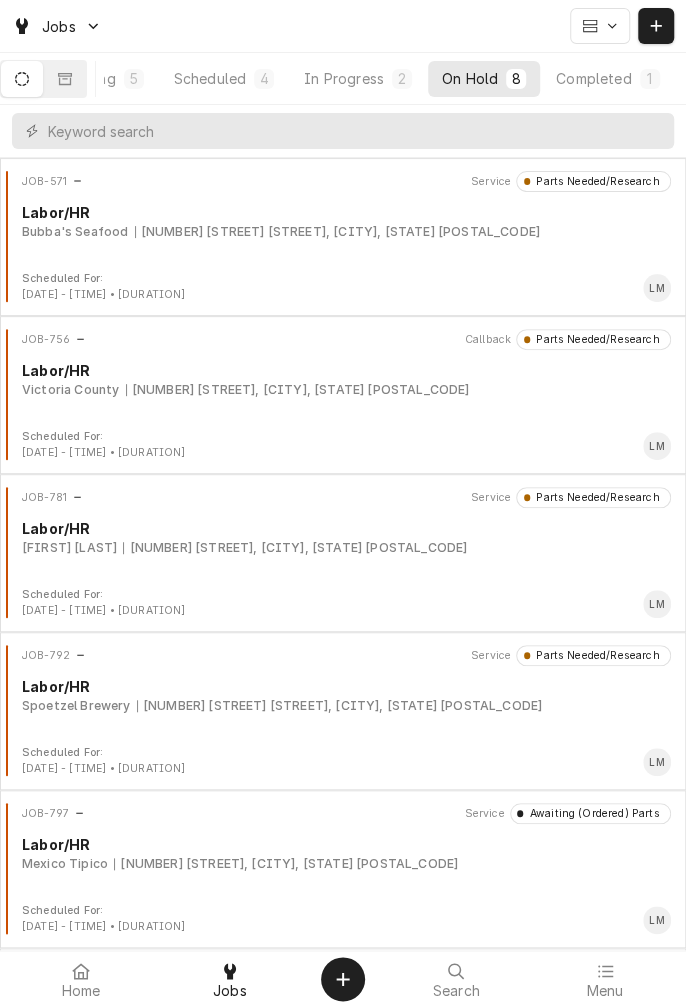 scroll, scrollTop: 471, scrollLeft: 0, axis: vertical 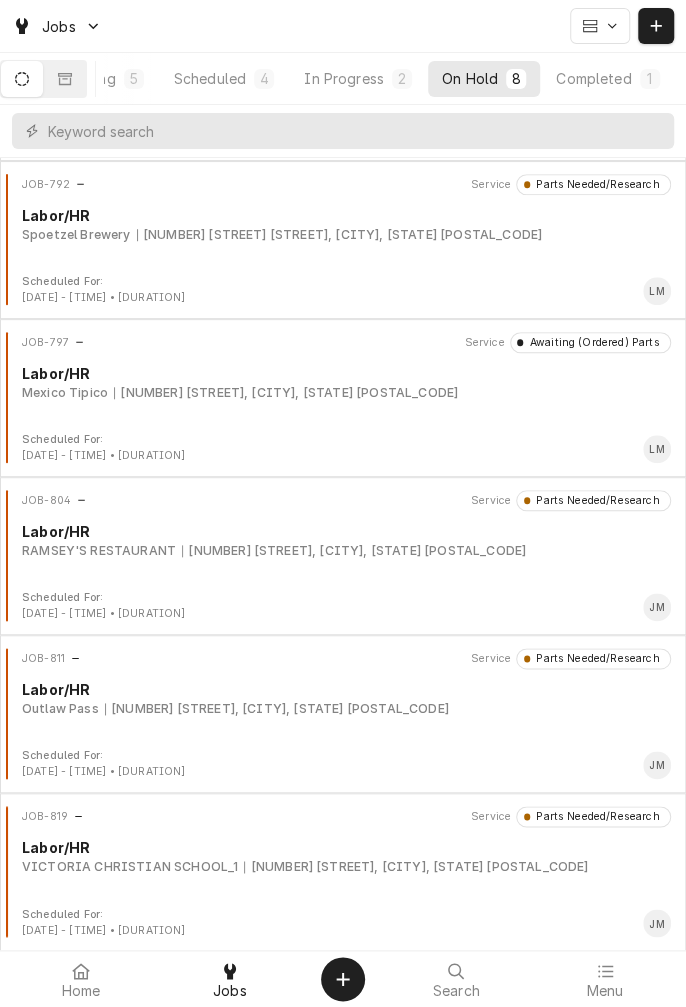 click on "VICTORIA CHRISTIAN SCHOOL_1" at bounding box center [130, 867] 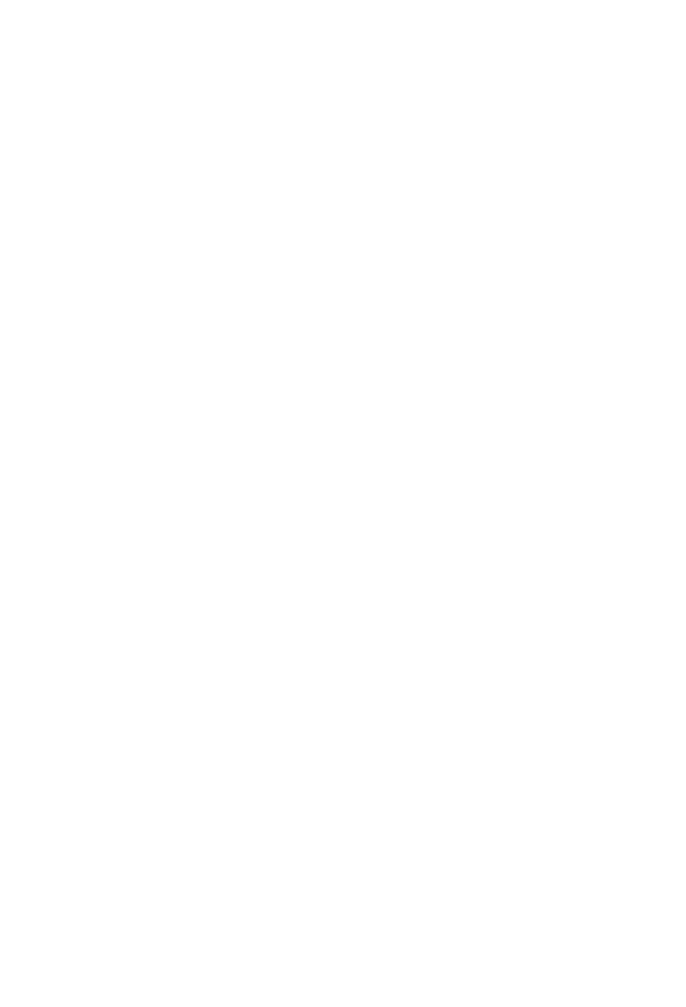 scroll, scrollTop: 0, scrollLeft: 0, axis: both 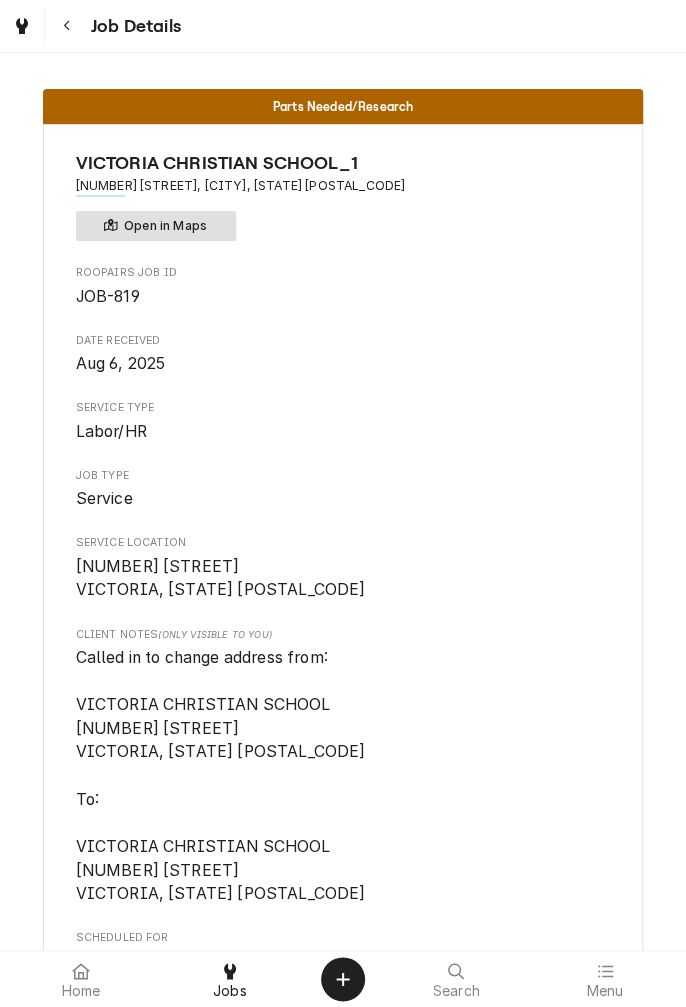 click on "Open in Maps" at bounding box center [156, 226] 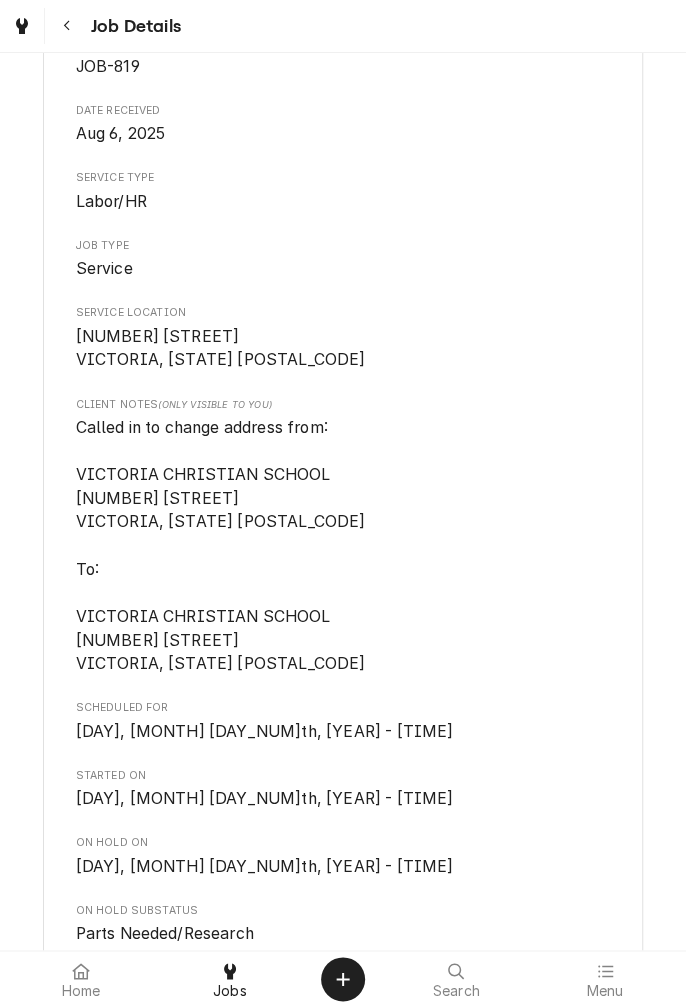 scroll, scrollTop: 428, scrollLeft: 0, axis: vertical 